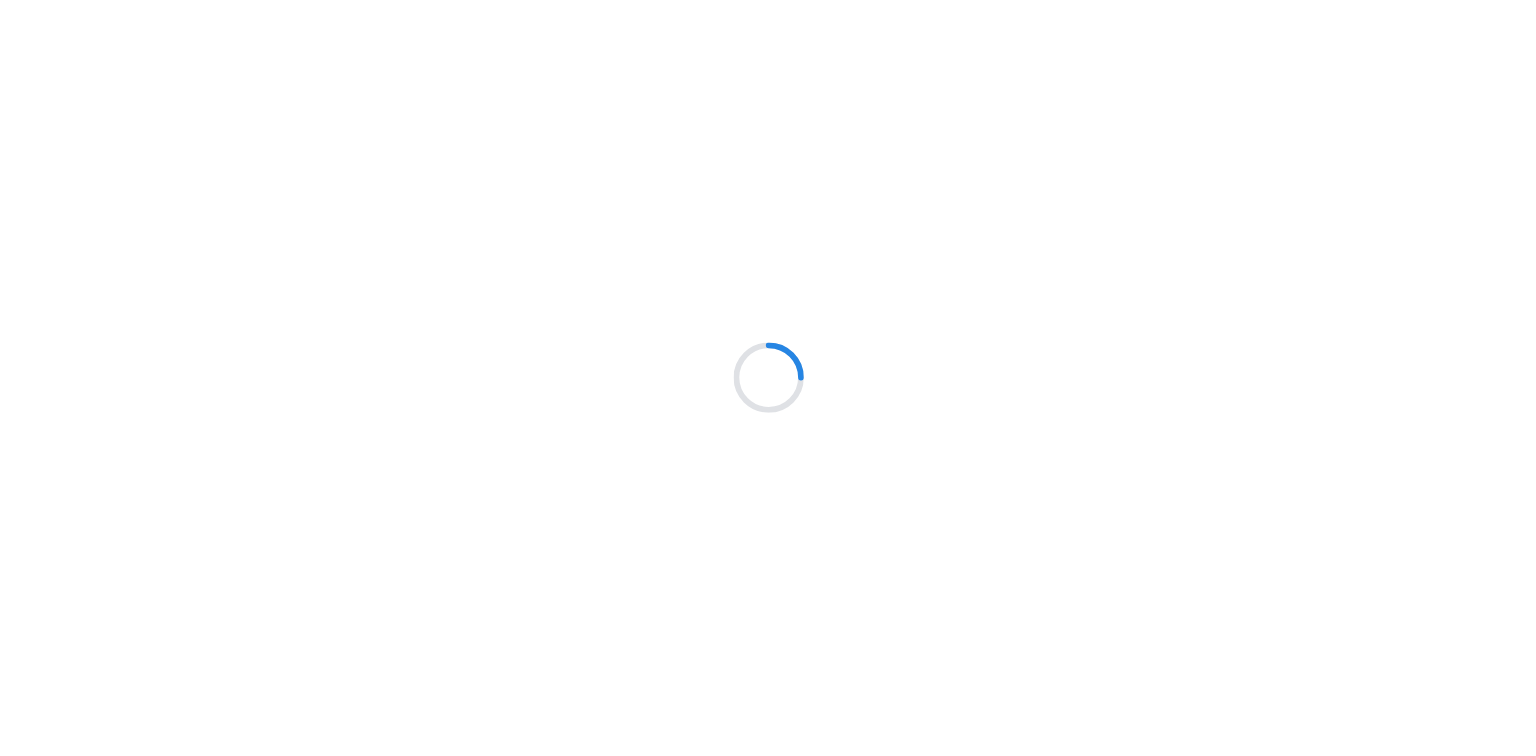 scroll, scrollTop: 0, scrollLeft: 0, axis: both 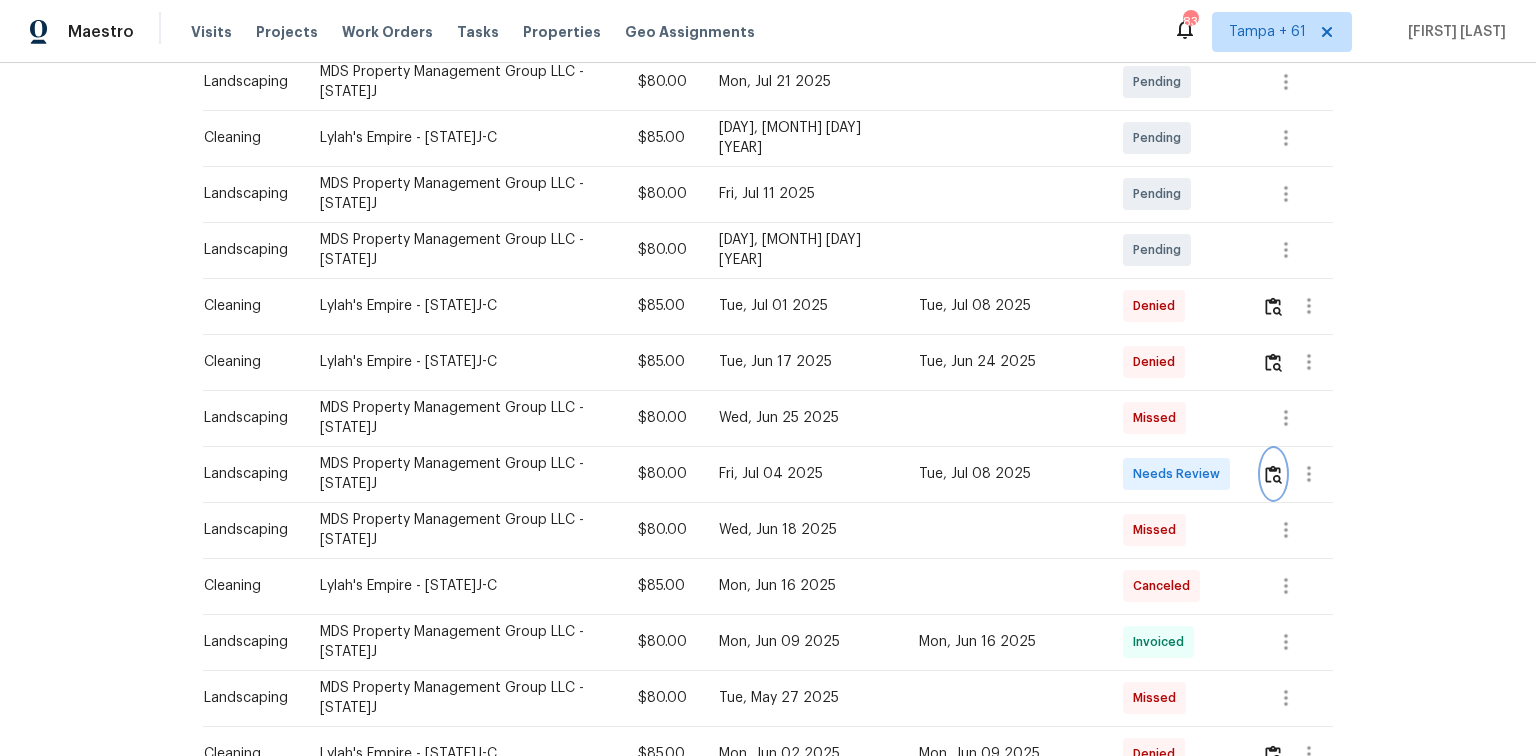 click at bounding box center (1273, 306) 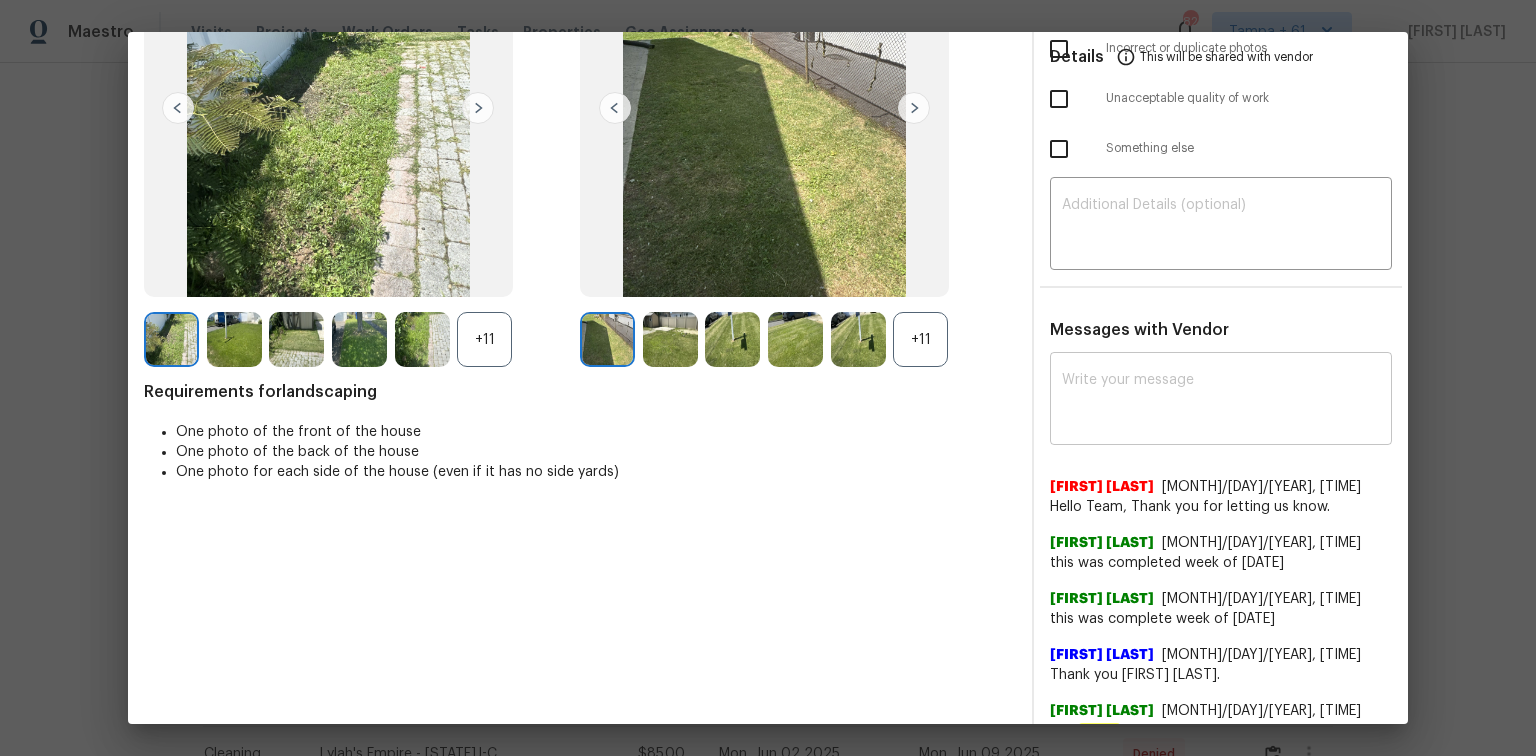 scroll, scrollTop: 240, scrollLeft: 0, axis: vertical 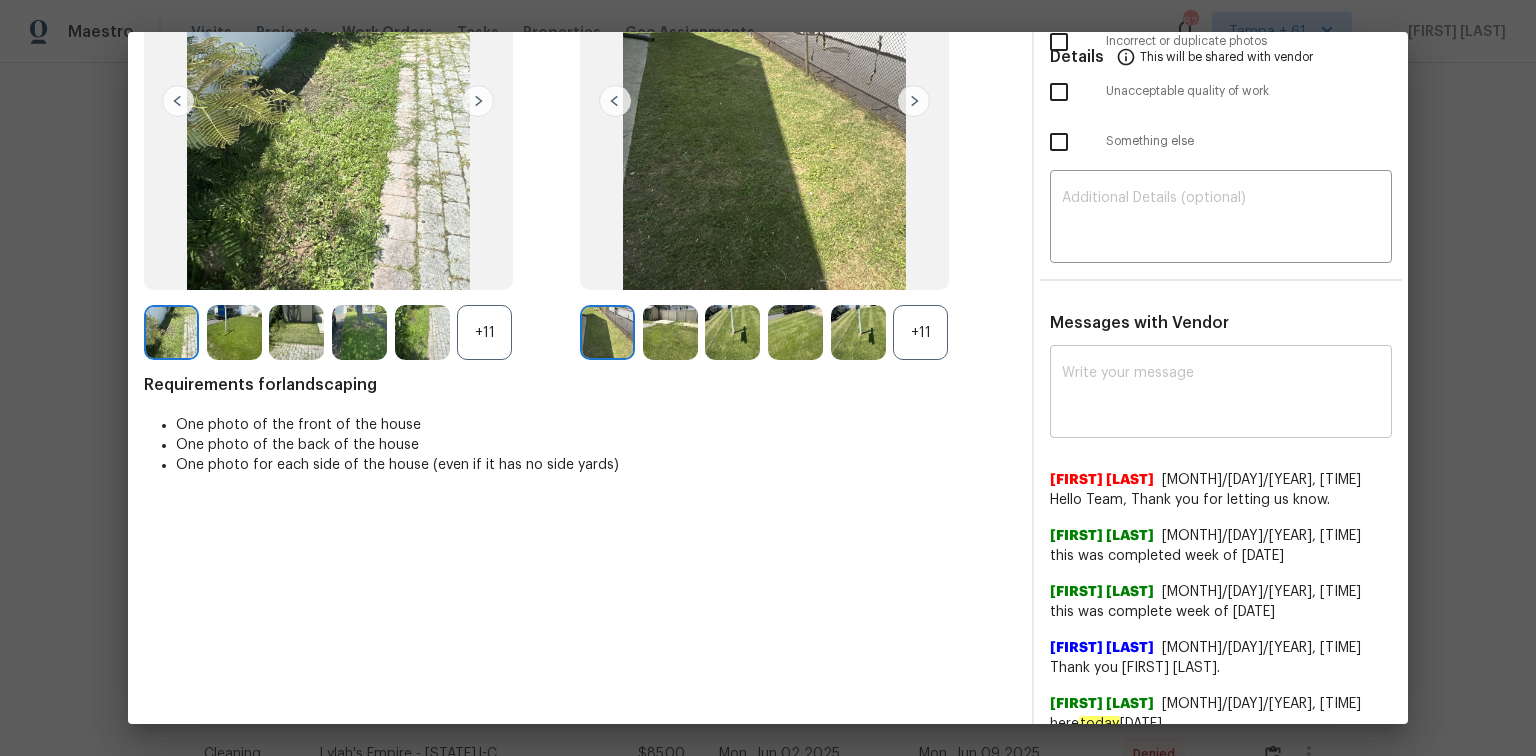 click on "x ​" at bounding box center [1221, 394] 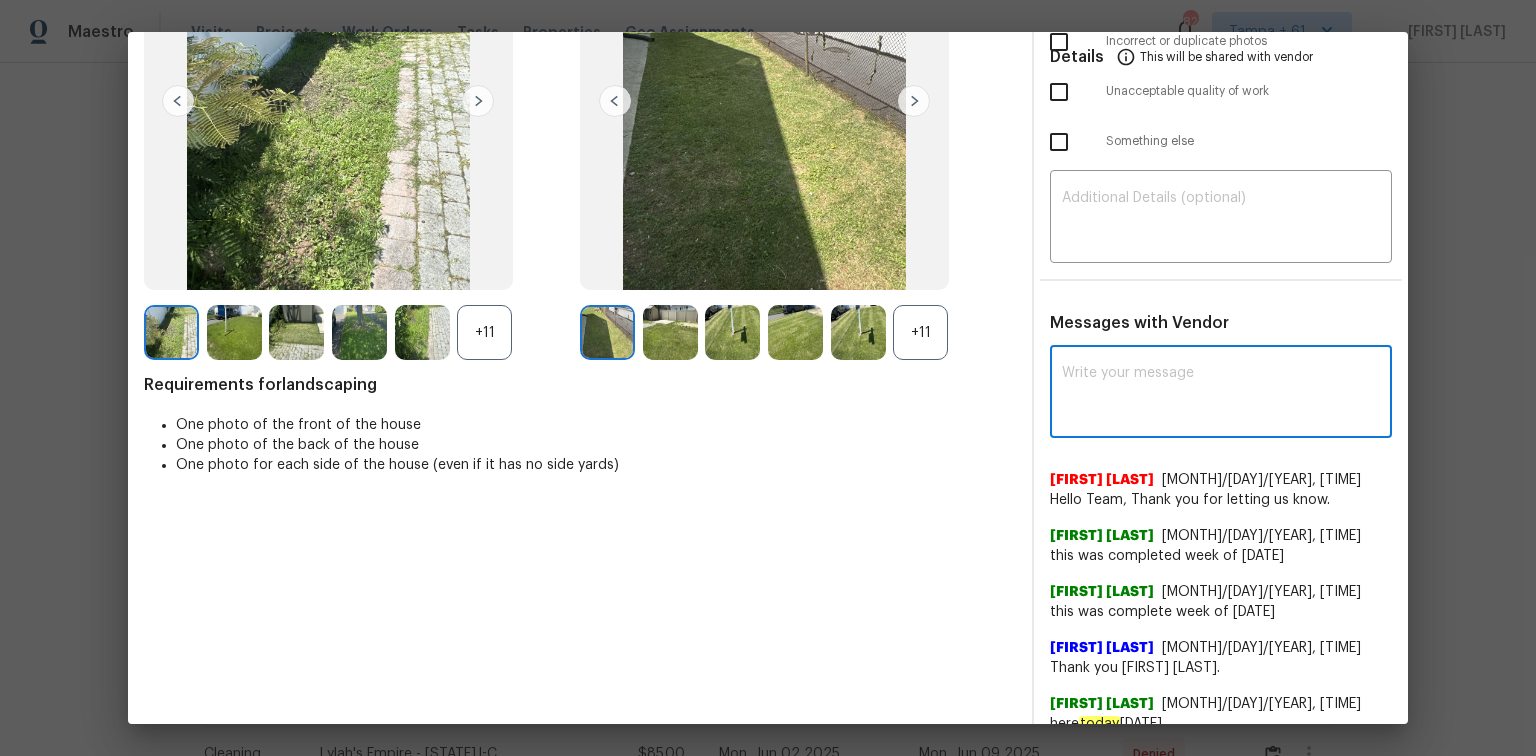 paste on "Maintenance Audit Team: Hello! Unfortunately, this landscaping visit completed on 07/08/2025 has been denied because we are missing the required photos for approval. For approval, please upload address sign photo only if the missing photos were taken on the same day the visit was completed. If those photos are available, they must be uploaded within 48 hours of the original visit date. If the required photos were not taken on the day of the visit, the denial will remain in place. If you or your team need a refresher on the quality standards and requirements, please refer to the updated Standards of Work that have been distributed via email. Thank you!" 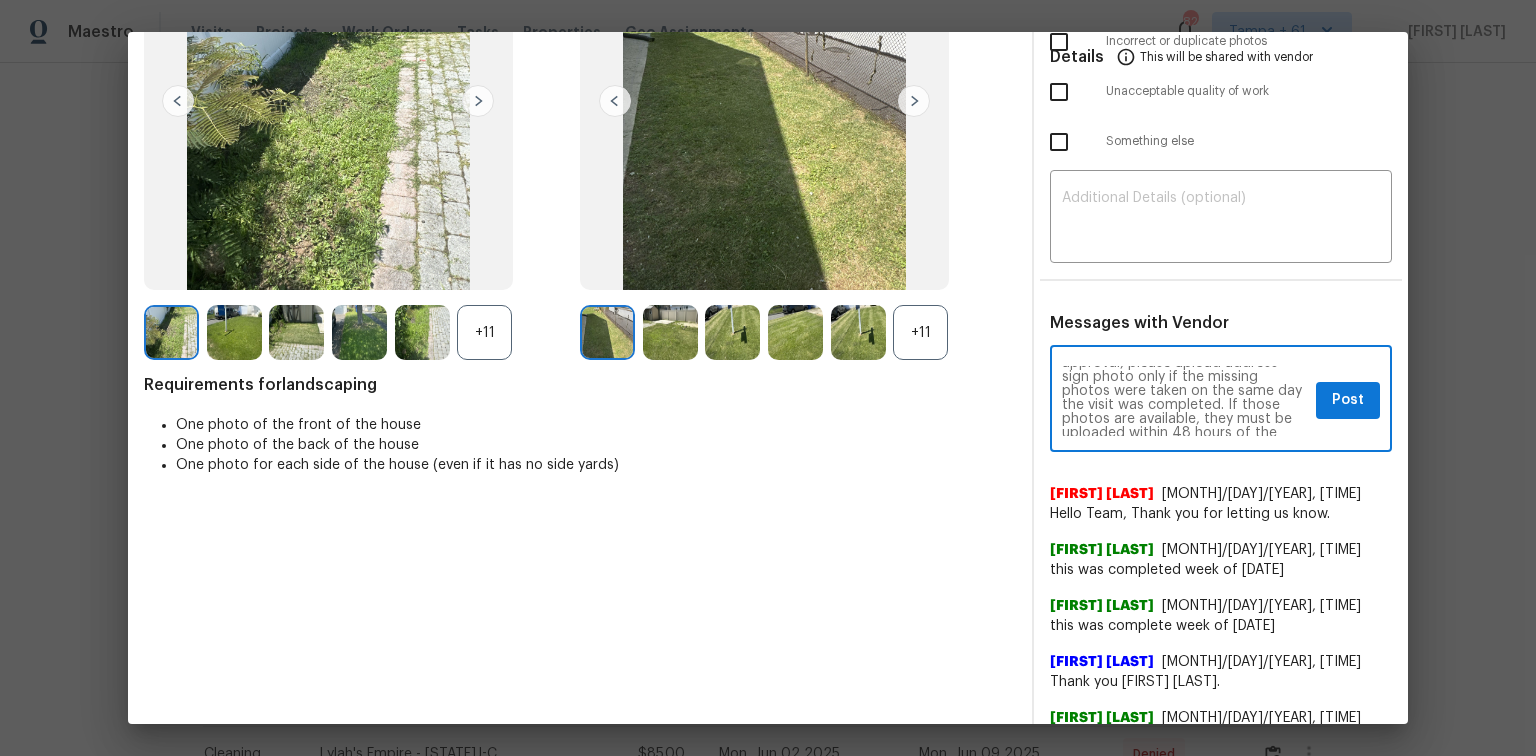 scroll, scrollTop: 0, scrollLeft: 0, axis: both 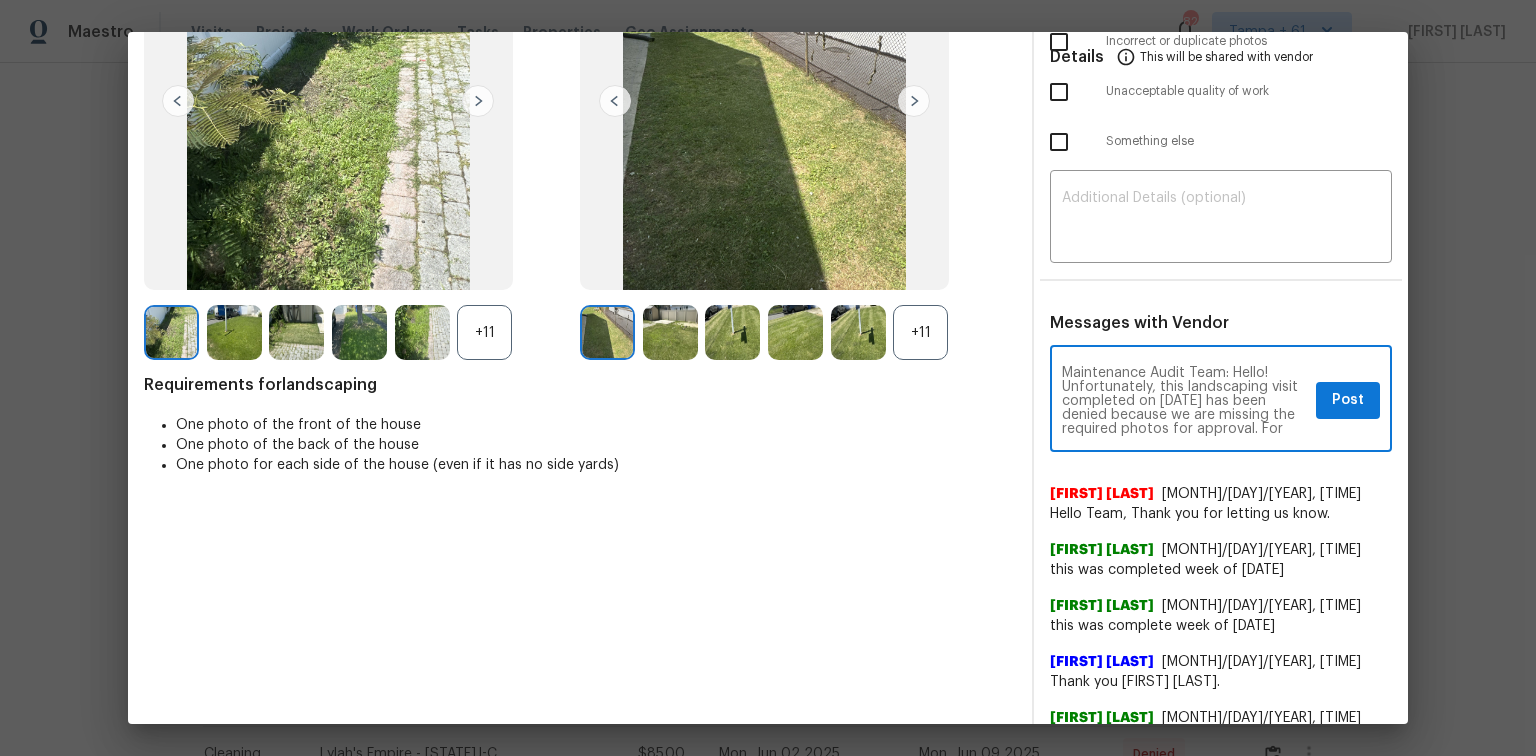 type on "Maintenance Audit Team: Hello! Unfortunately, this landscaping visit completed on 07/08/2025 has been denied because we are missing the required photos for approval. For approval, please upload address sign photo only if the missing photos were taken on the same day the visit was completed. If those photos are available, they must be uploaded within 48 hours of the original visit date. If the required photos were not taken on the day of the visit, the denial will remain in place. If you or your team need a refresher on the quality standards and requirements, please refer to the updated Standards of Work that have been distributed via email. Thank you!" 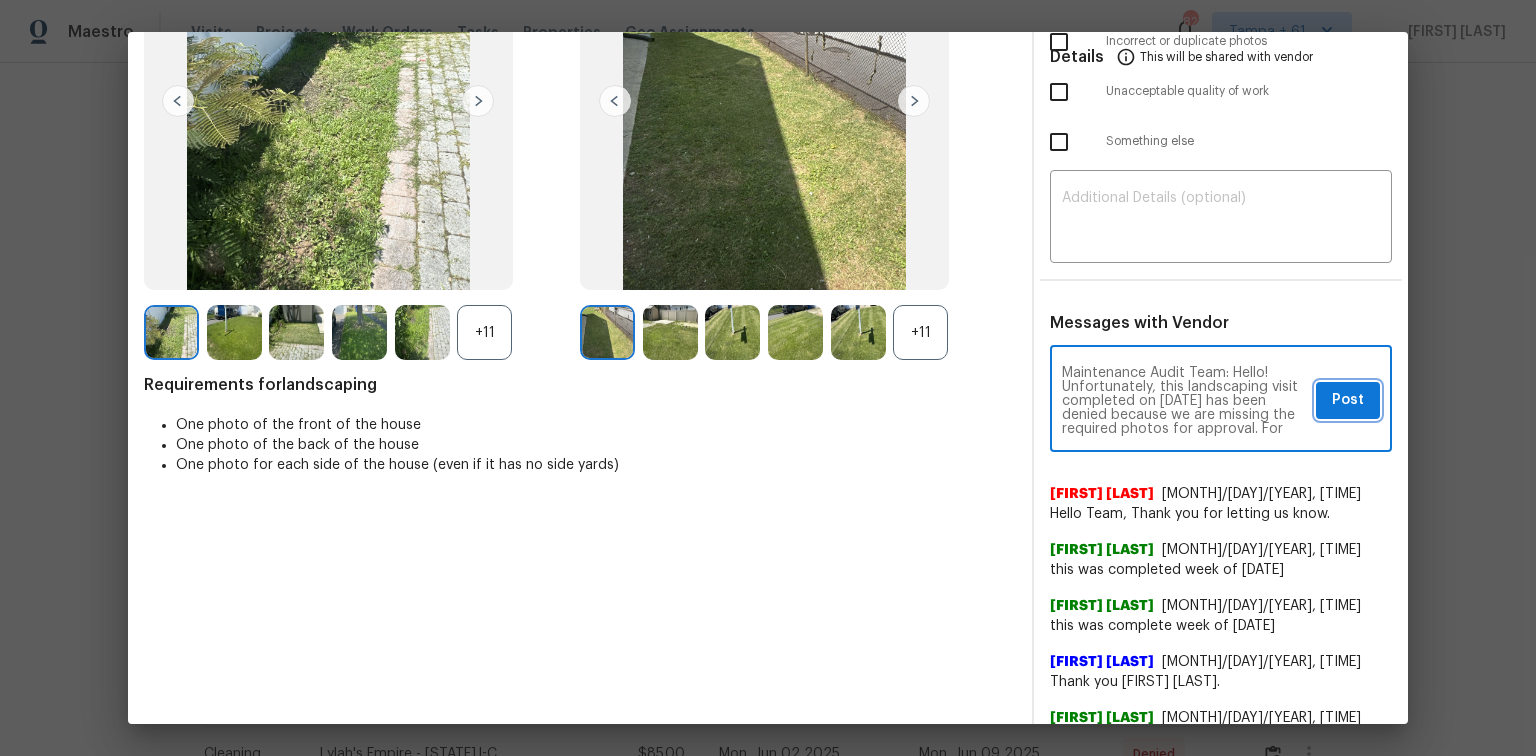click on "Post" at bounding box center [1348, 400] 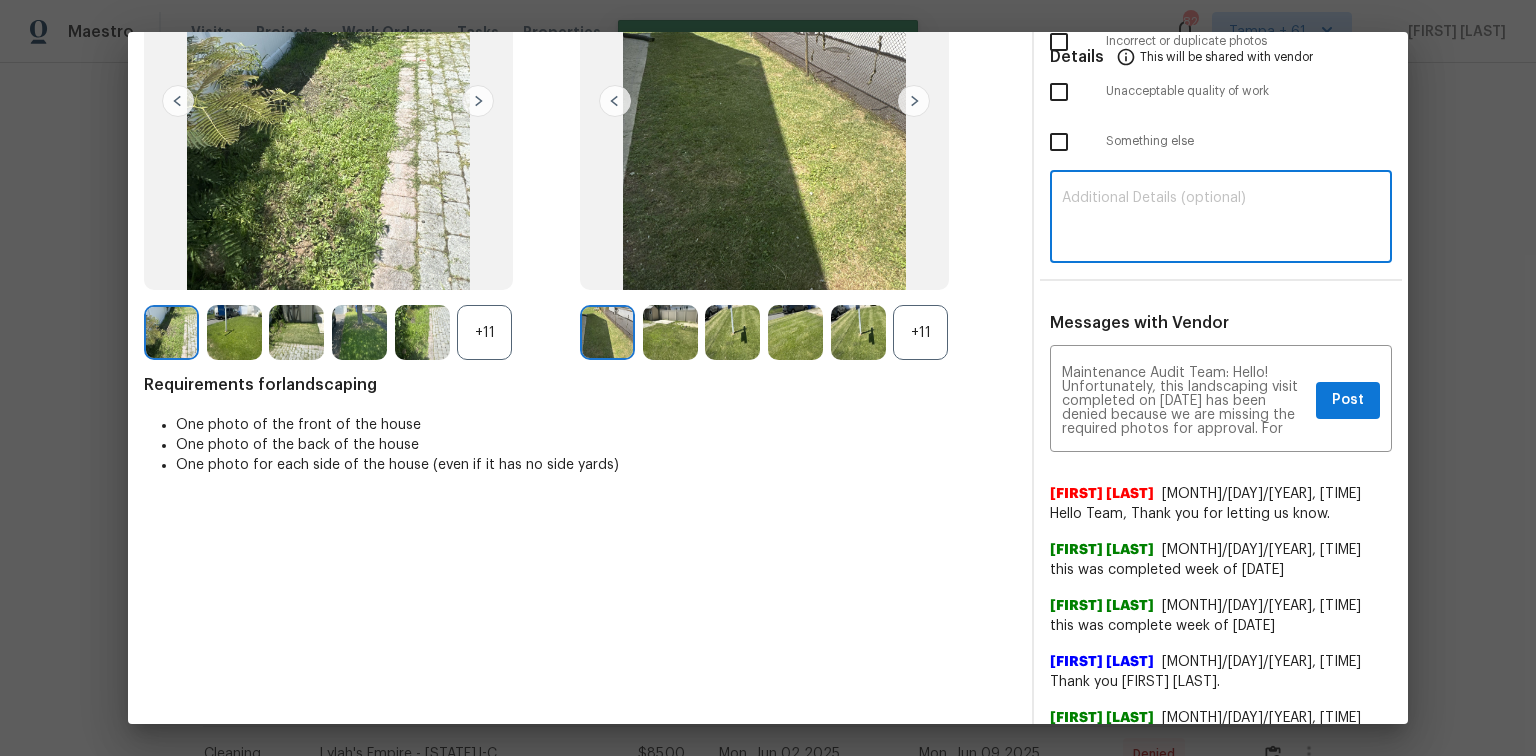 click at bounding box center [1221, 219] 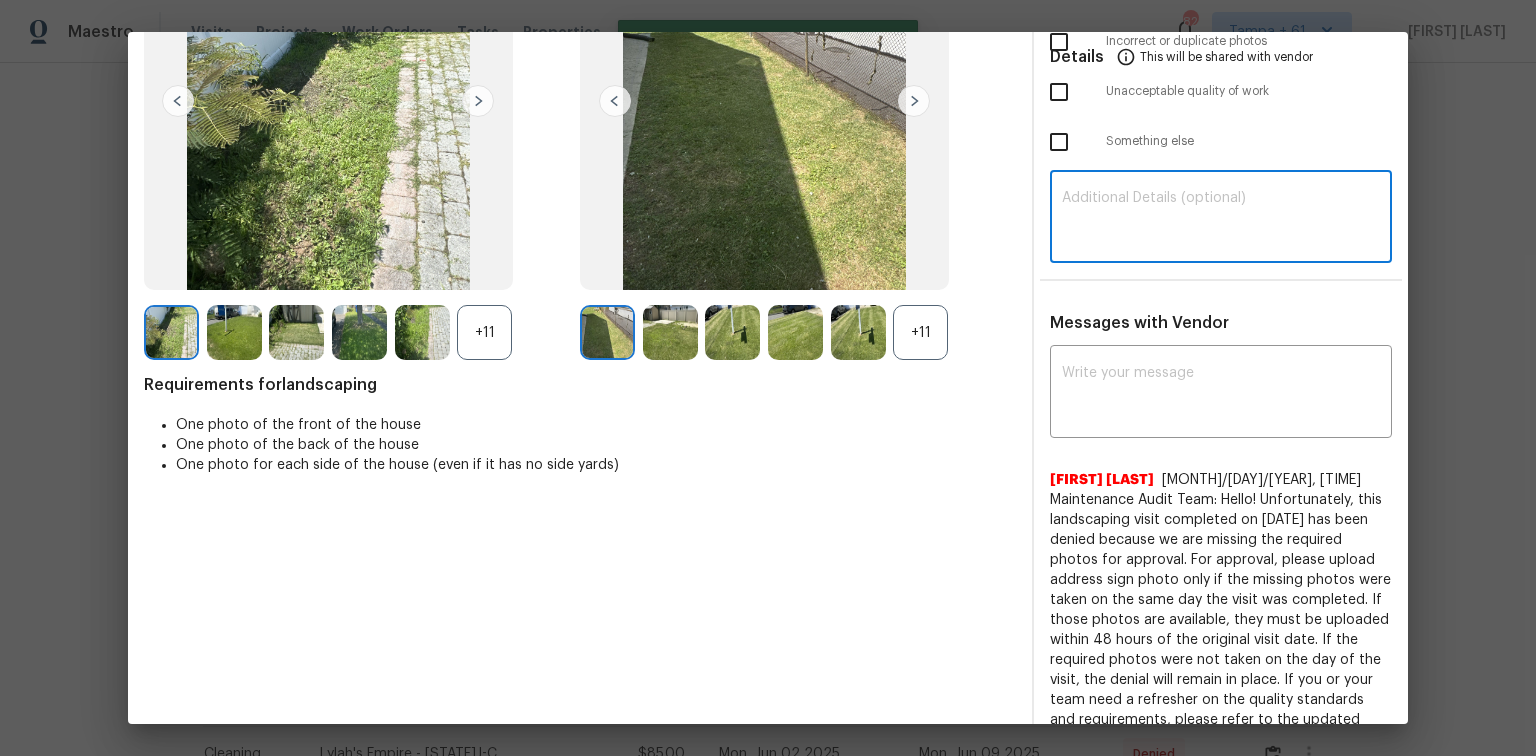 paste on "Maintenance Audit Team: Hello! Unfortunately, this landscaping visit completed on 07/08/2025 has been denied because we are missing the required photos for approval. For approval, please upload address sign photo only if the missing photos were taken on the same day the visit was completed. If those photos are available, they must be uploaded within 48 hours of the original visit date. If the required photos were not taken on the day of the visit, the denial will remain in place. If you or your team need a refresher on the quality standards and requirements, please refer to the updated Standards of Work that have been distributed via email. Thank you!" 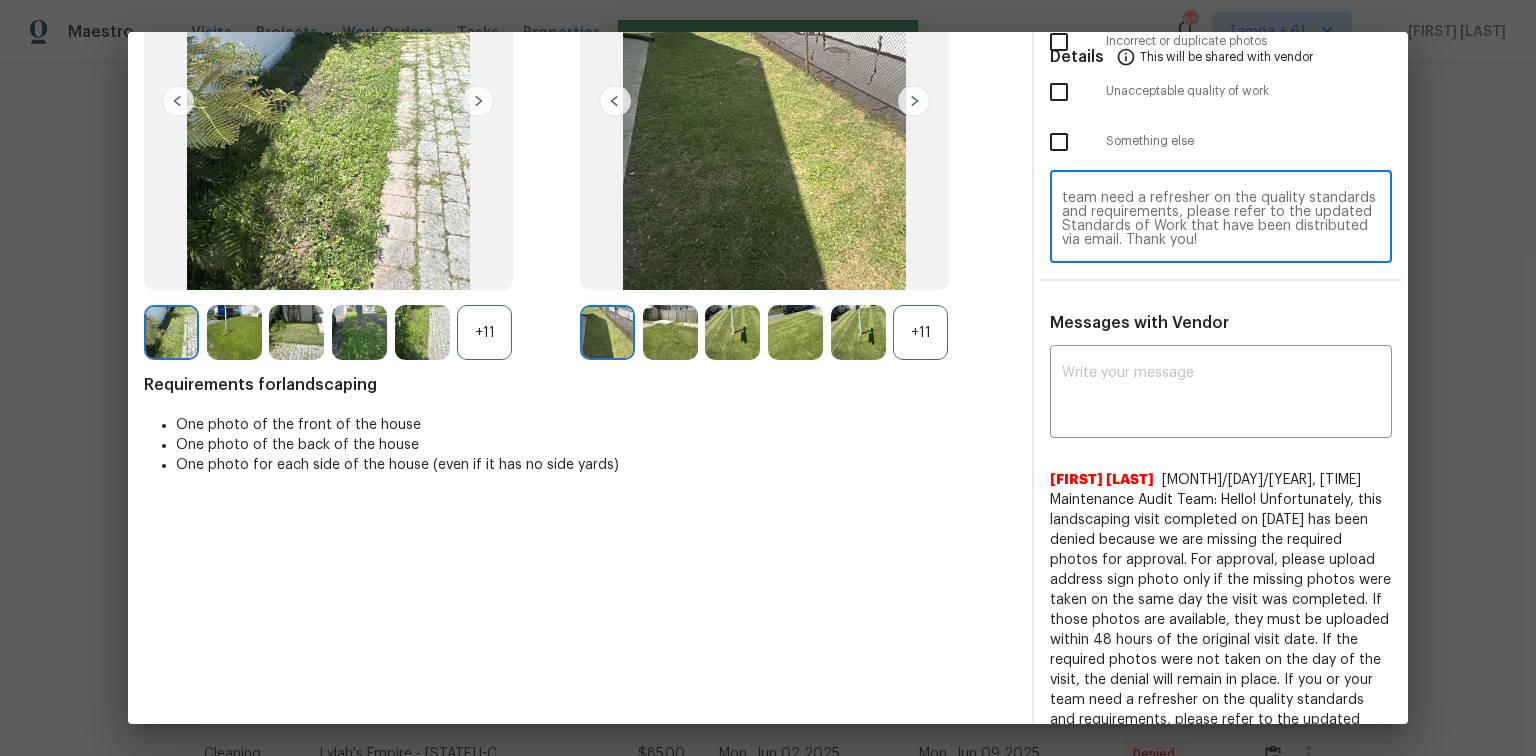 scroll, scrollTop: 0, scrollLeft: 0, axis: both 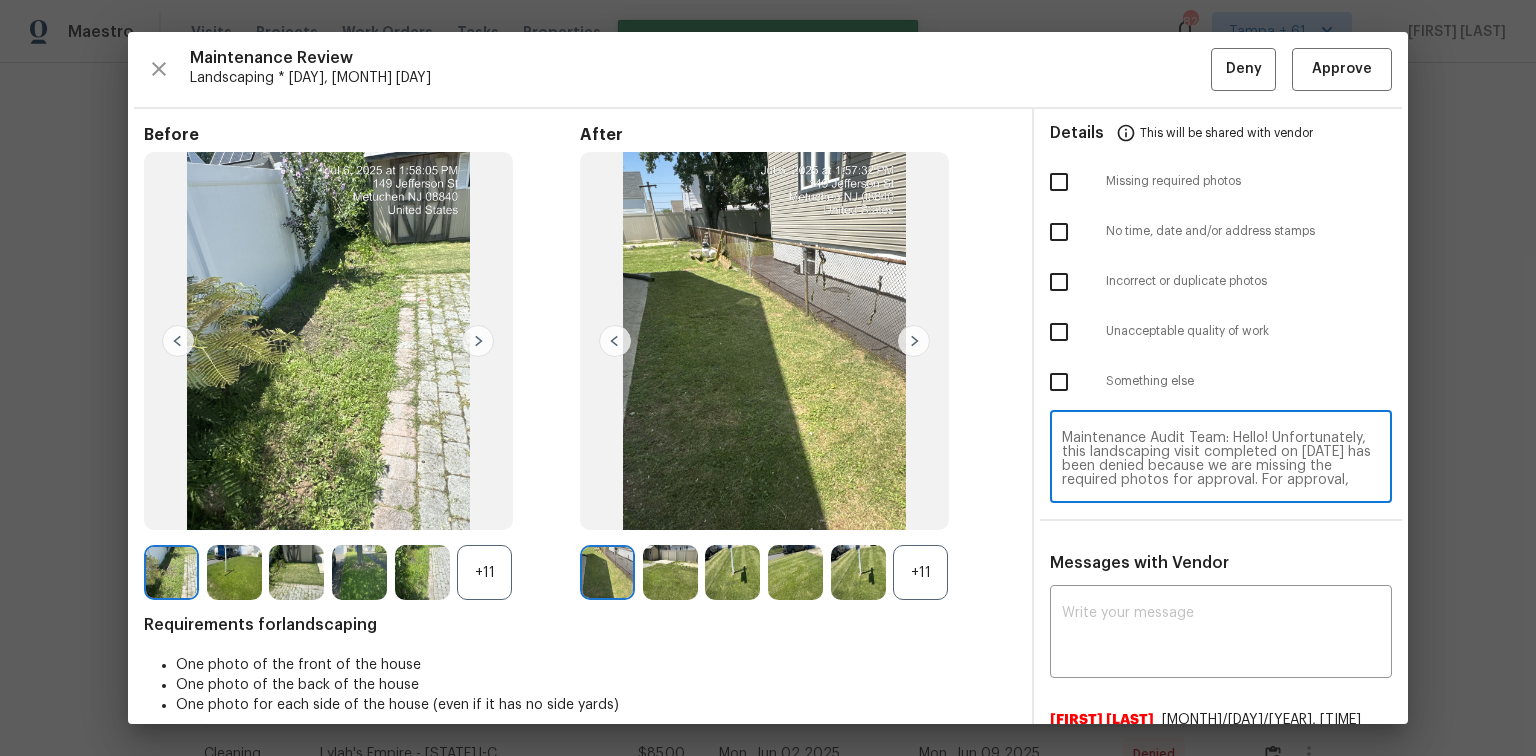 type on "Maintenance Audit Team: Hello! Unfortunately, this landscaping visit completed on 07/08/2025 has been denied because we are missing the required photos for approval. For approval, please upload address sign photo only if the missing photos were taken on the same day the visit was completed. If those photos are available, they must be uploaded within 48 hours of the original visit date. If the required photos were not taken on the day of the visit, the denial will remain in place. If you or your team need a refresher on the quality standards and requirements, please refer to the updated Standards of Work that have been distributed via email. Thank you!" 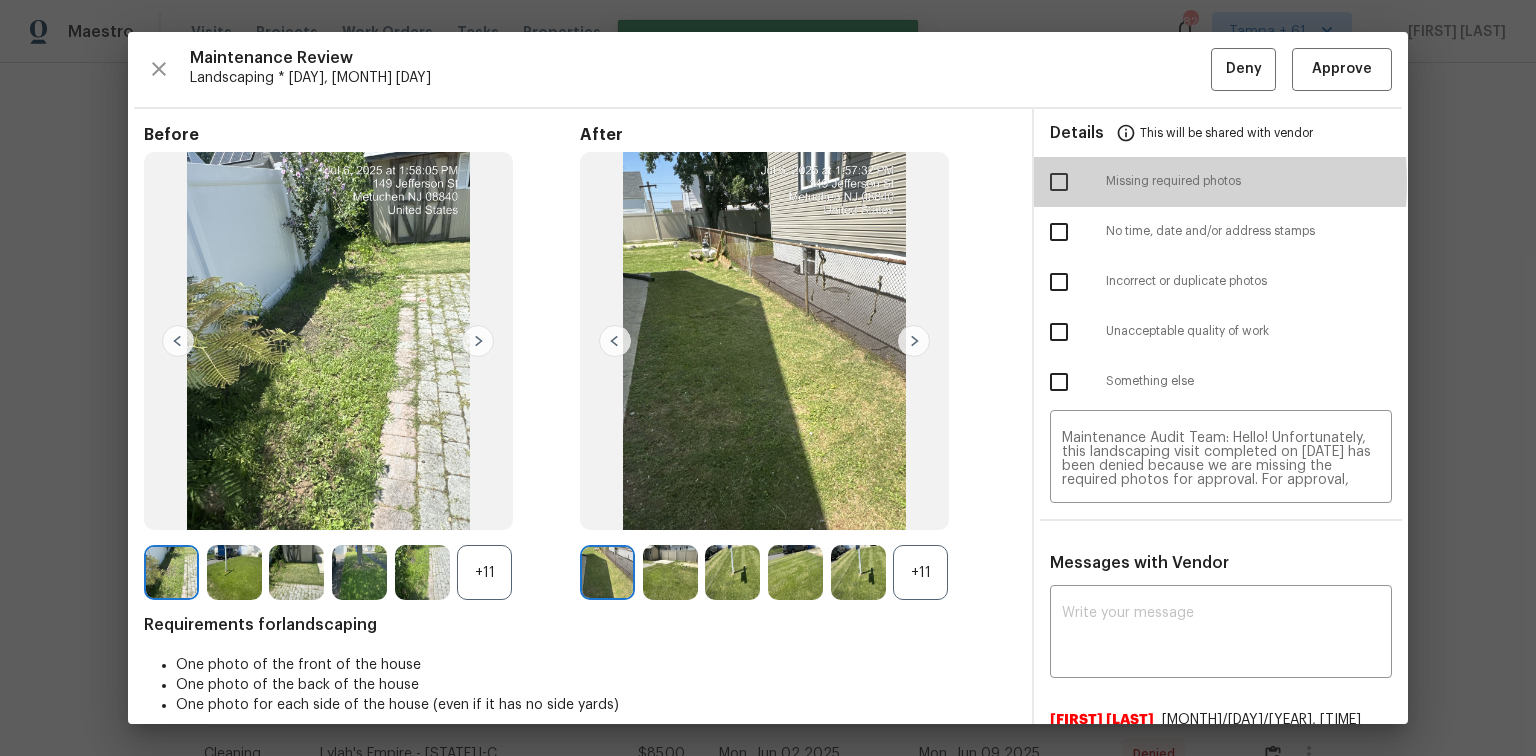 click at bounding box center (1059, 182) 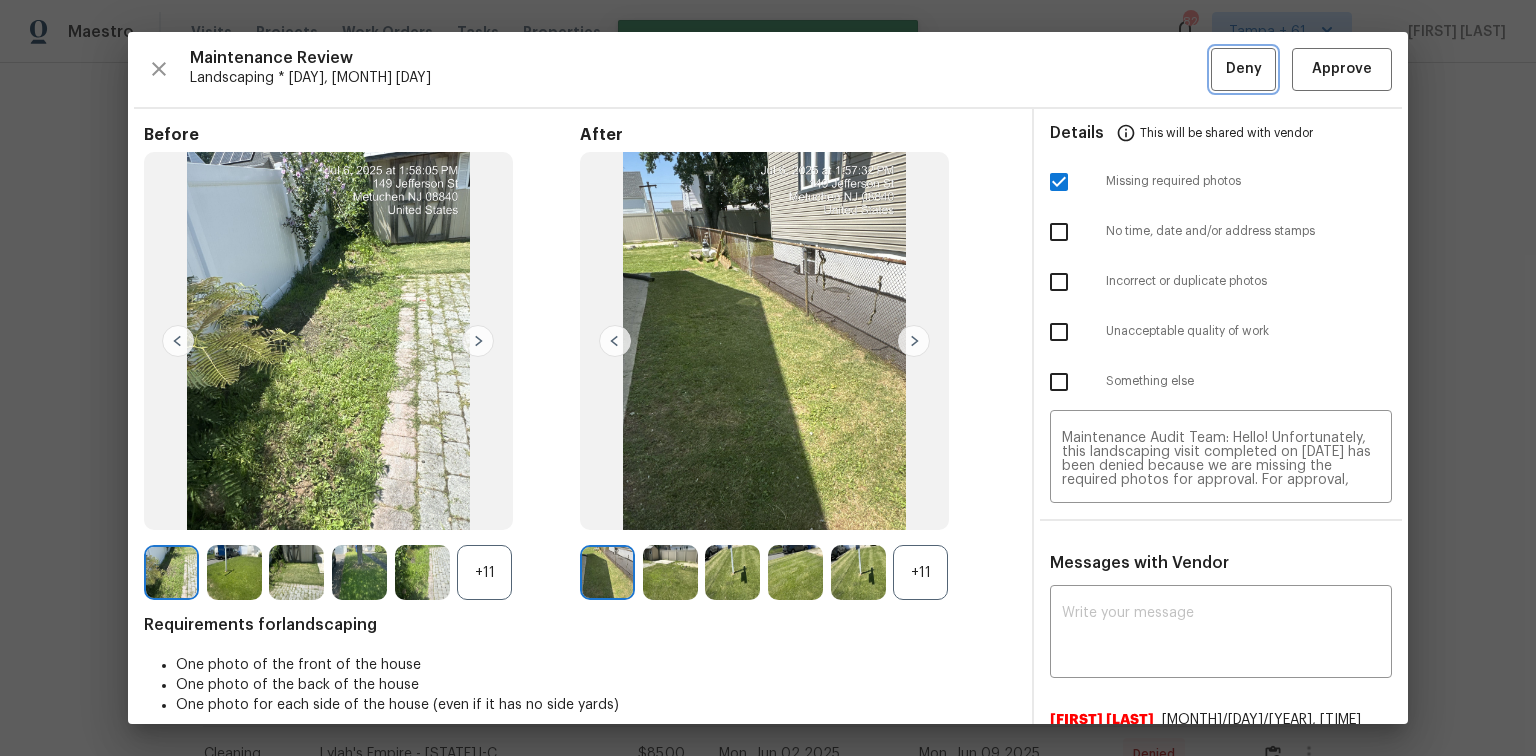 click on "Deny" at bounding box center [1243, 69] 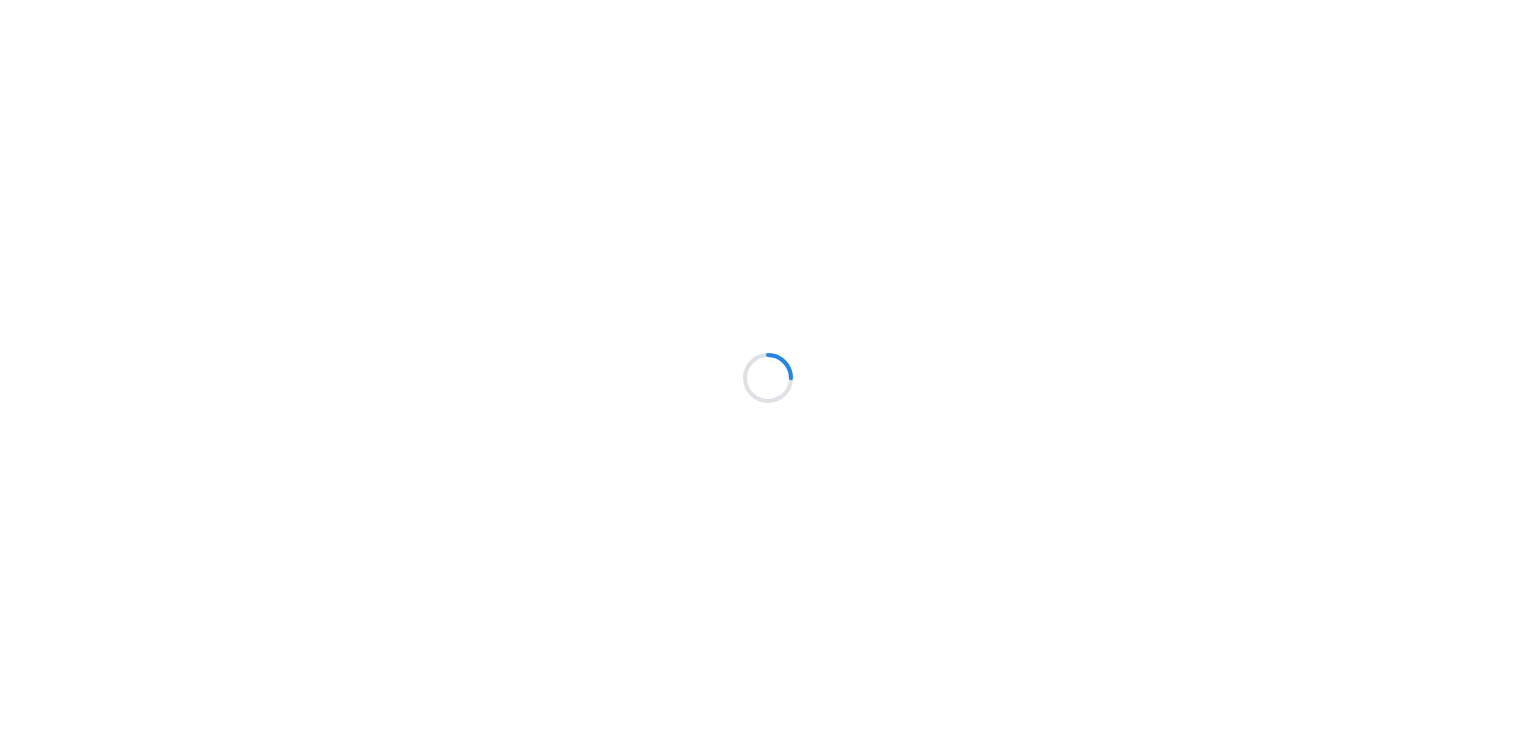scroll, scrollTop: 0, scrollLeft: 0, axis: both 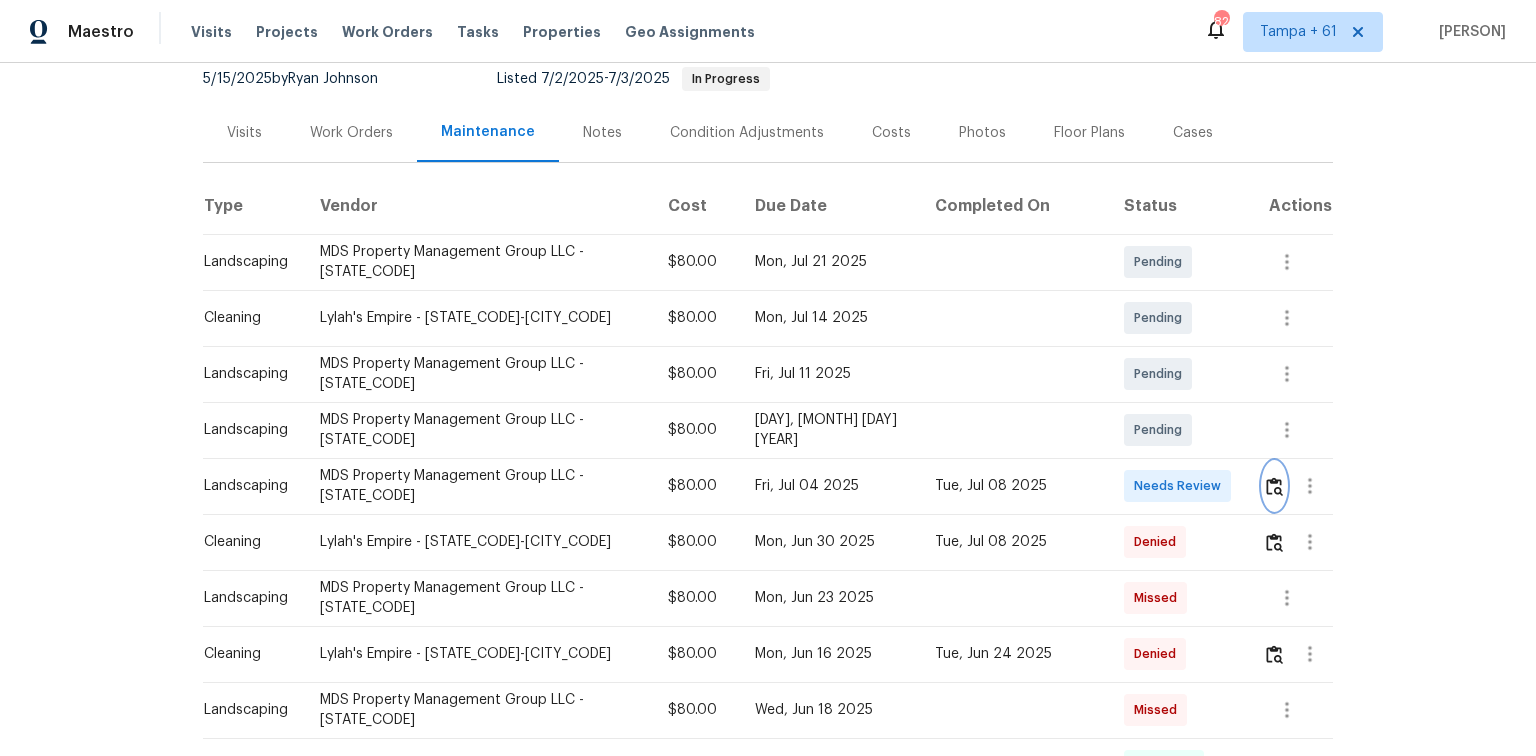 click at bounding box center [1274, 486] 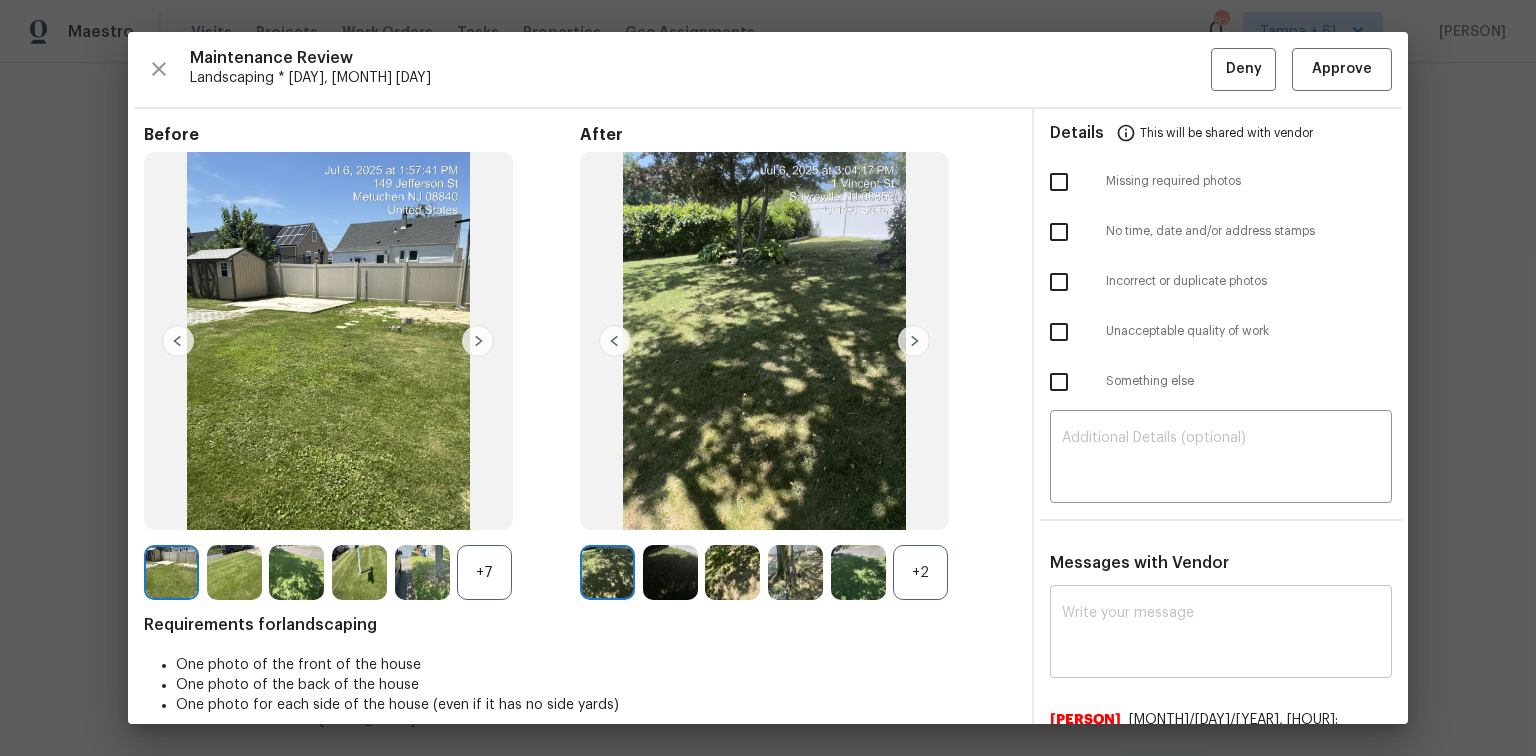 click at bounding box center [1221, 634] 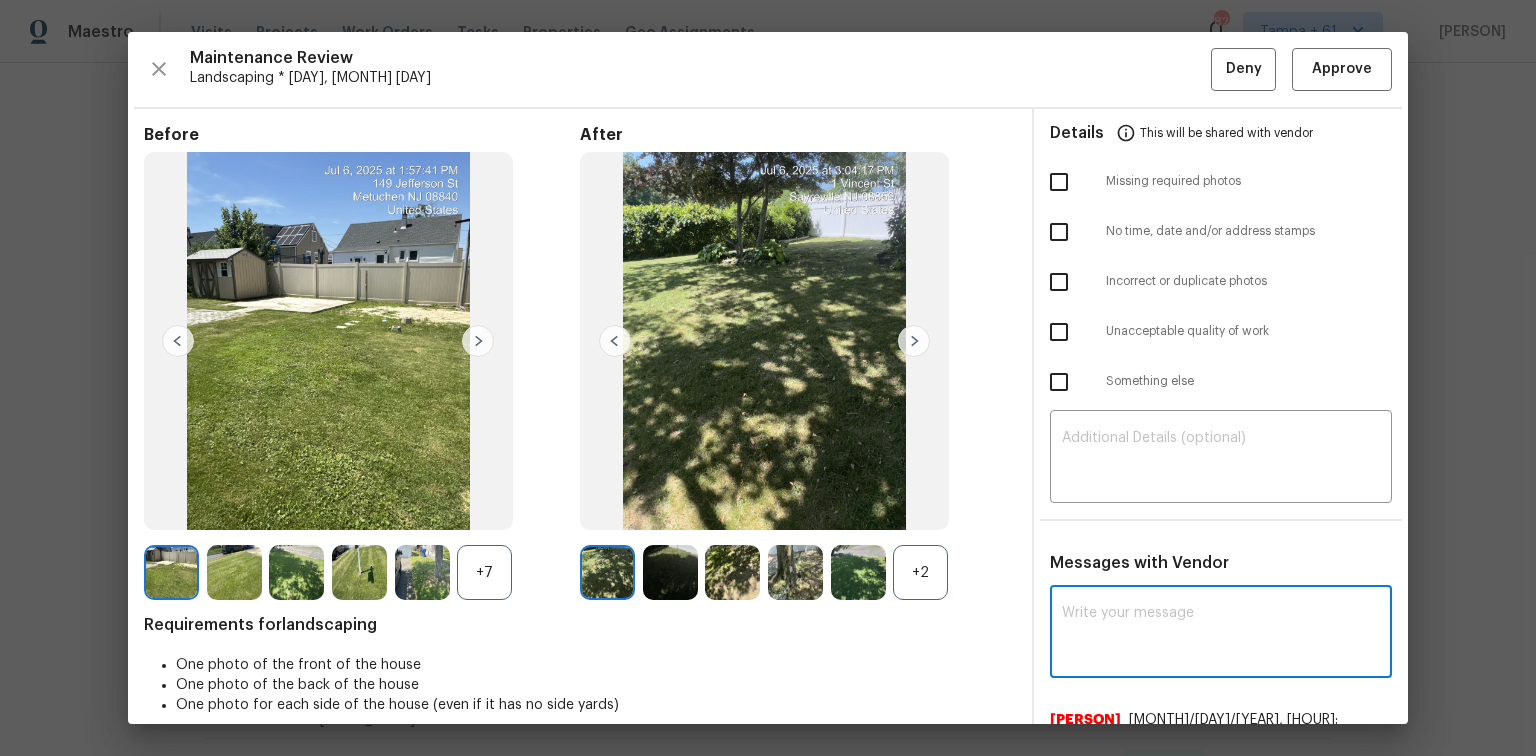 paste on "Maintenance Audit Team: Hello! Unfortunately, this landscaping visit completed on 07/08/2025 has been denied because we are missing the required photos for approval. For approval, please upload address sign photo and please avoid other property photos. only if the missing photos were taken on the same day the visit was completed. If those photos are available, they must be uploaded within 48 hours of the original visit date. If the required photos were not taken on the day of the visit, the denial will remain in place. If you or your team need a refresher on the quality standards and requirements, please refer to the updated Standards of Work that have been distributed via email. Thank you!" 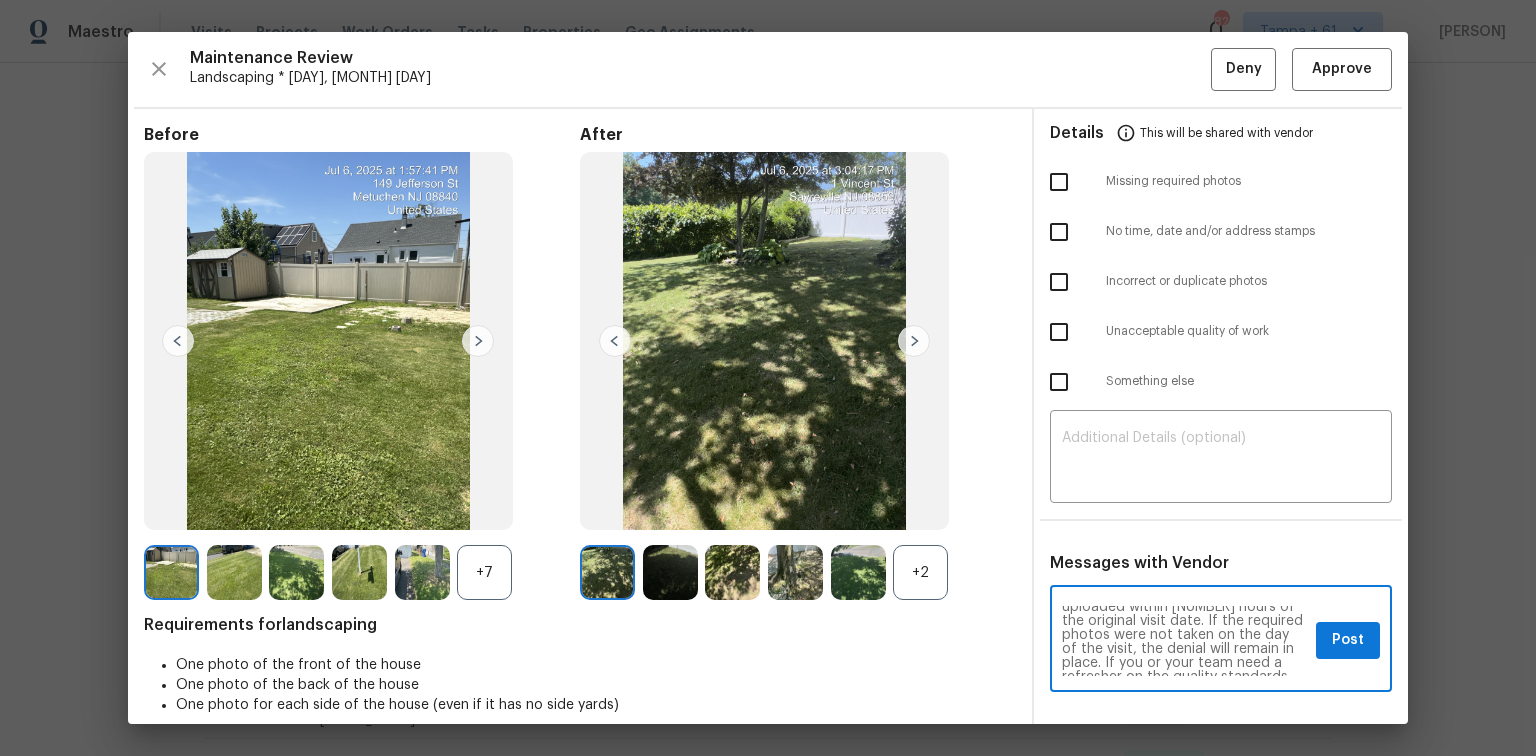 scroll, scrollTop: 237, scrollLeft: 0, axis: vertical 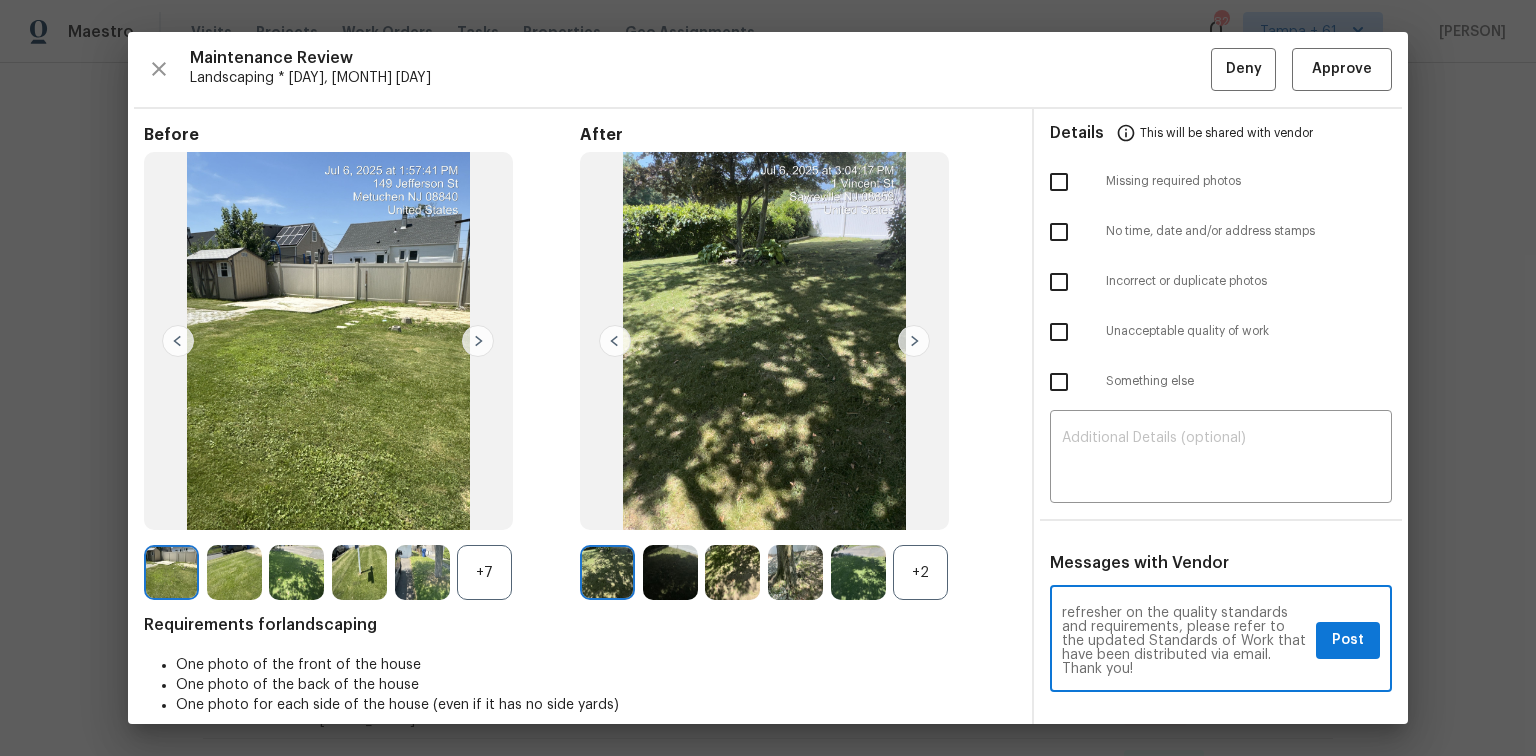 type on "Maintenance Audit Team: Hello! Unfortunately, this landscaping visit completed on 07/08/2025 has been denied because we are missing the required photos for approval. For approval, please upload address sign photo and please avoid other property photos. only if the missing photos were taken on the same day the visit was completed. If those photos are available, they must be uploaded within 48 hours of the original visit date. If the required photos were not taken on the day of the visit, the denial will remain in place. If you or your team need a refresher on the quality standards and requirements, please refer to the updated Standards of Work that have been distributed via email. Thank you!" 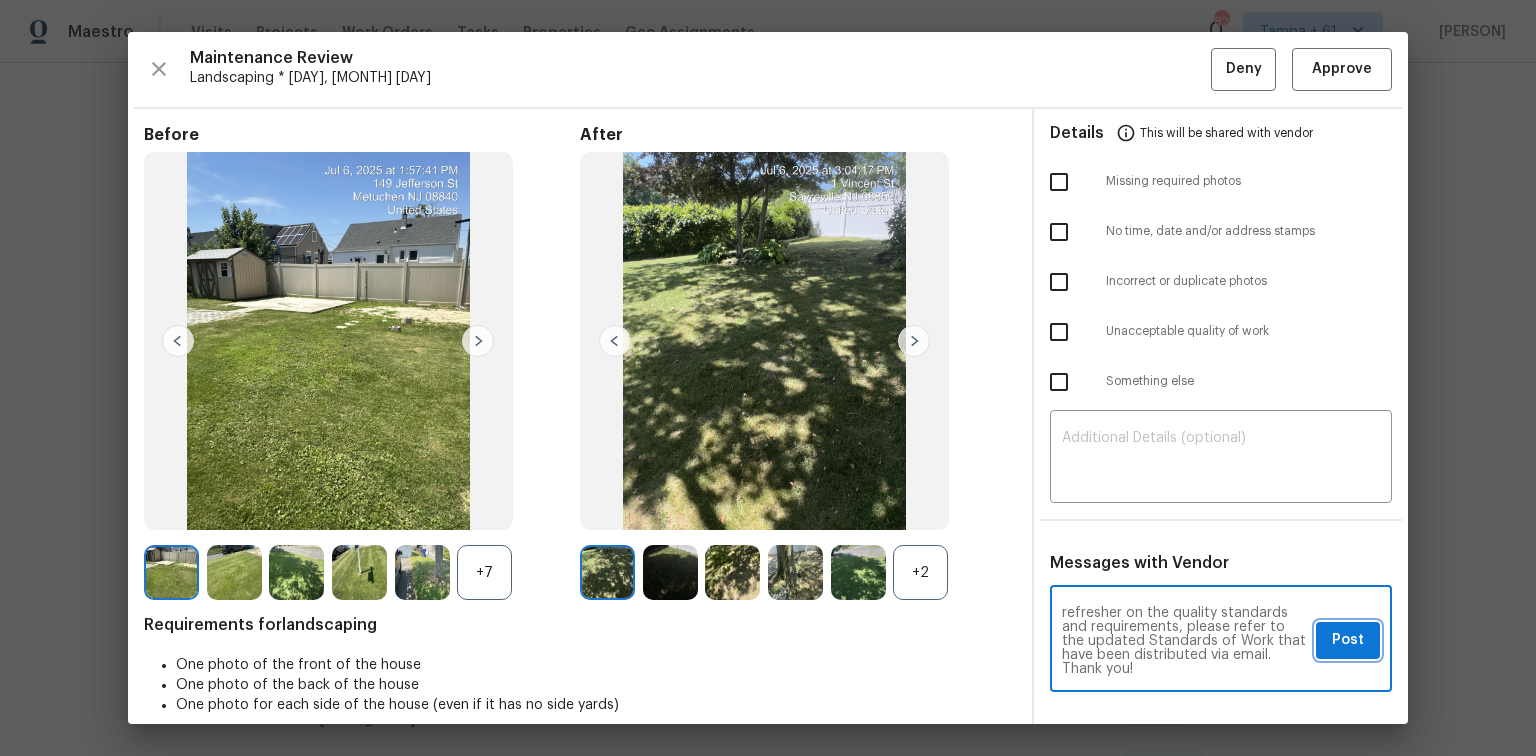 click on "Post" at bounding box center [1348, 640] 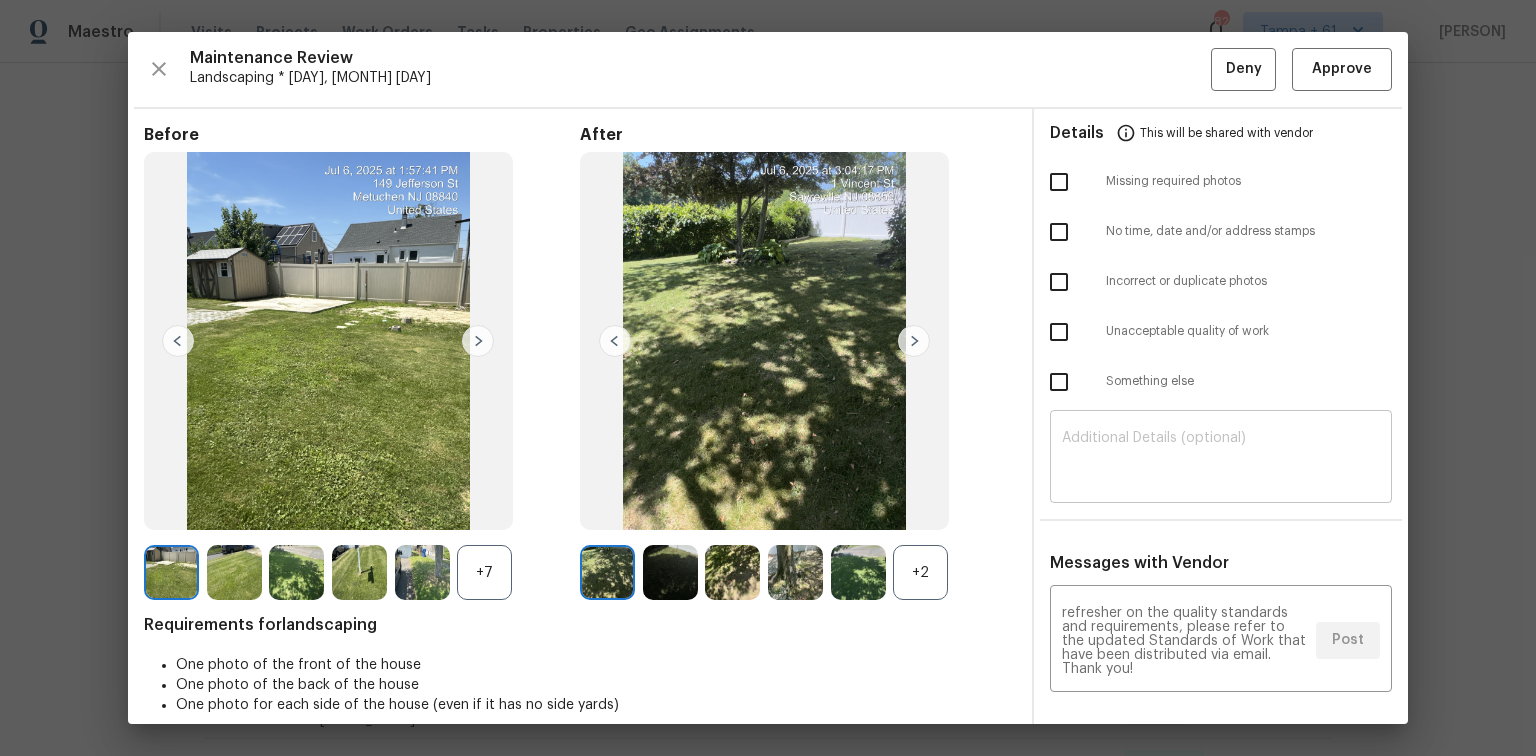click at bounding box center [1221, 459] 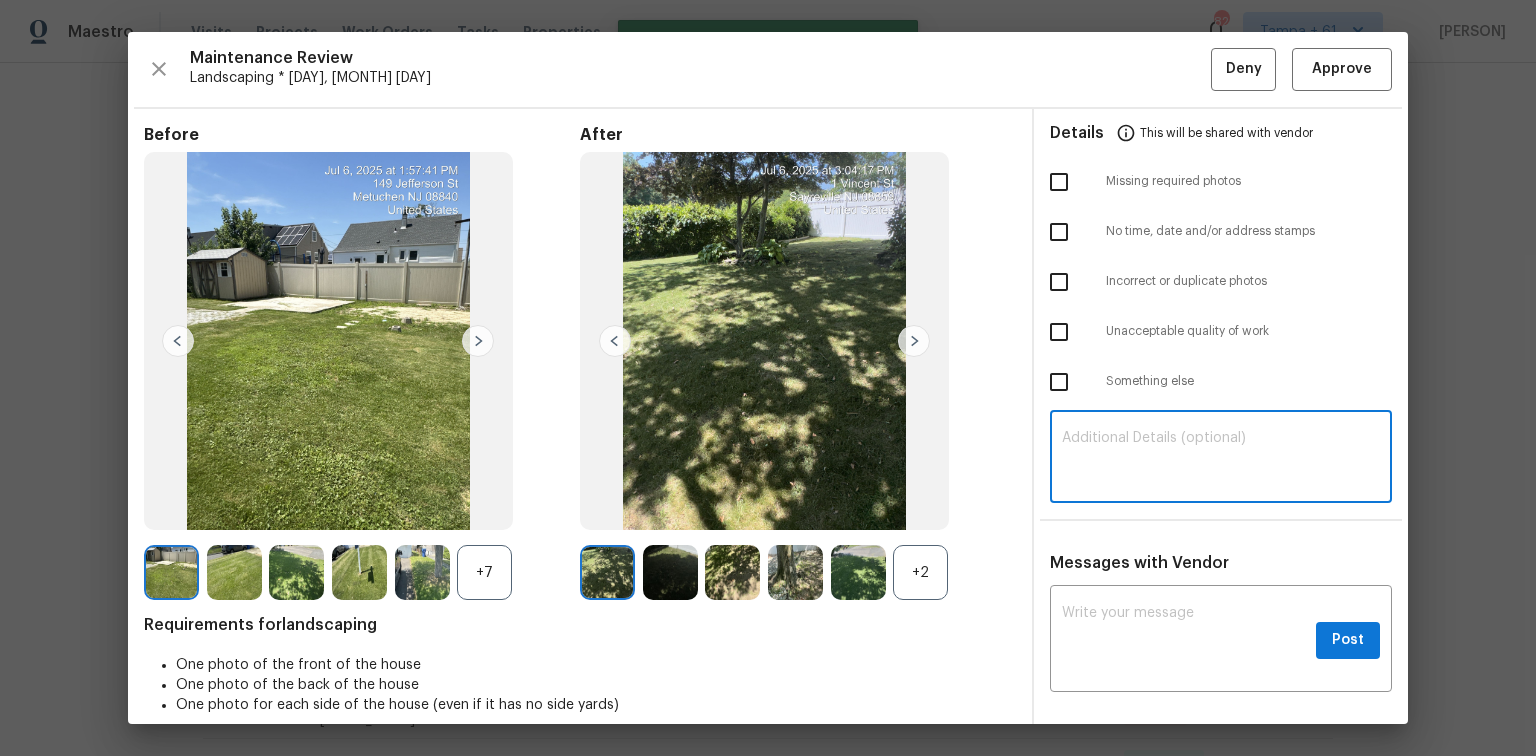scroll, scrollTop: 0, scrollLeft: 0, axis: both 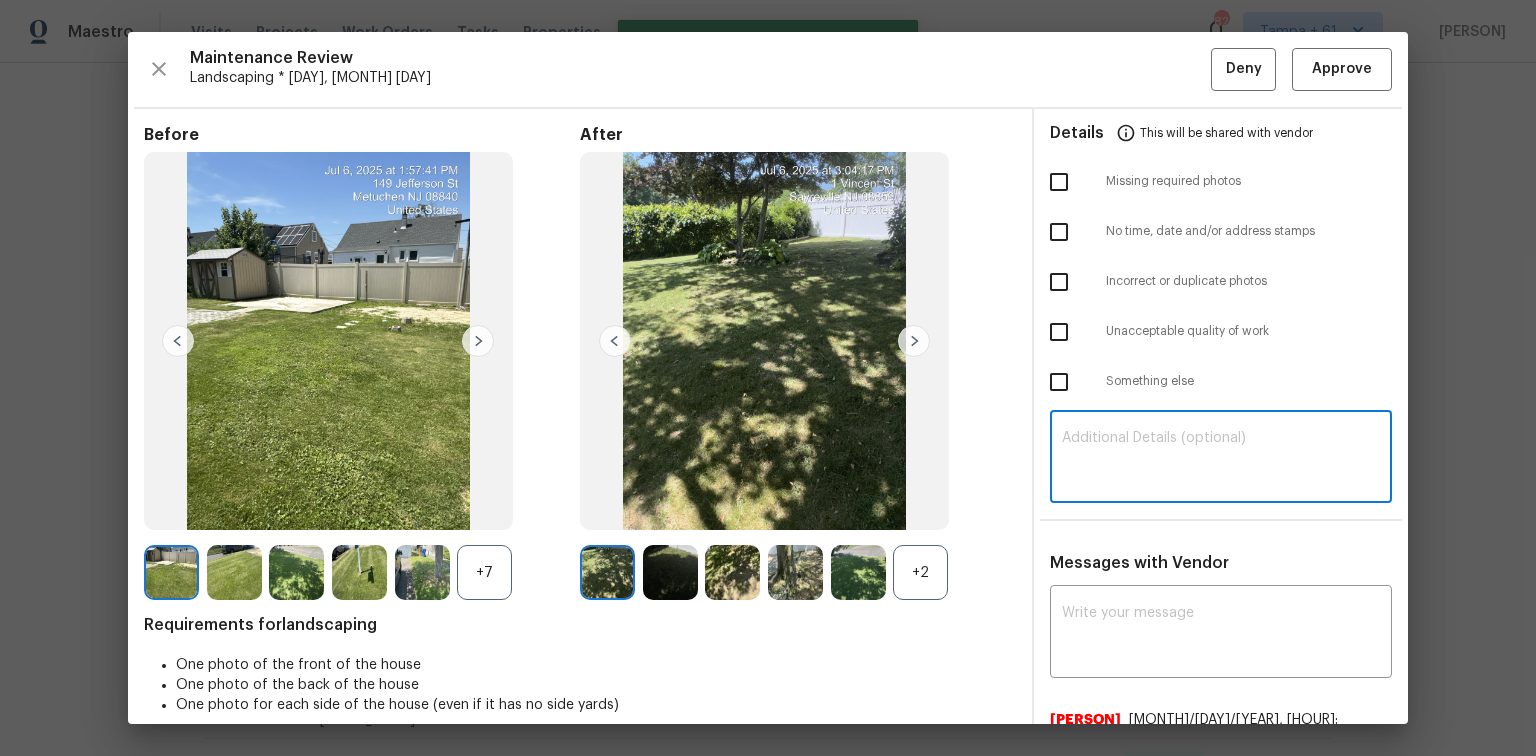 paste on "Maintenance Audit Team: Hello! Unfortunately, this landscaping visit completed on 07/08/2025 has been denied because we are missing the required photos for approval. For approval, please upload address sign photo and please avoid other property photos. only if the missing photos were taken on the same day the visit was completed. If those photos are available, they must be uploaded within 48 hours of the original visit date. If the required photos were not taken on the day of the visit, the denial will remain in place. If you or your team need a refresher on the quality standards and requirements, please refer to the updated Standards of Work that have been distributed via email. Thank you!" 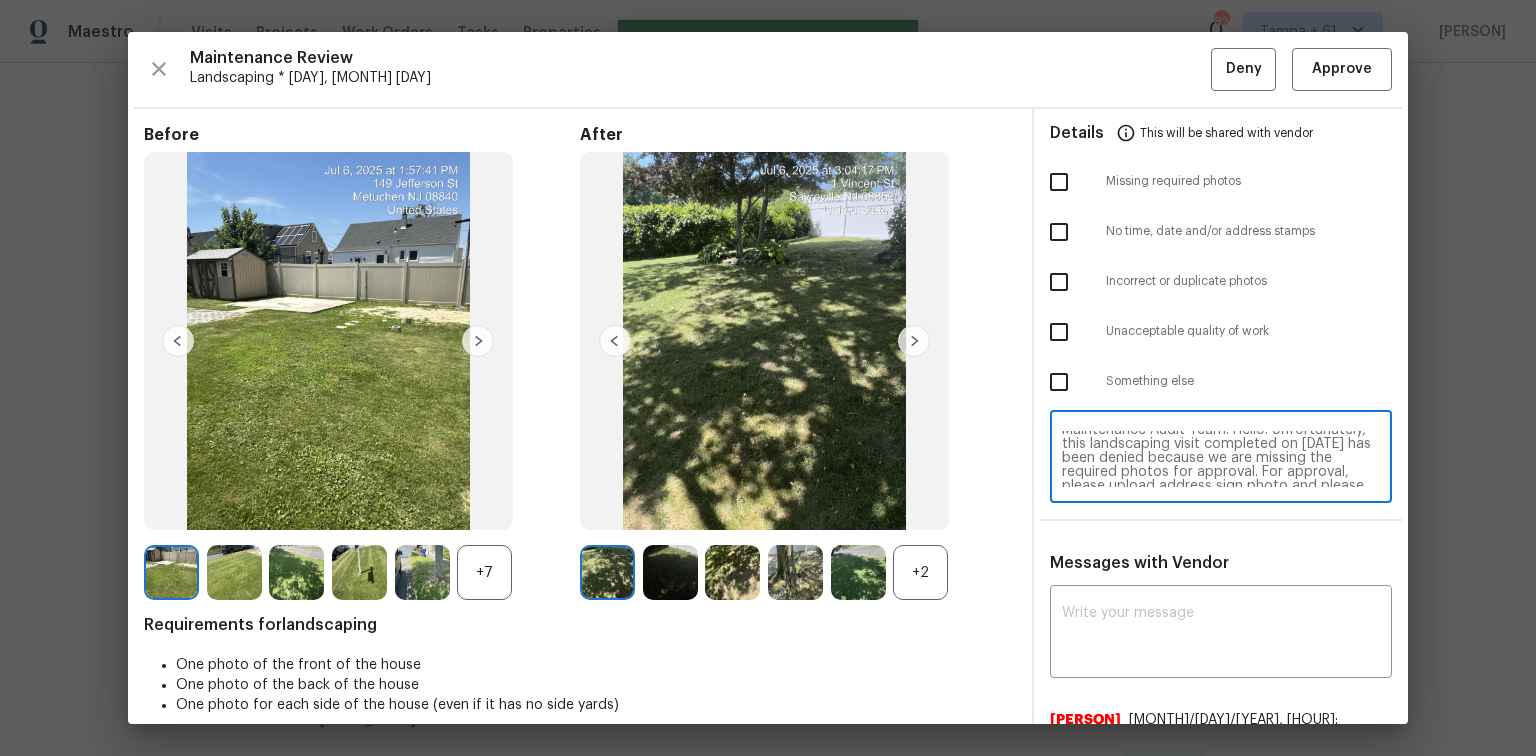 scroll, scrollTop: 0, scrollLeft: 0, axis: both 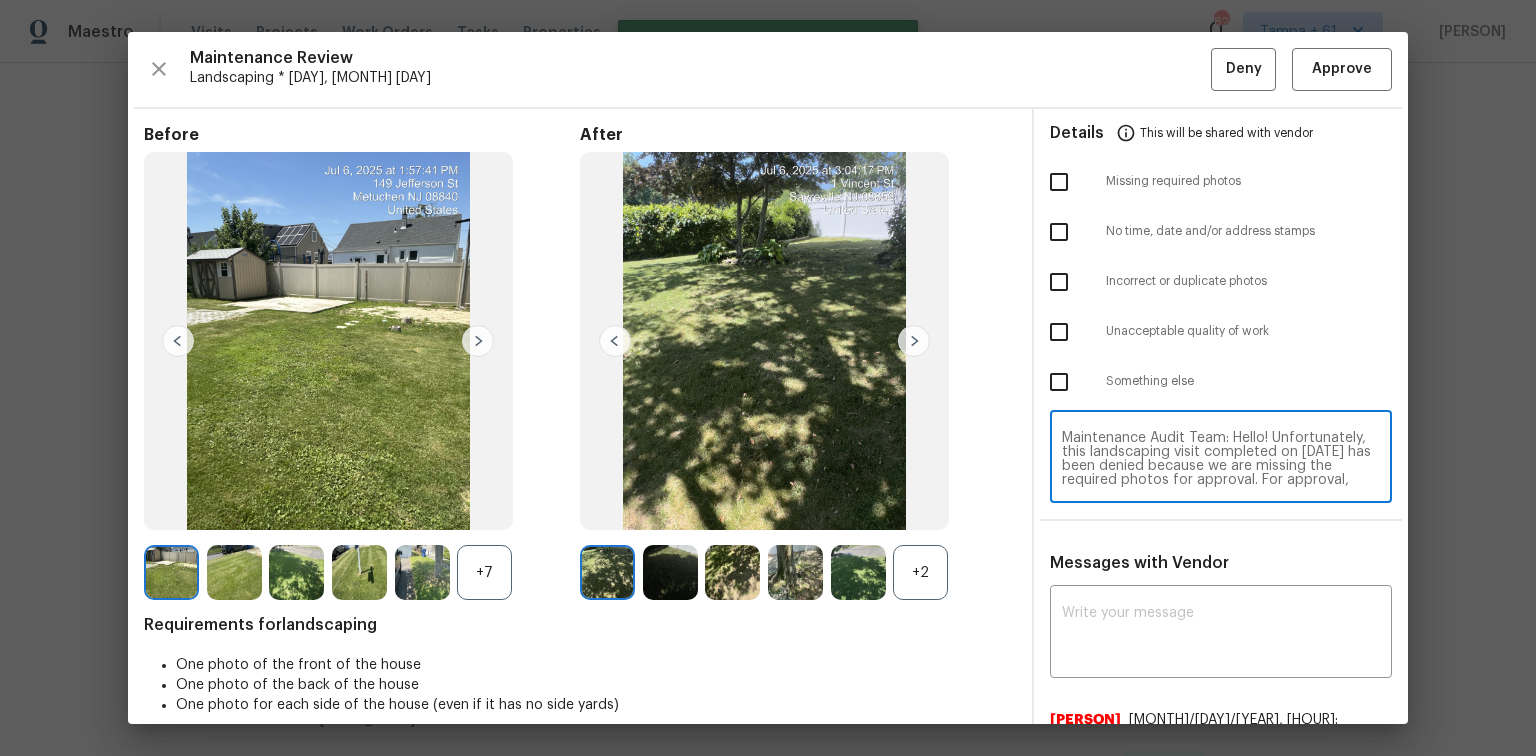 type on "Maintenance Audit Team: Hello! Unfortunately, this landscaping visit completed on 07/08/2025 has been denied because we are missing the required photos for approval. For approval, please upload address sign photo and please avoid other property photos. only if the missing photos were taken on the same day the visit was completed. If those photos are available, they must be uploaded within 48 hours of the original visit date. If the required photos were not taken on the day of the visit, the denial will remain in place. If you or your team need a refresher on the quality standards and requirements, please refer to the updated Standards of Work that have been distributed via email. Thank you!" 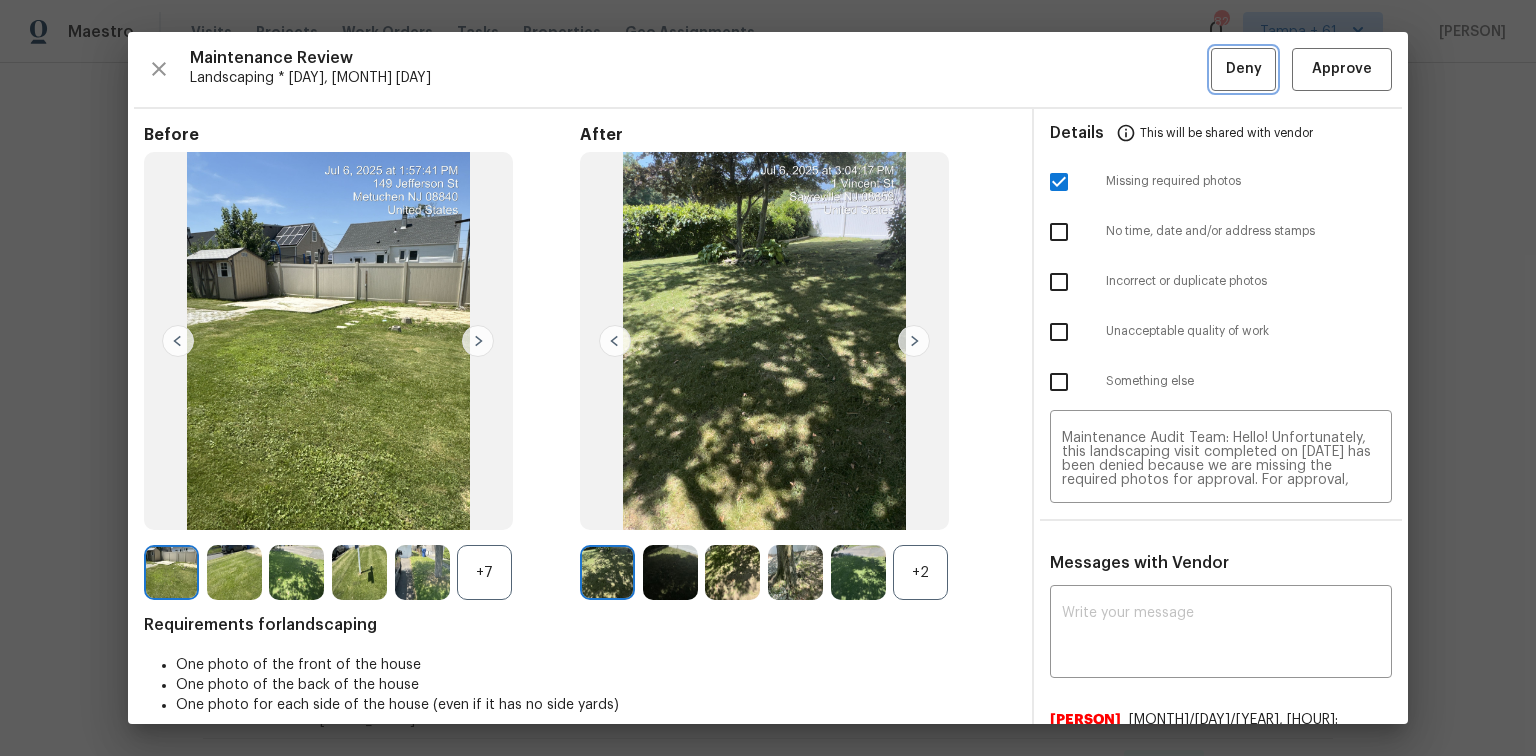 click on "Deny" at bounding box center [1244, 69] 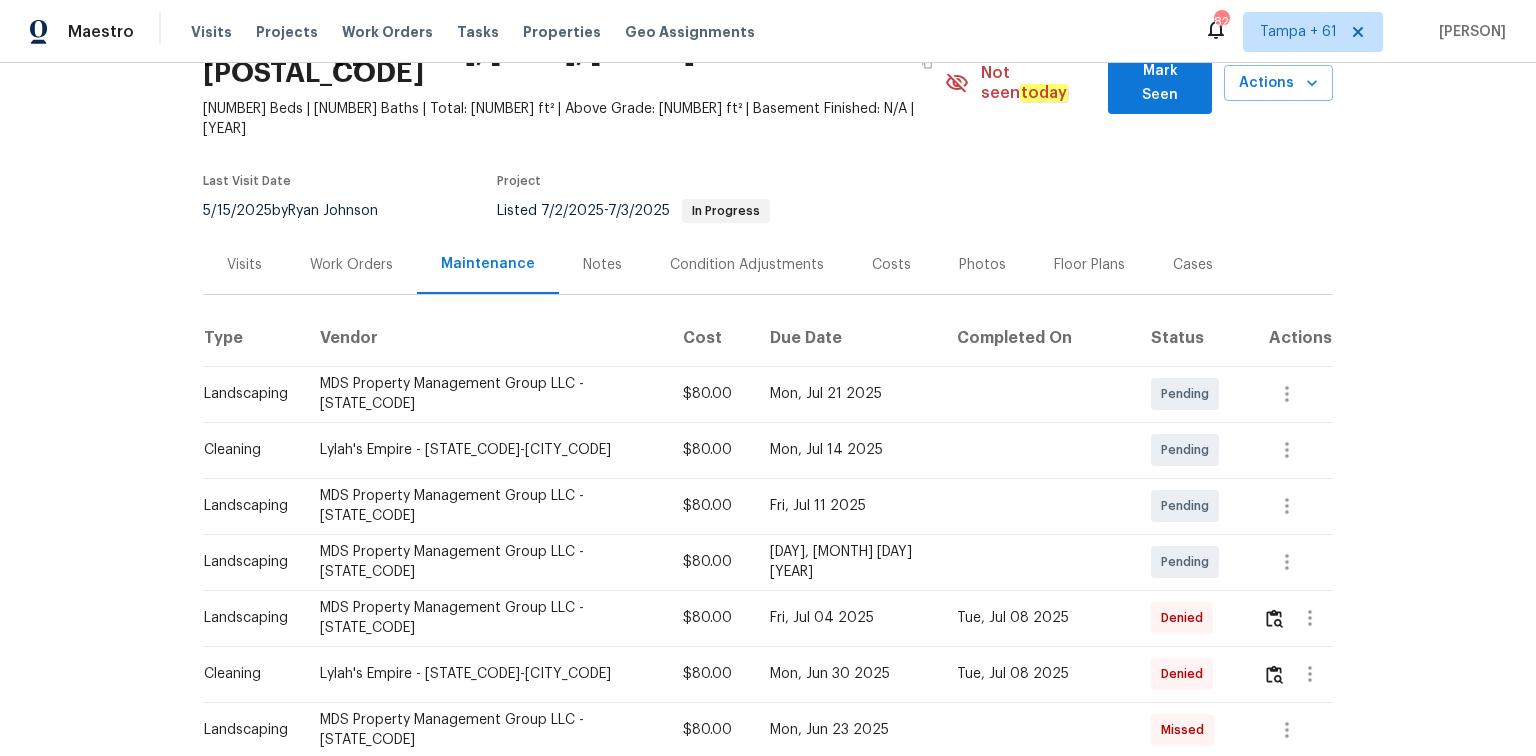 scroll, scrollTop: 0, scrollLeft: 0, axis: both 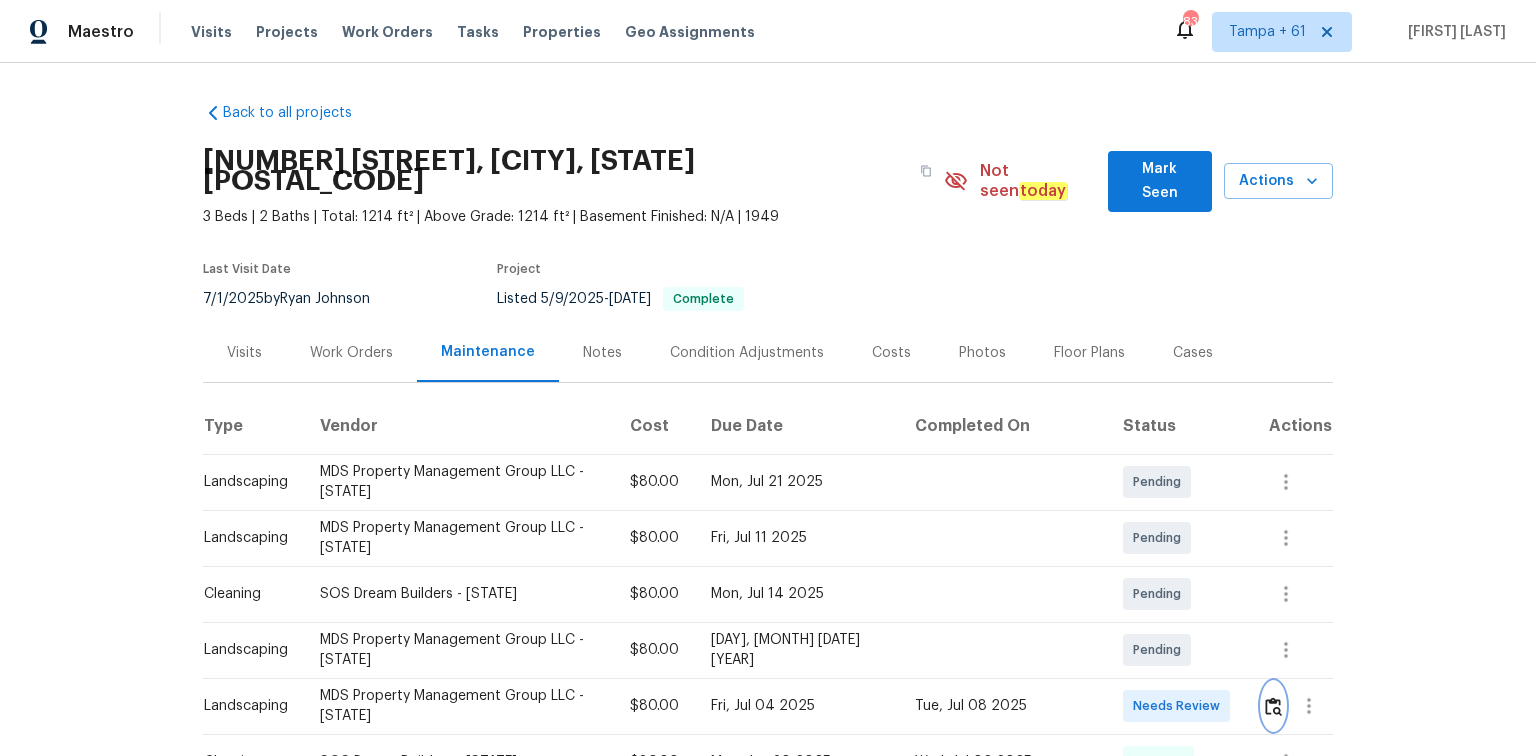 click at bounding box center (1273, 706) 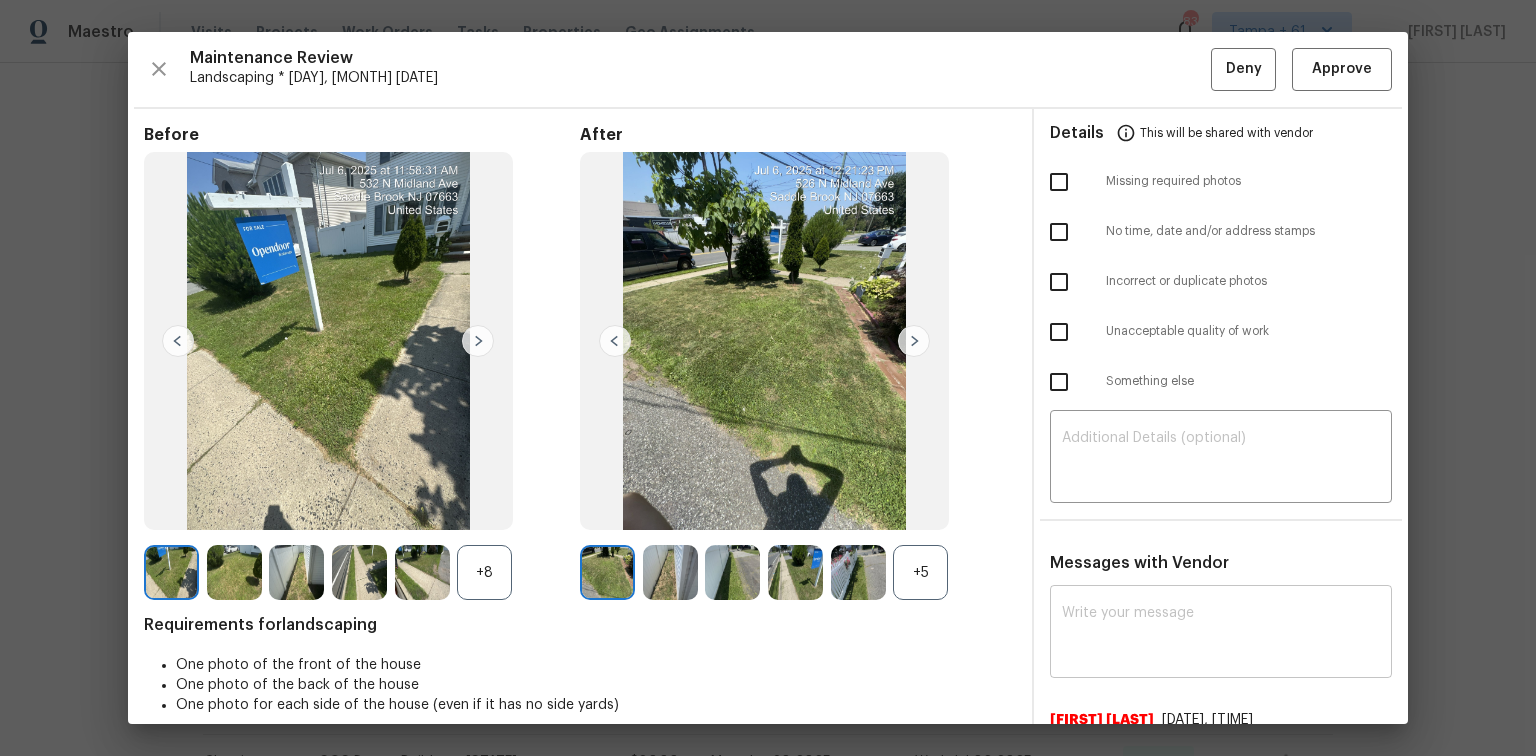click at bounding box center (1221, 634) 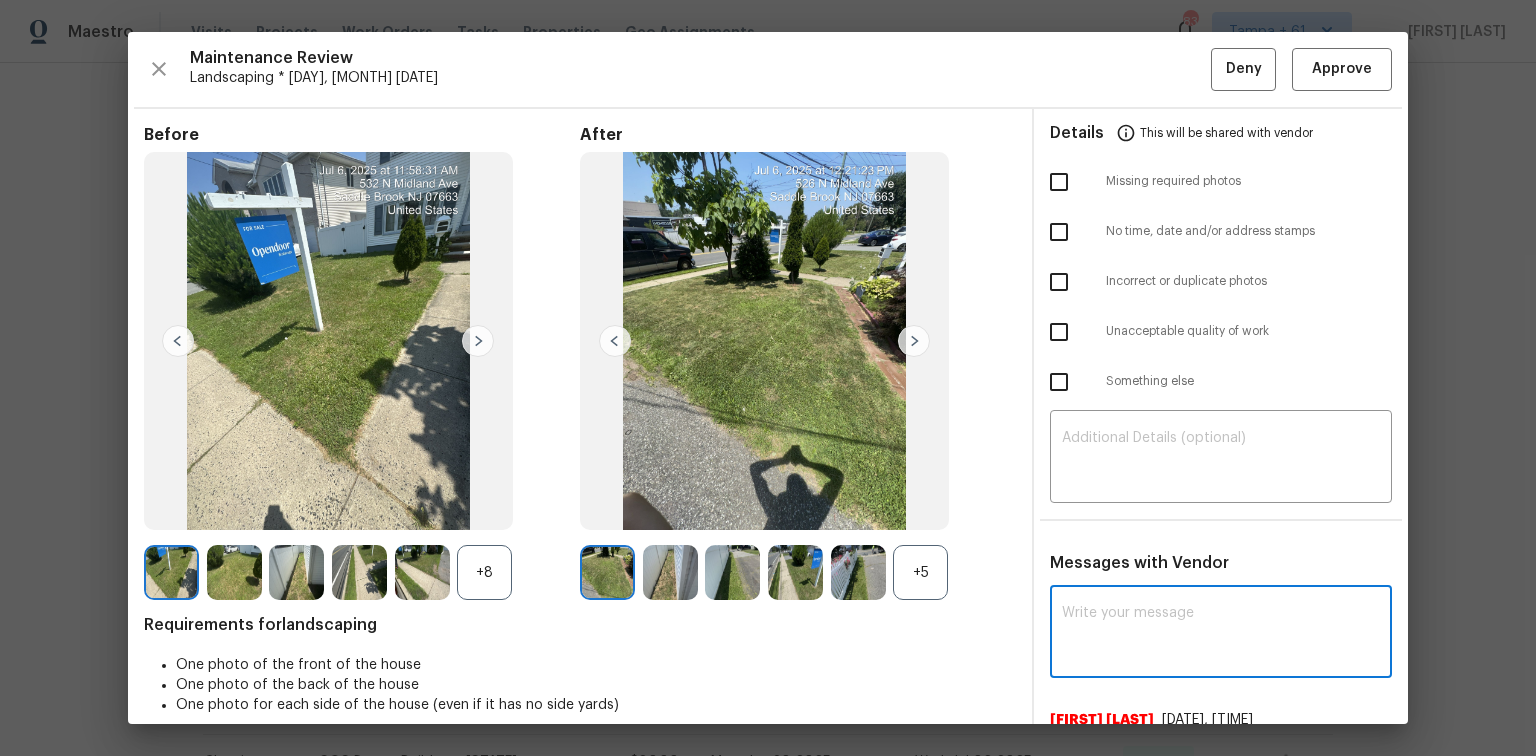 paste on "Maintenance Audit Team: Hello! Unfortunately, this landscaping visit completed on [DATE] has been denied because we are missing the required photos for approval. For approval, please upload address sign photo only if the missing photos were taken on the same day the visit was completed. If those photos are available, they must be uploaded within 48 hours of the original visit date. If the required photos were not taken on the day of the visit, the denial will remain in place. If you or your team need a refresher on the quality standards and requirements, please refer to the updated Standards of Work that have been distributed via email. Thank you!" 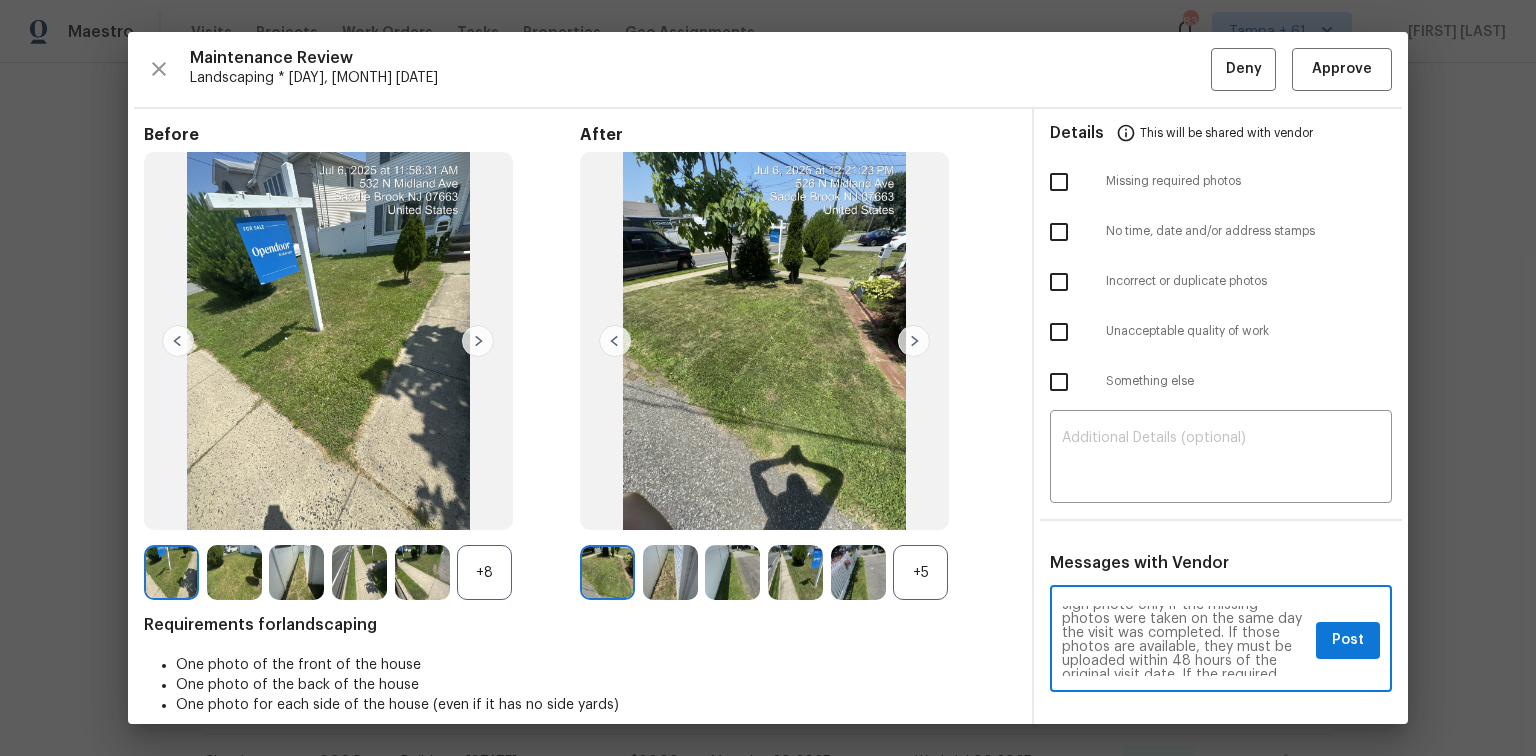 scroll, scrollTop: 64, scrollLeft: 0, axis: vertical 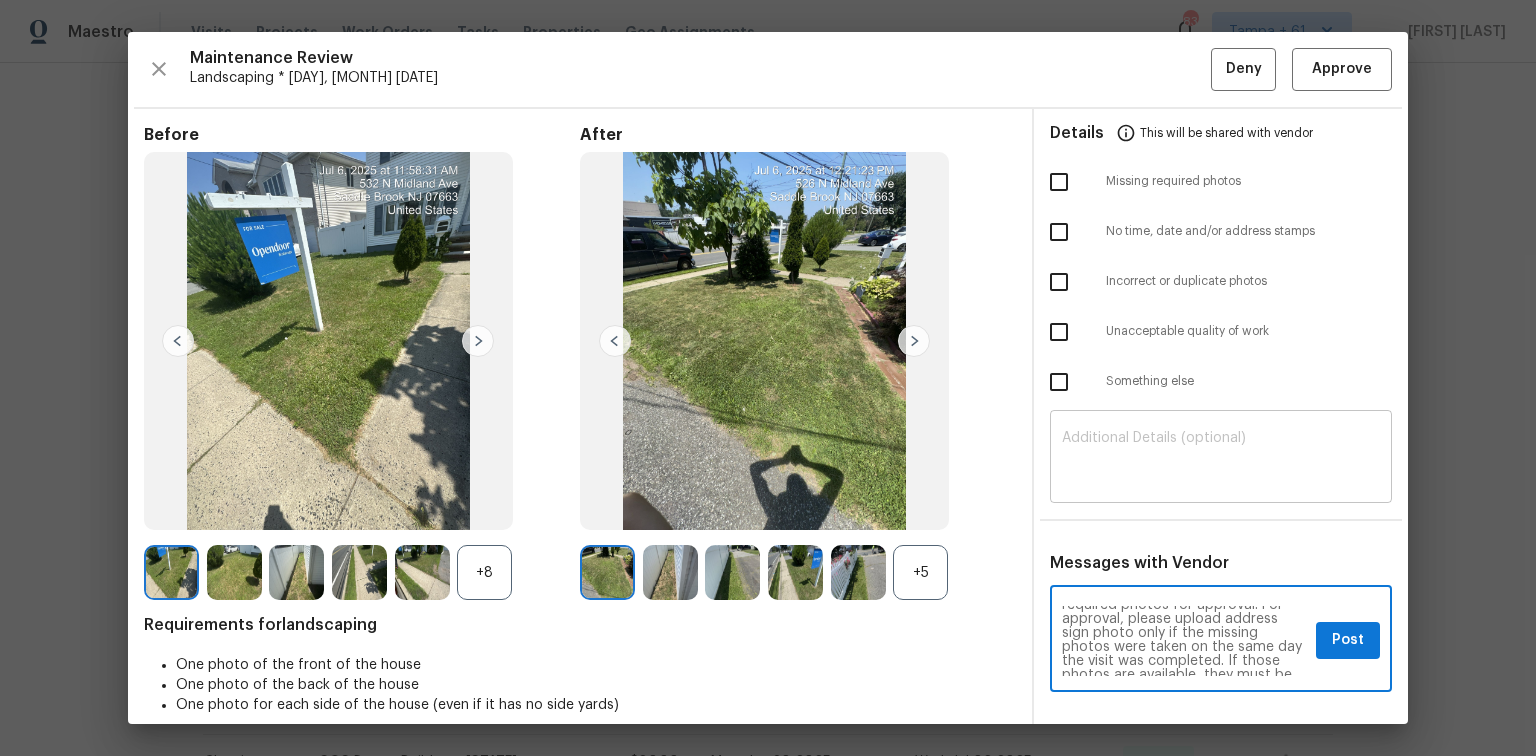 type on "Maintenance Audit Team: Hello! Unfortunately, this landscaping visit completed on [DATE] has been denied because we are missing the required photos for approval. For approval, please upload address sign photo only if the missing photos were taken on the same day the visit was completed. If those photos are available, they must be uploaded within 48 hours of the original visit date. If the required photos were not taken on the day of the visit, the denial will remain in place. If you or your team need a refresher on the quality standards and requirements, please refer to the updated Standards of Work that have been distributed via email. Thank you!" 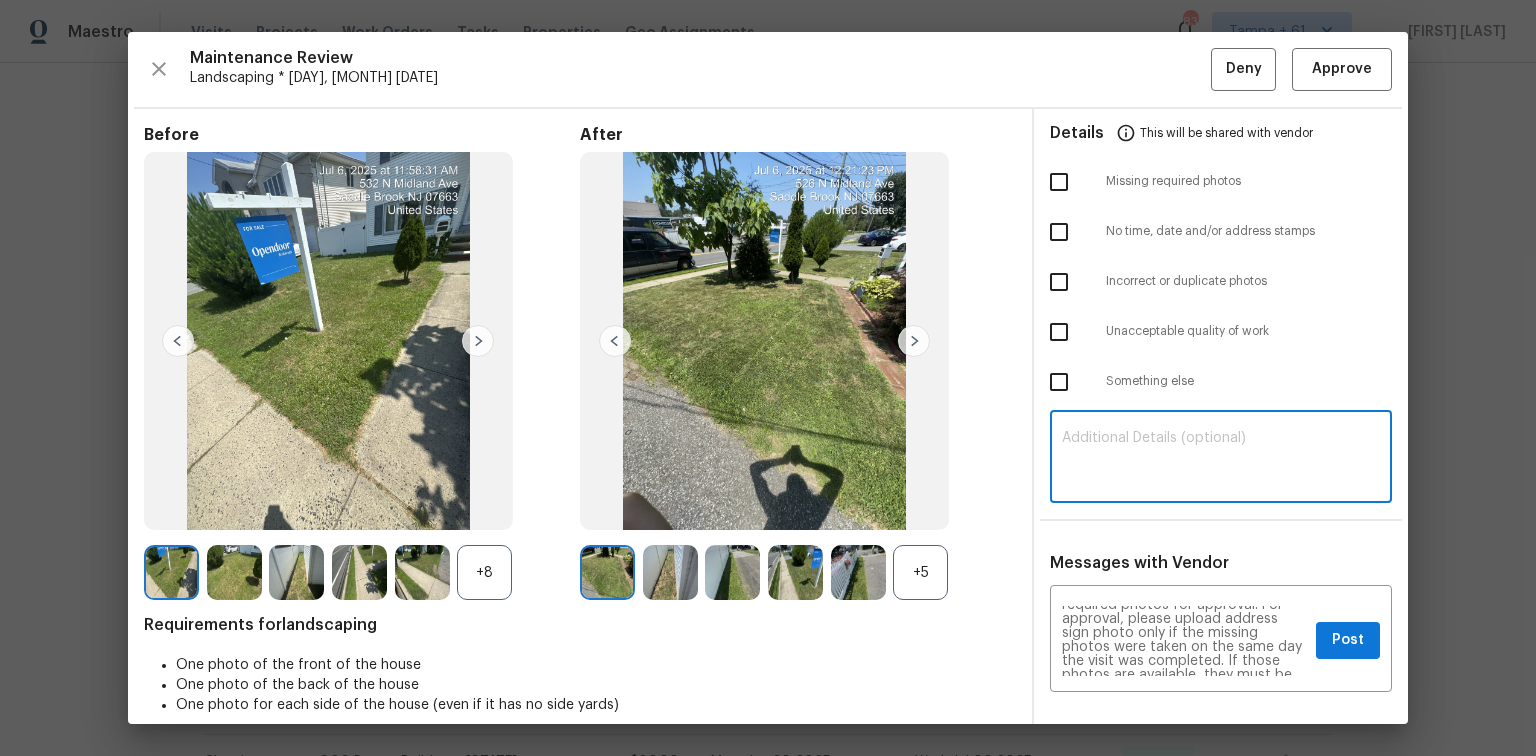 paste on "Maintenance Audit Team: Hello! Unfortunately, this landscaping visit completed on 07/08/2025 has been denied because we are missing the required photos for approval. For approval, please upload address sign photo only if the missing photos were taken on the same day the visit was completed. If those photos are available, they must be uploaded within 48 hours of the original visit date. If the required photos were not taken on the day of the visit, the denial will remain in place. If you or your team need a refresher on the quality standards and requirements, please refer to the updated Standards of Work that have been distributed via email. Thank you!" 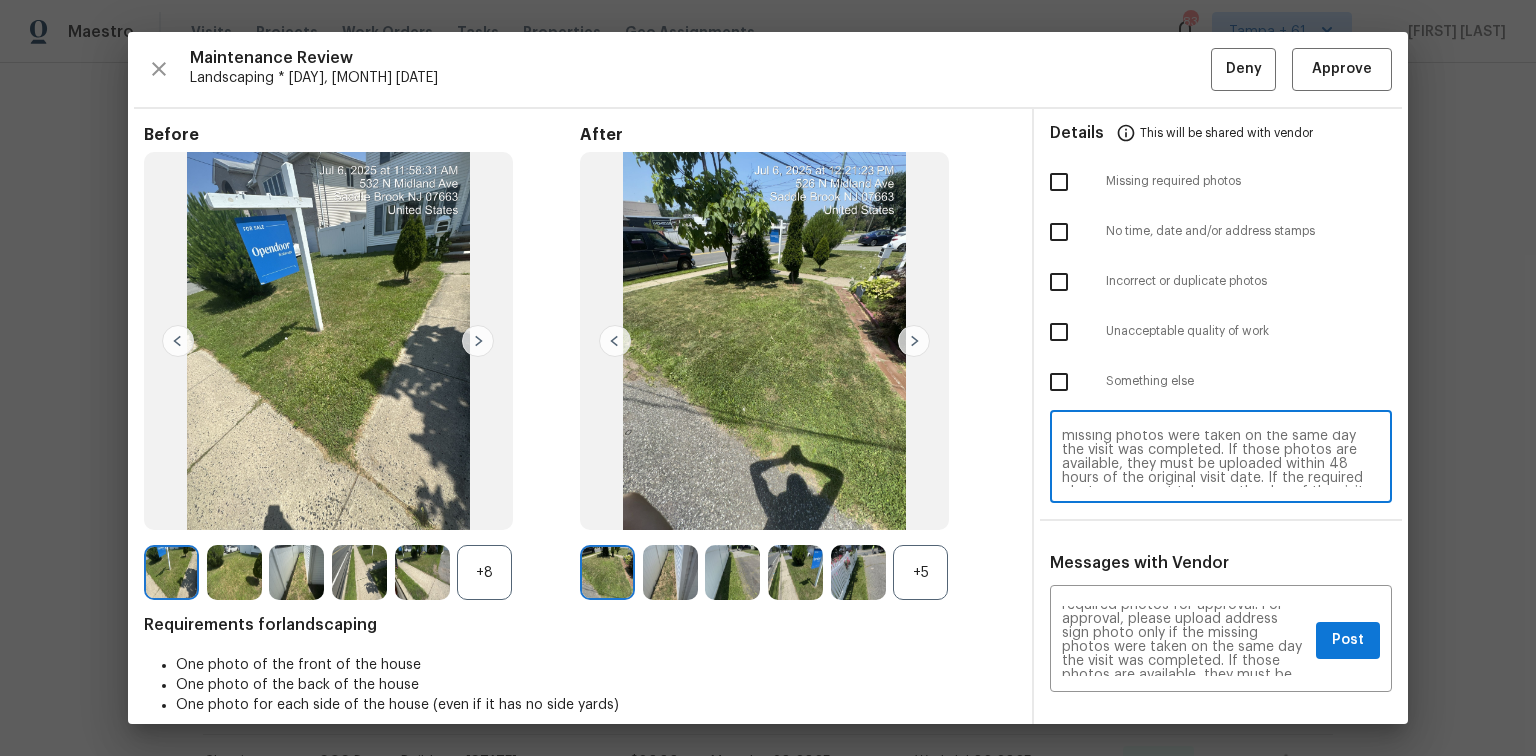 scroll, scrollTop: 0, scrollLeft: 0, axis: both 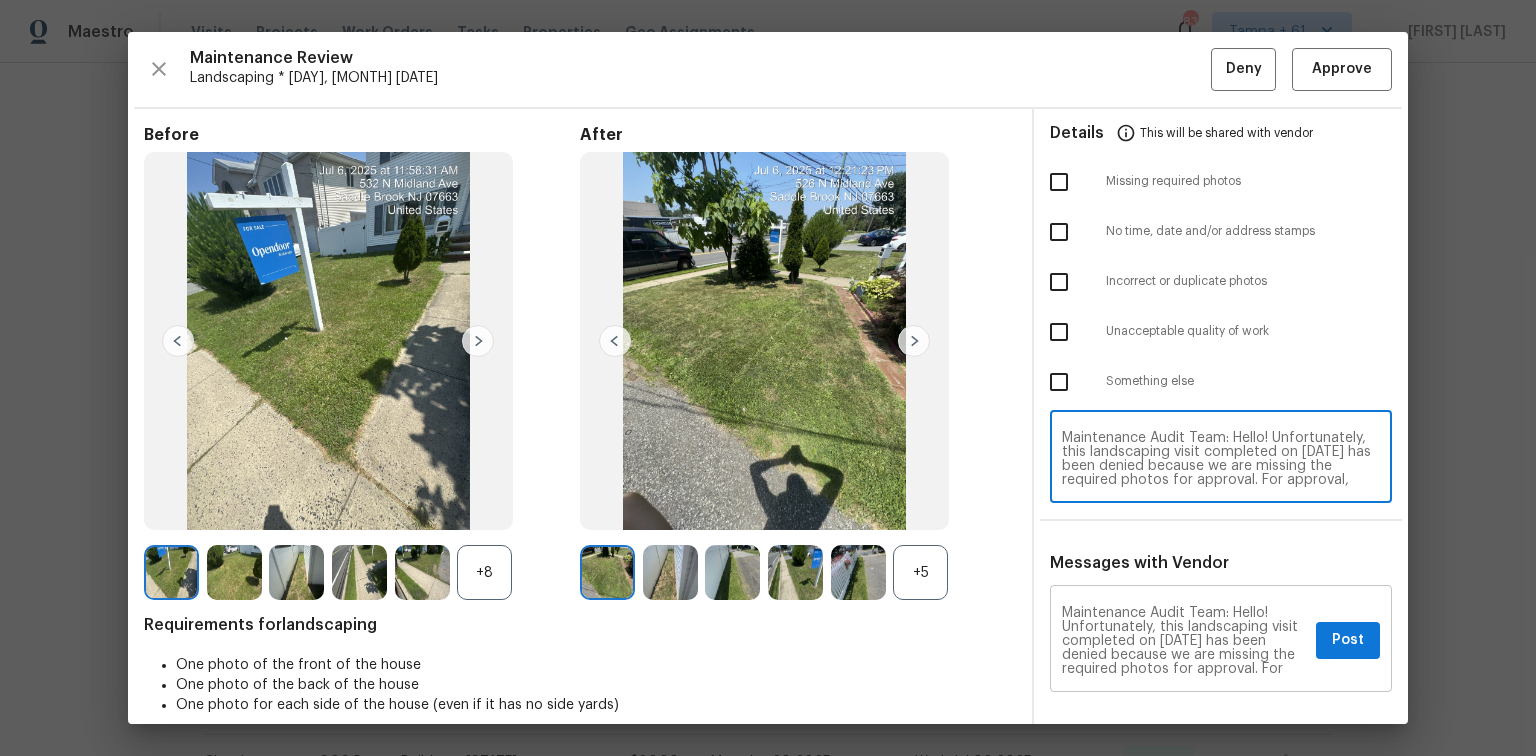 type on "Maintenance Audit Team: Hello! Unfortunately, this landscaping visit completed on 07/08/2025 has been denied because we are missing the required photos for approval. For approval, please upload address sign photo only if the missing photos were taken on the same day the visit was completed. If those photos are available, they must be uploaded within 48 hours of the original visit date. If the required photos were not taken on the day of the visit, the denial will remain in place. If you or your team need a refresher on the quality standards and requirements, please refer to the updated Standards of Work that have been distributed via email. Thank you!" 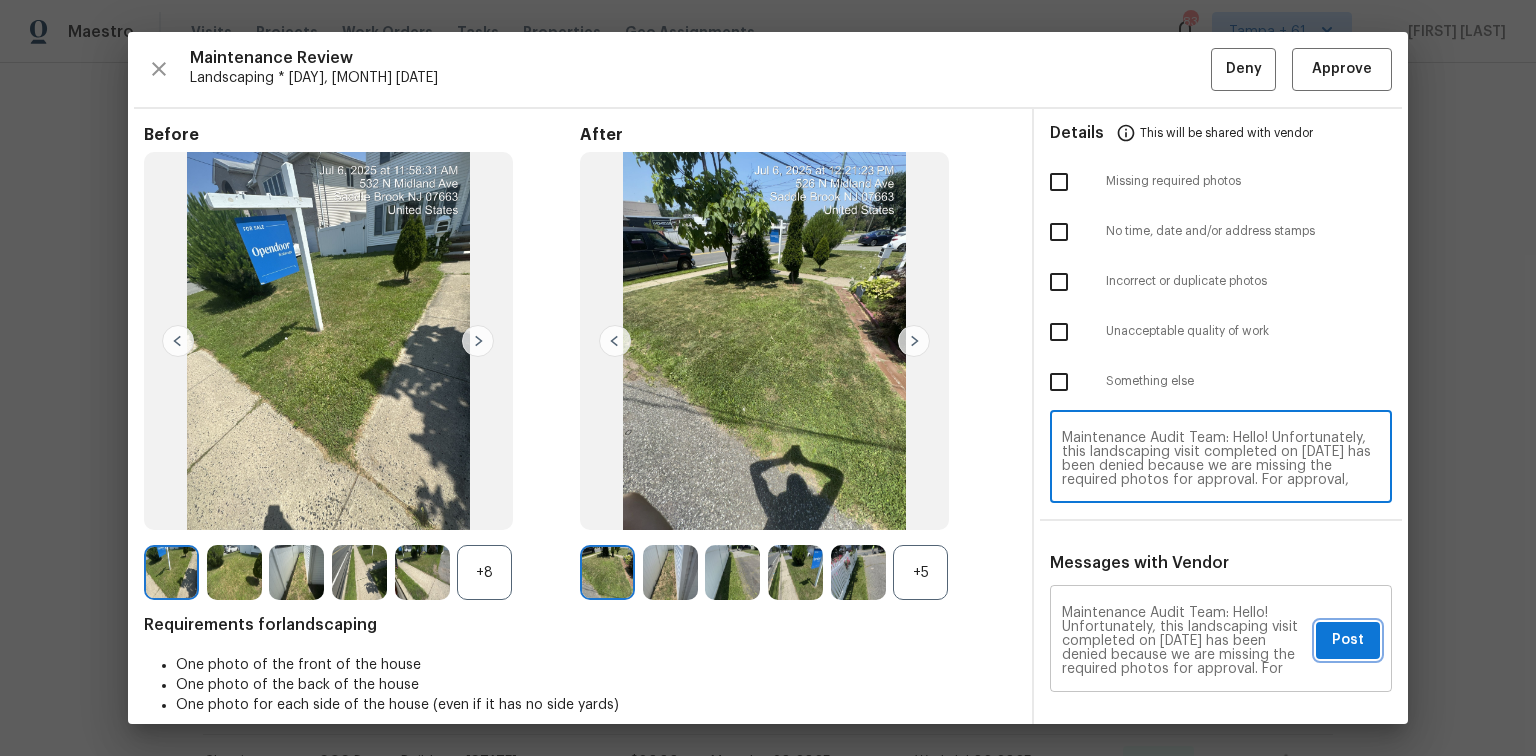 click on "Post" at bounding box center (1348, 640) 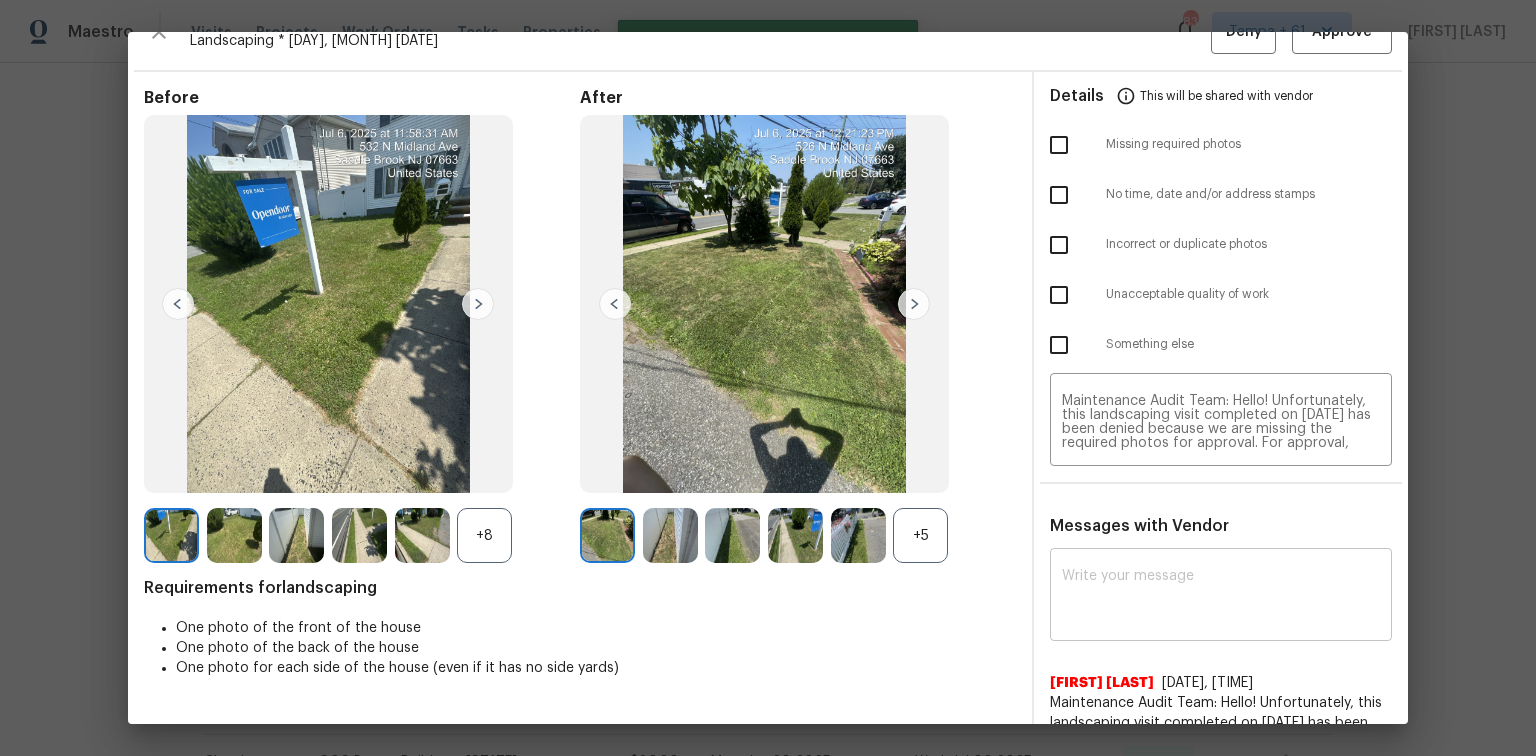 scroll, scrollTop: 0, scrollLeft: 0, axis: both 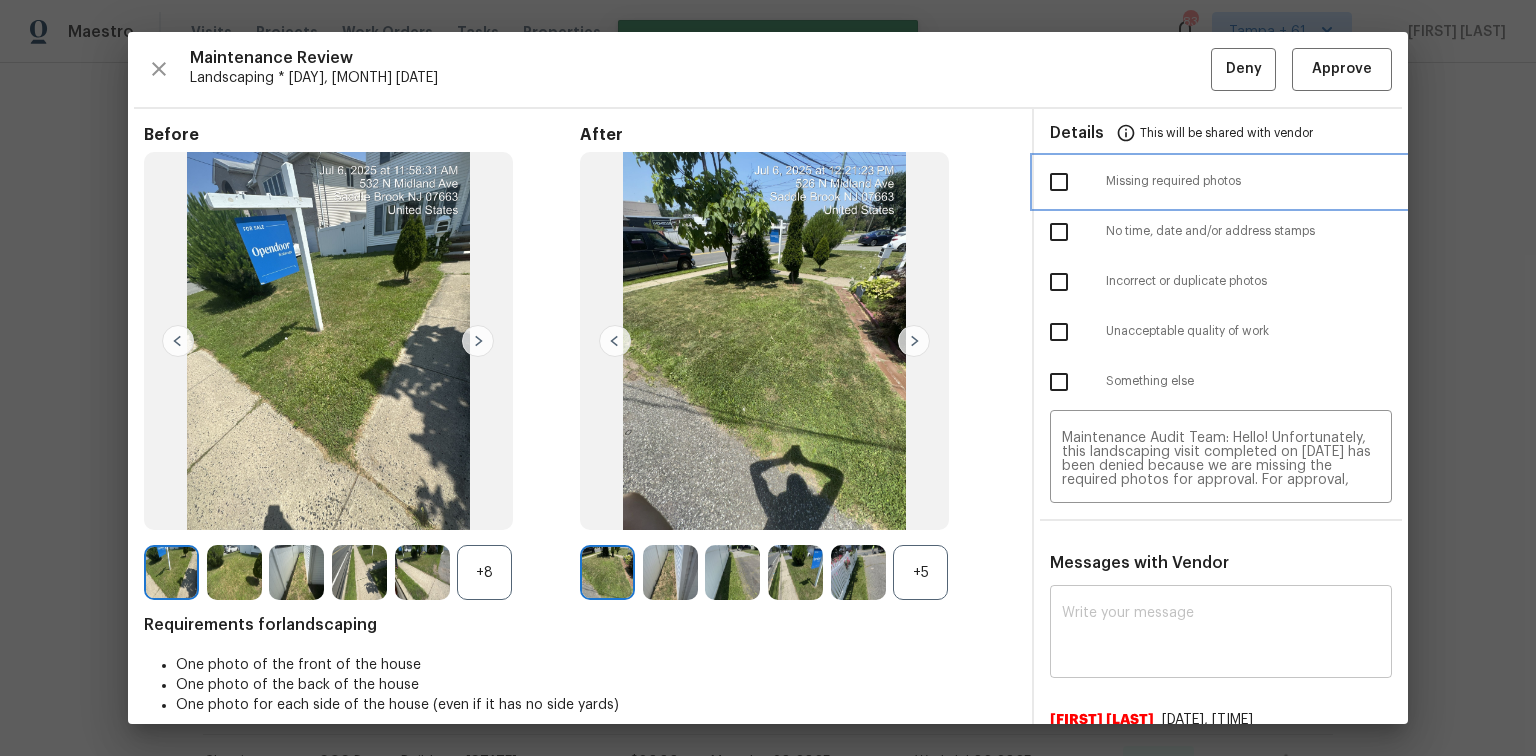 click at bounding box center [1078, 182] 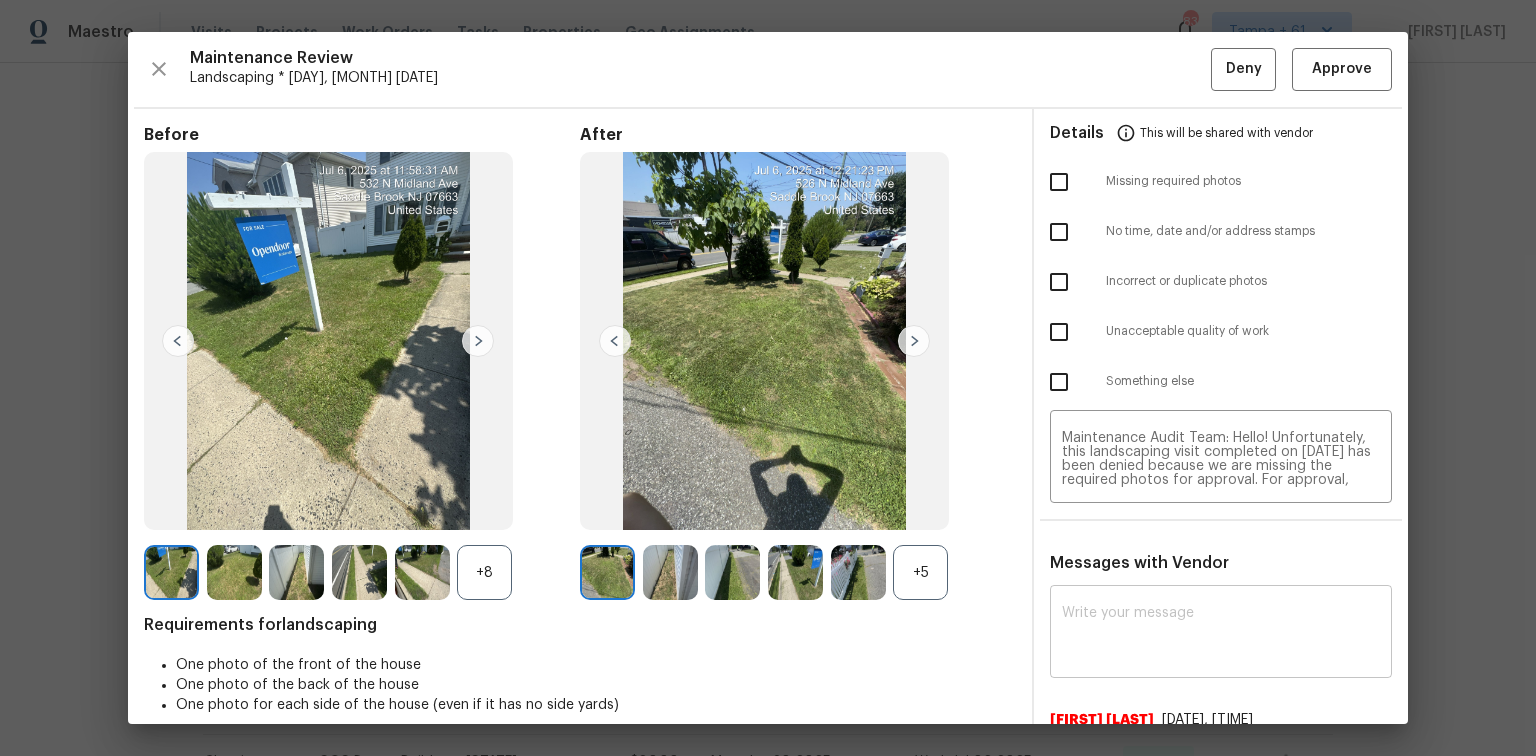 click at bounding box center (1059, 182) 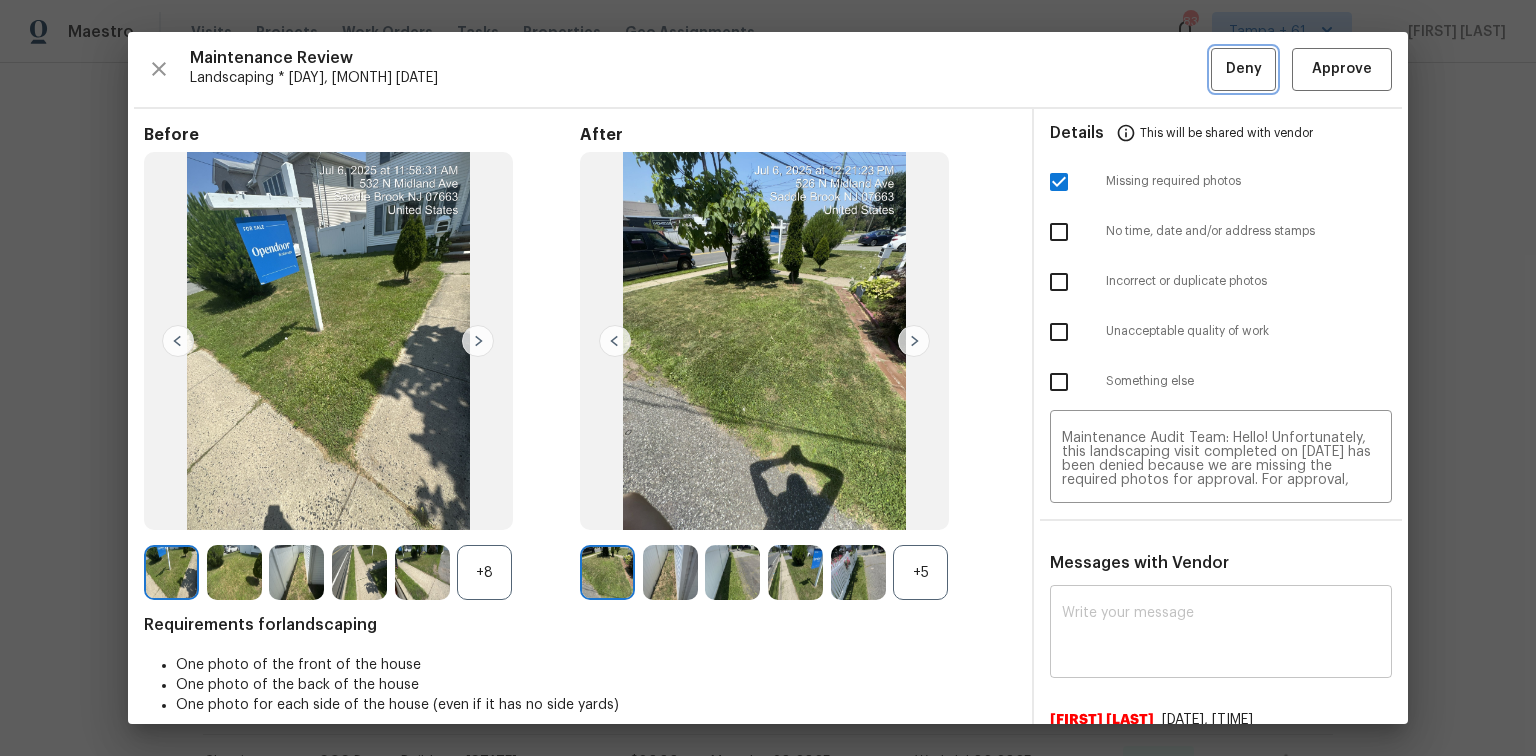 click on "Deny" at bounding box center [1243, 69] 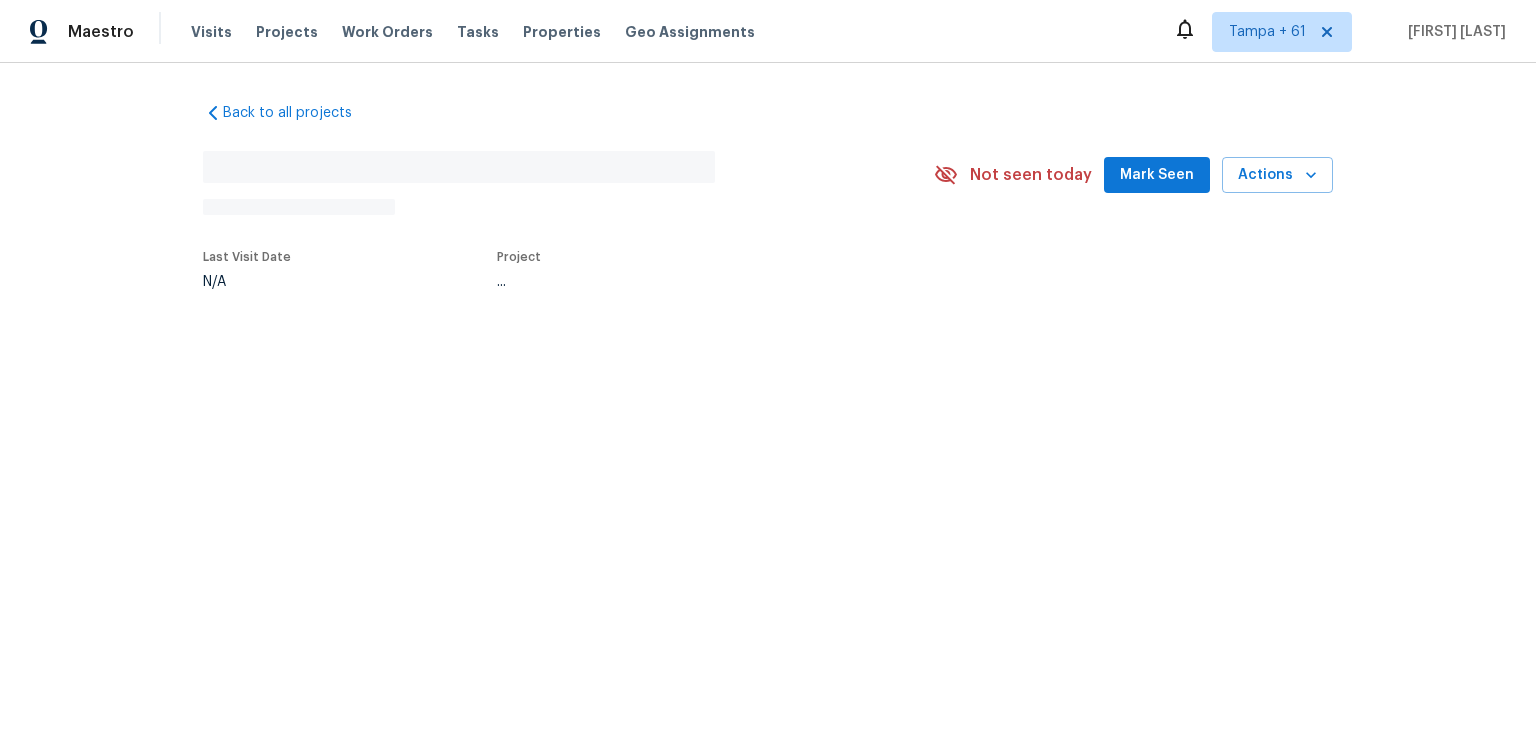scroll, scrollTop: 0, scrollLeft: 0, axis: both 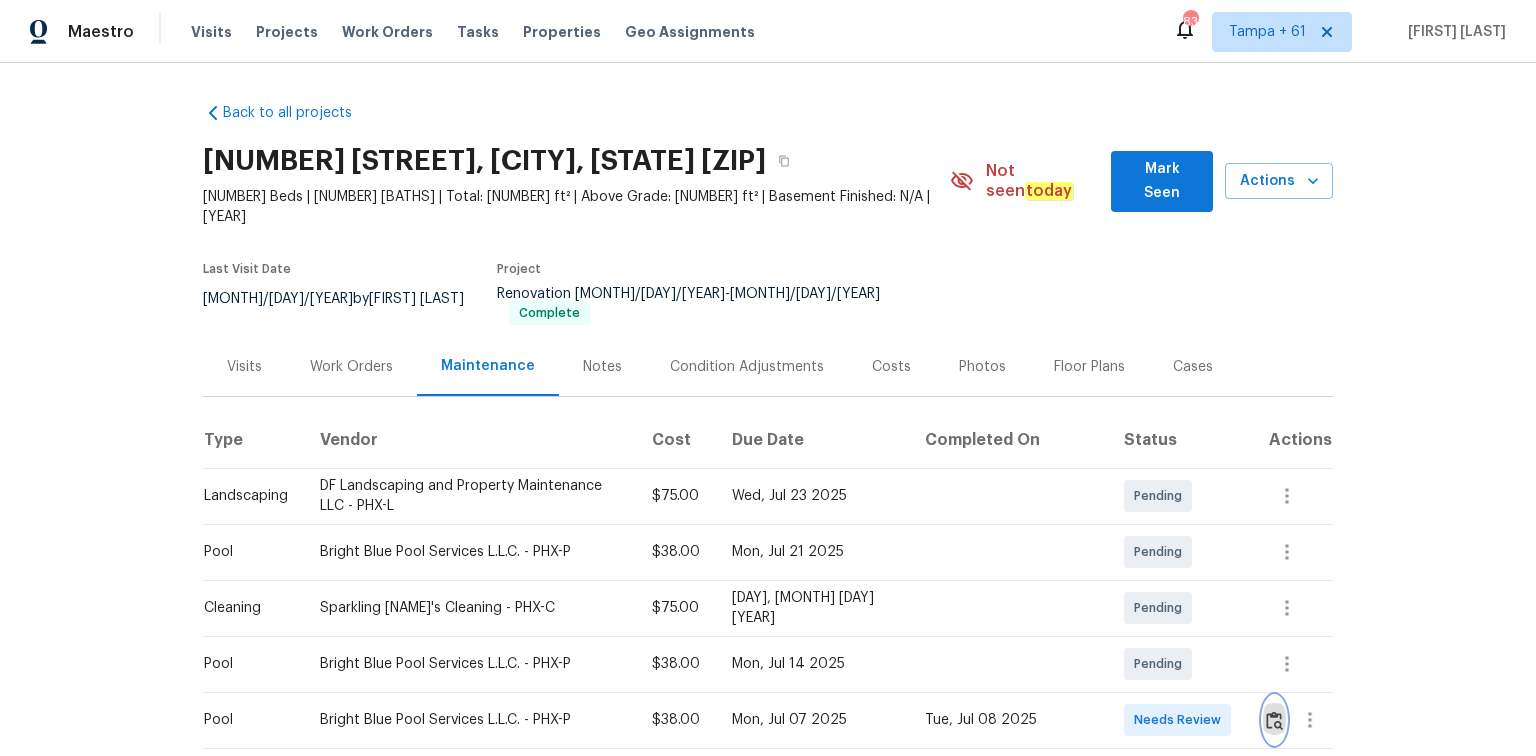 click at bounding box center (1274, 720) 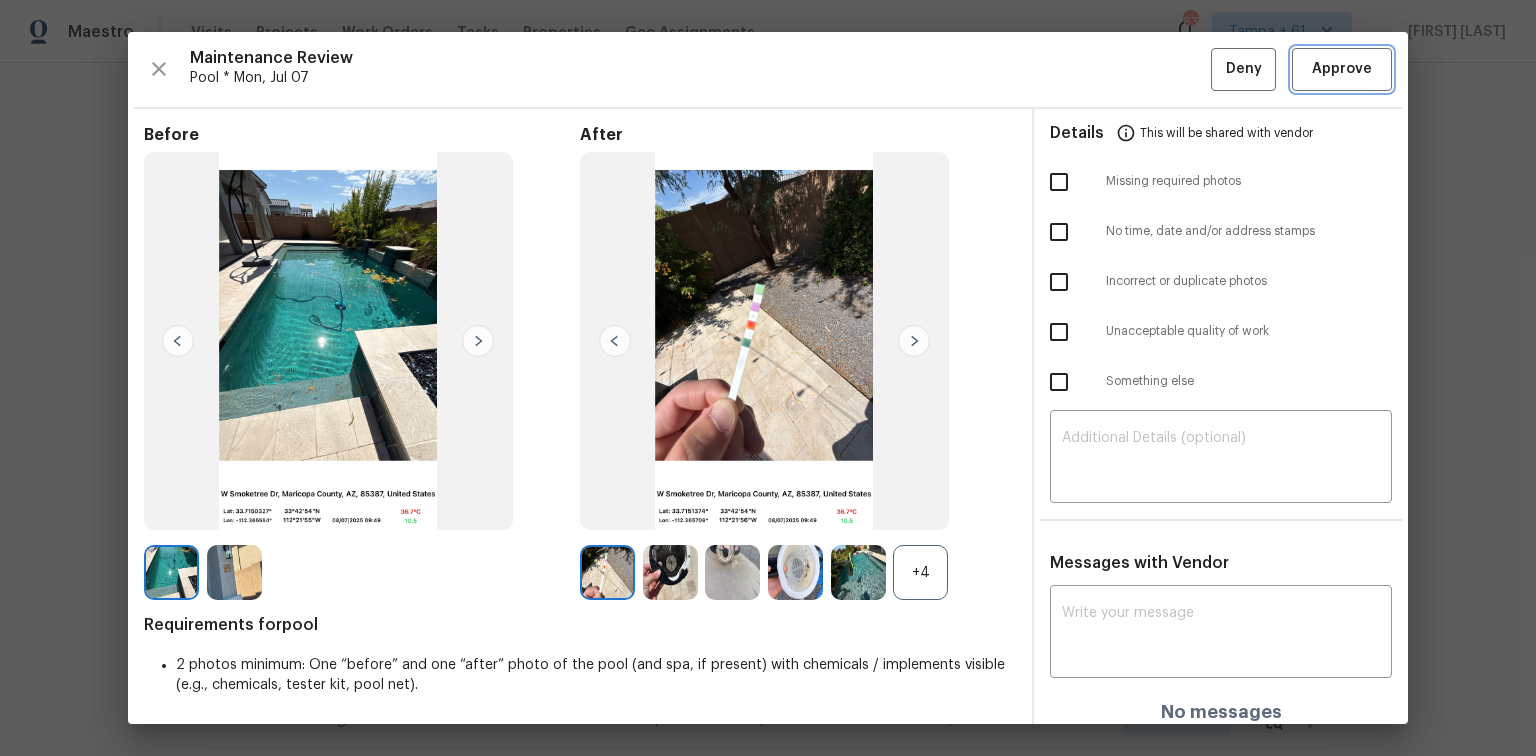 click on "Approve" at bounding box center [1342, 69] 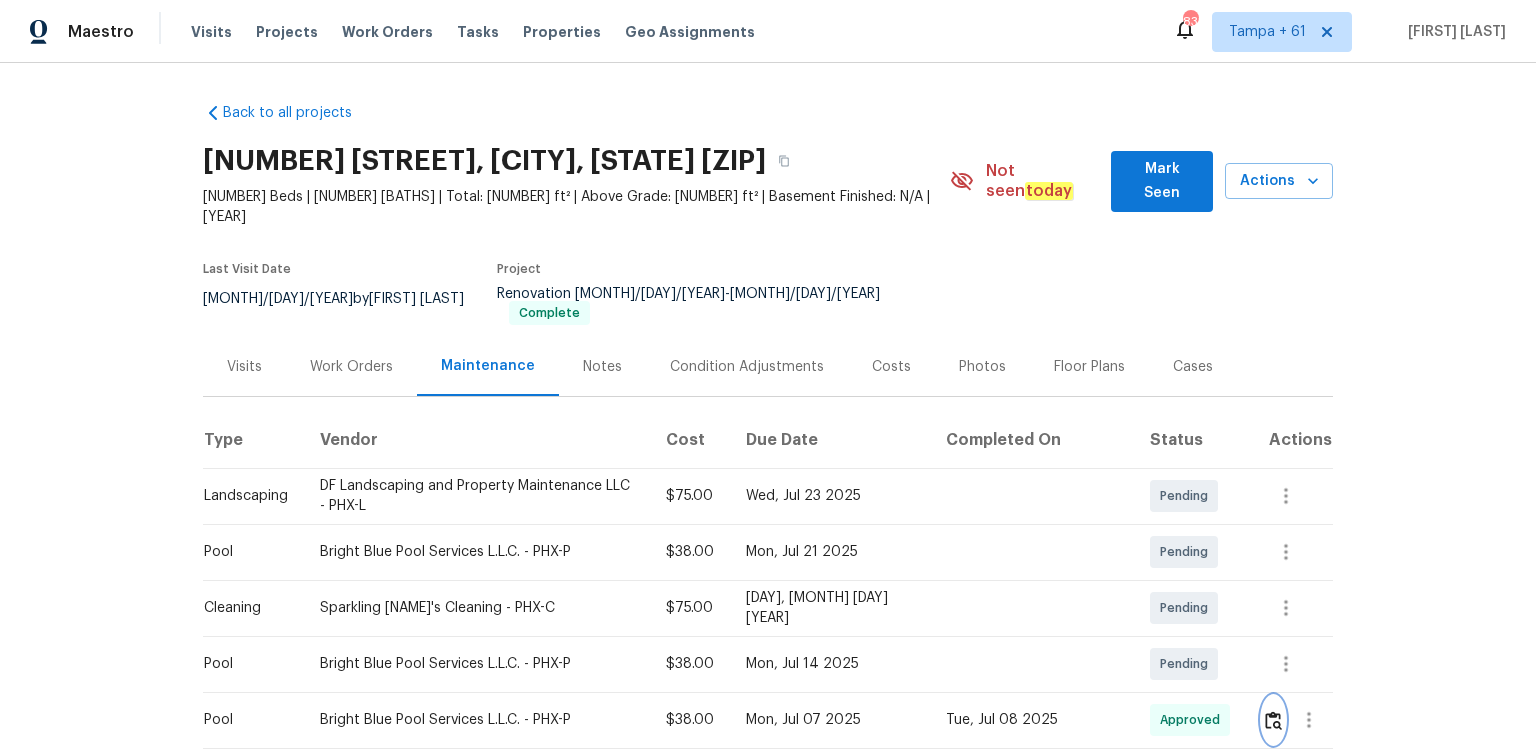 scroll, scrollTop: 160, scrollLeft: 0, axis: vertical 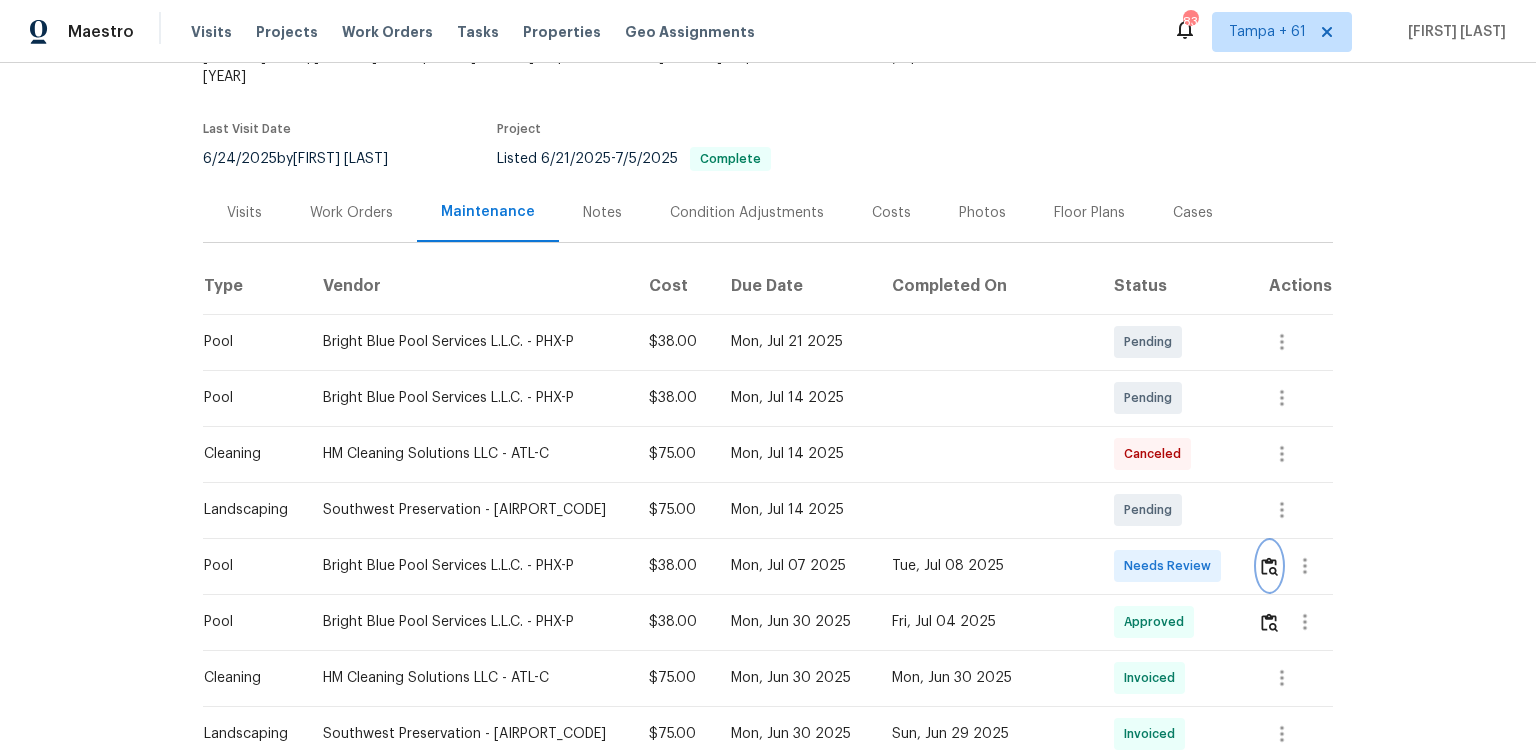 click at bounding box center (1269, 566) 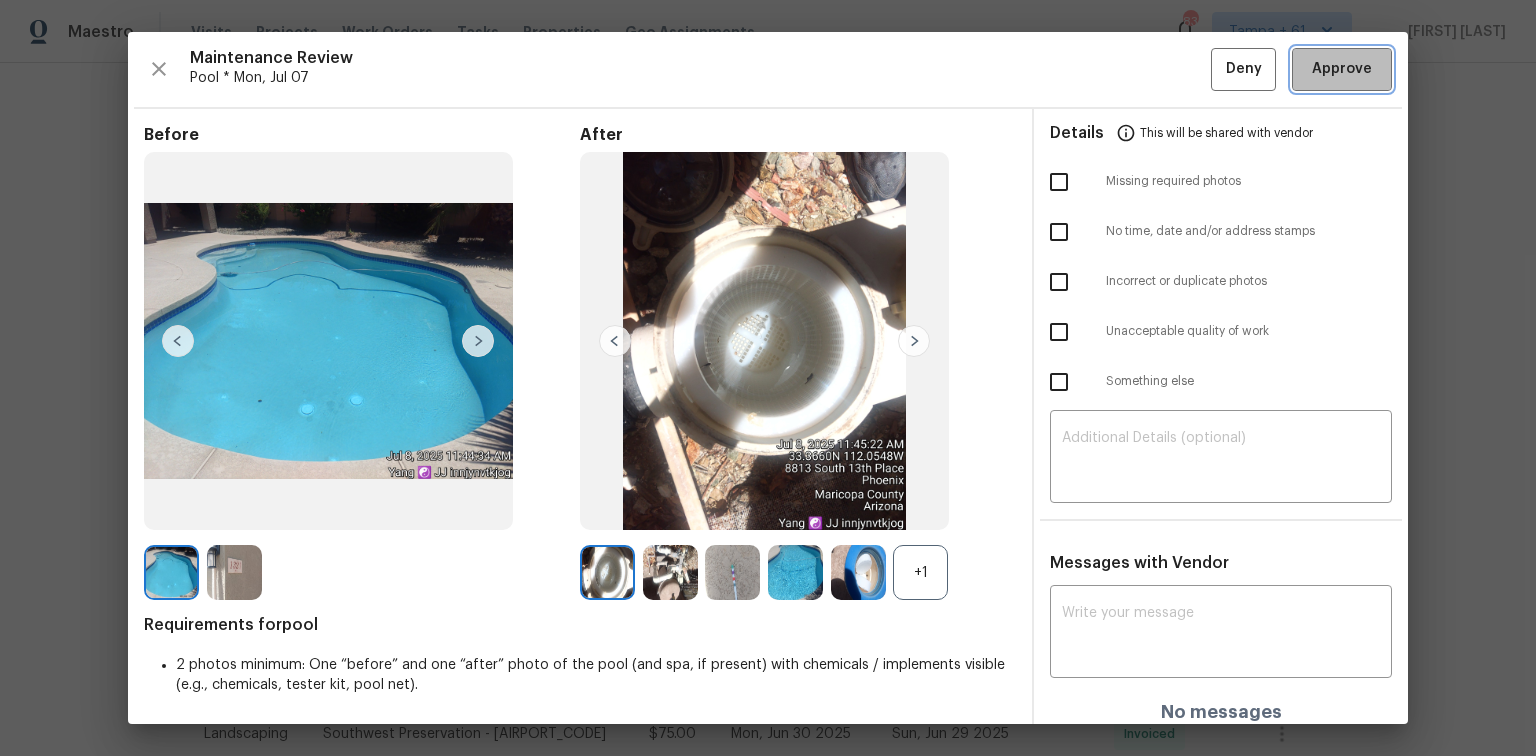 click on "Approve" at bounding box center (1342, 69) 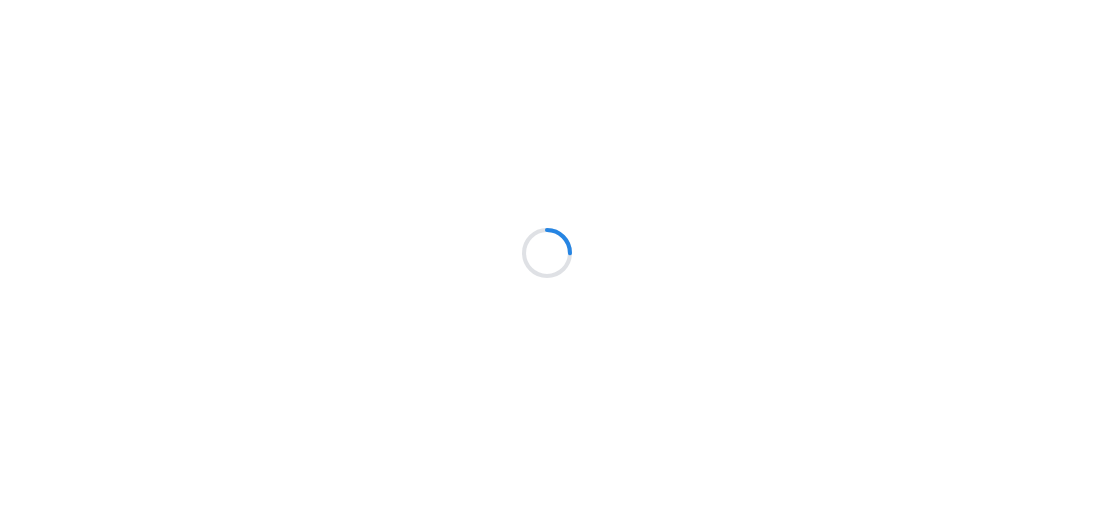scroll, scrollTop: 0, scrollLeft: 0, axis: both 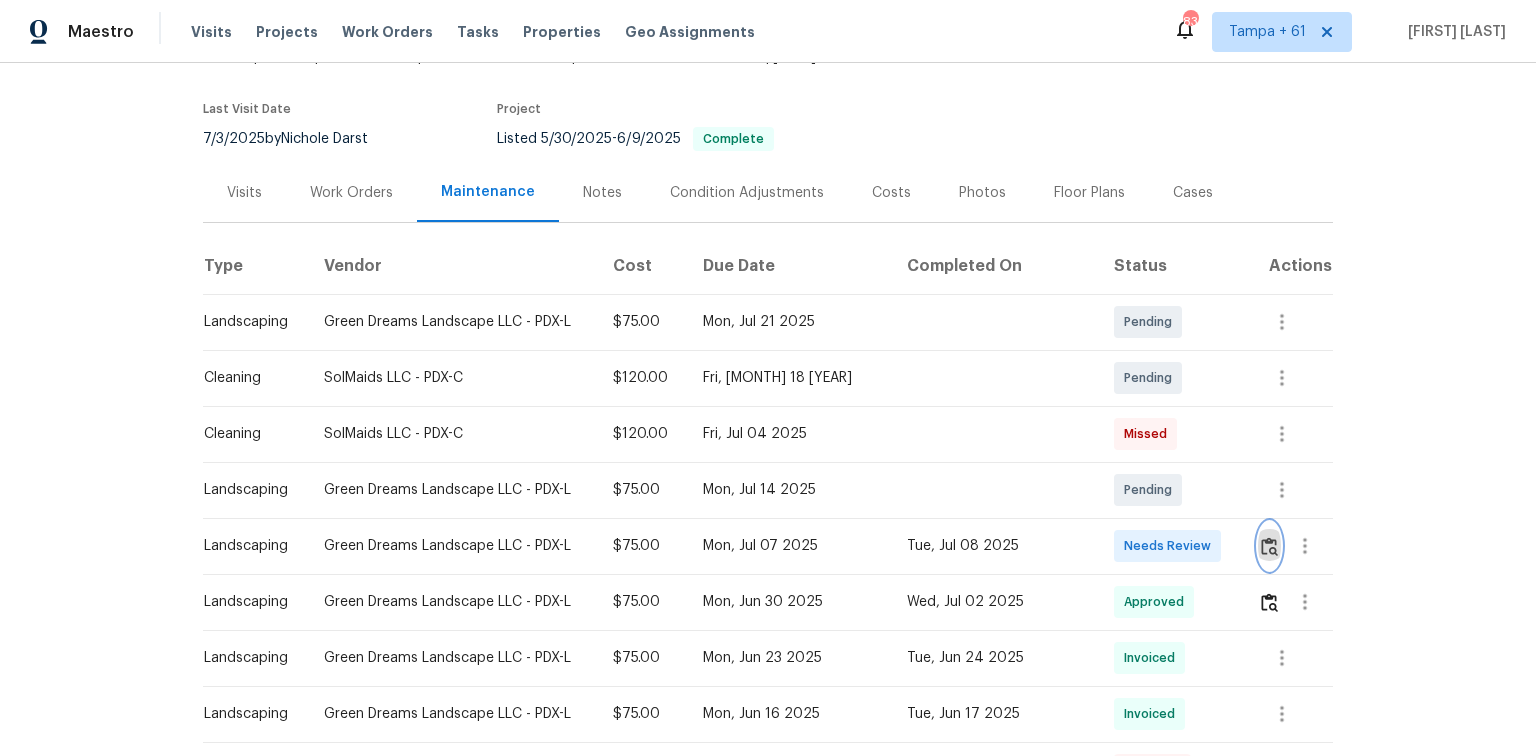 click at bounding box center (1269, 546) 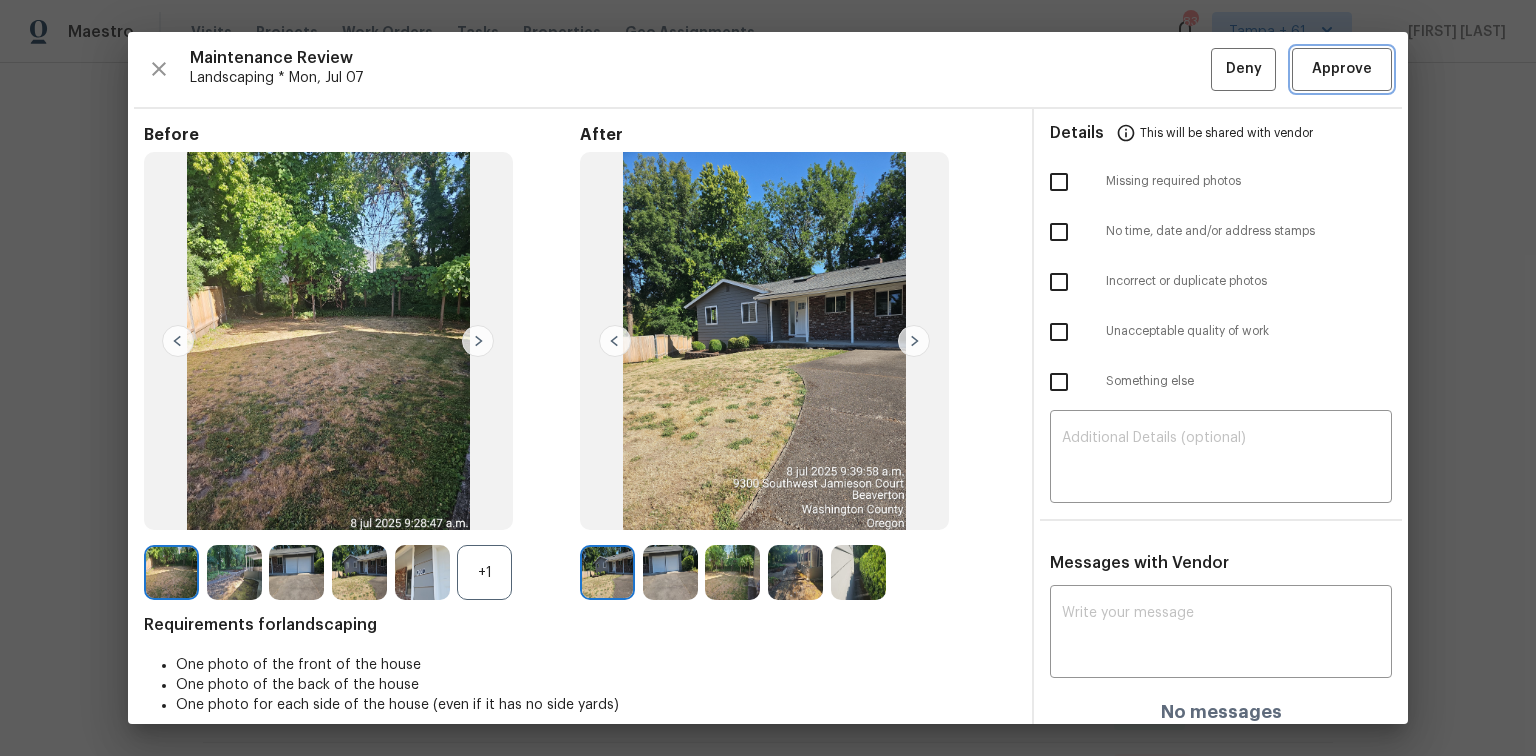 click on "Approve" at bounding box center (1342, 69) 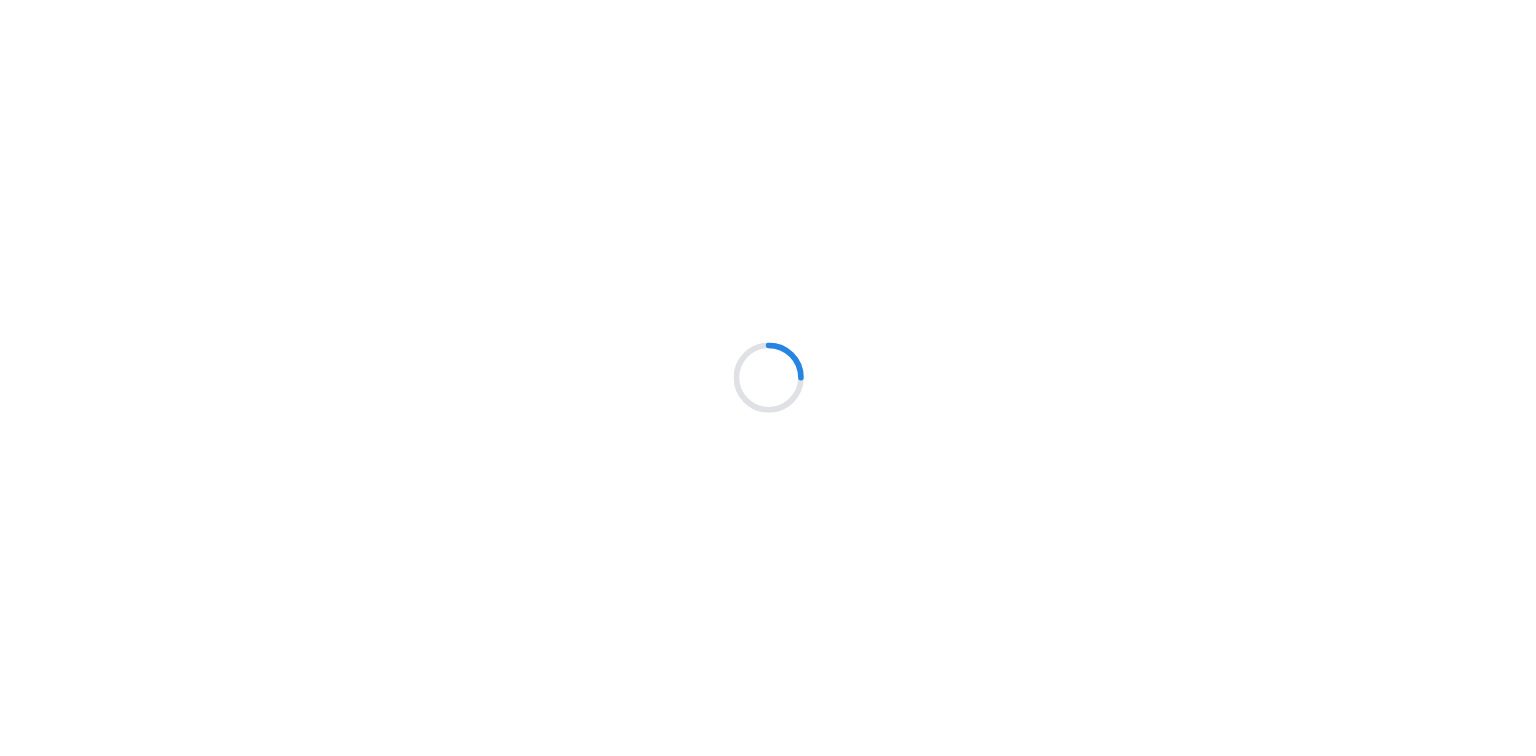 scroll, scrollTop: 0, scrollLeft: 0, axis: both 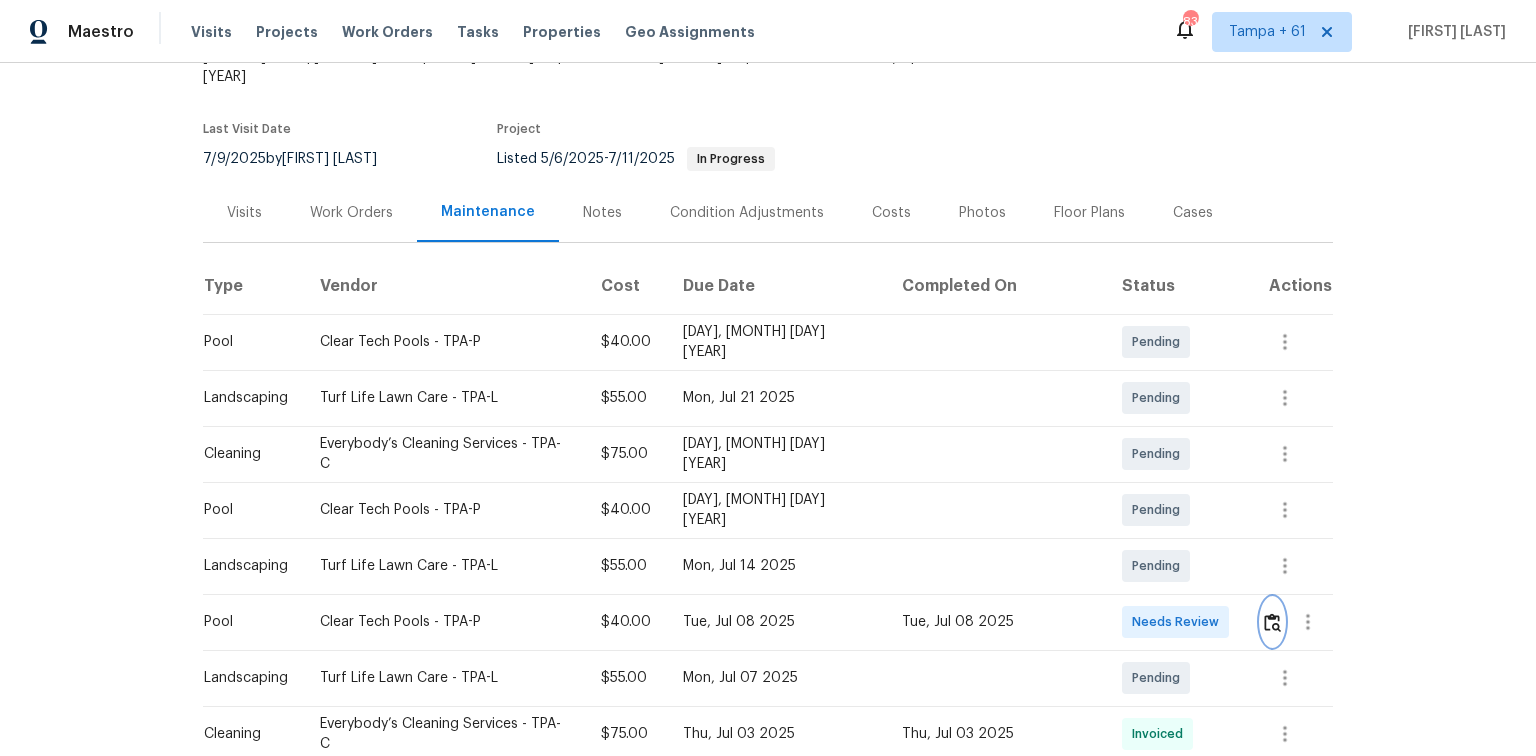 click at bounding box center [1272, 622] 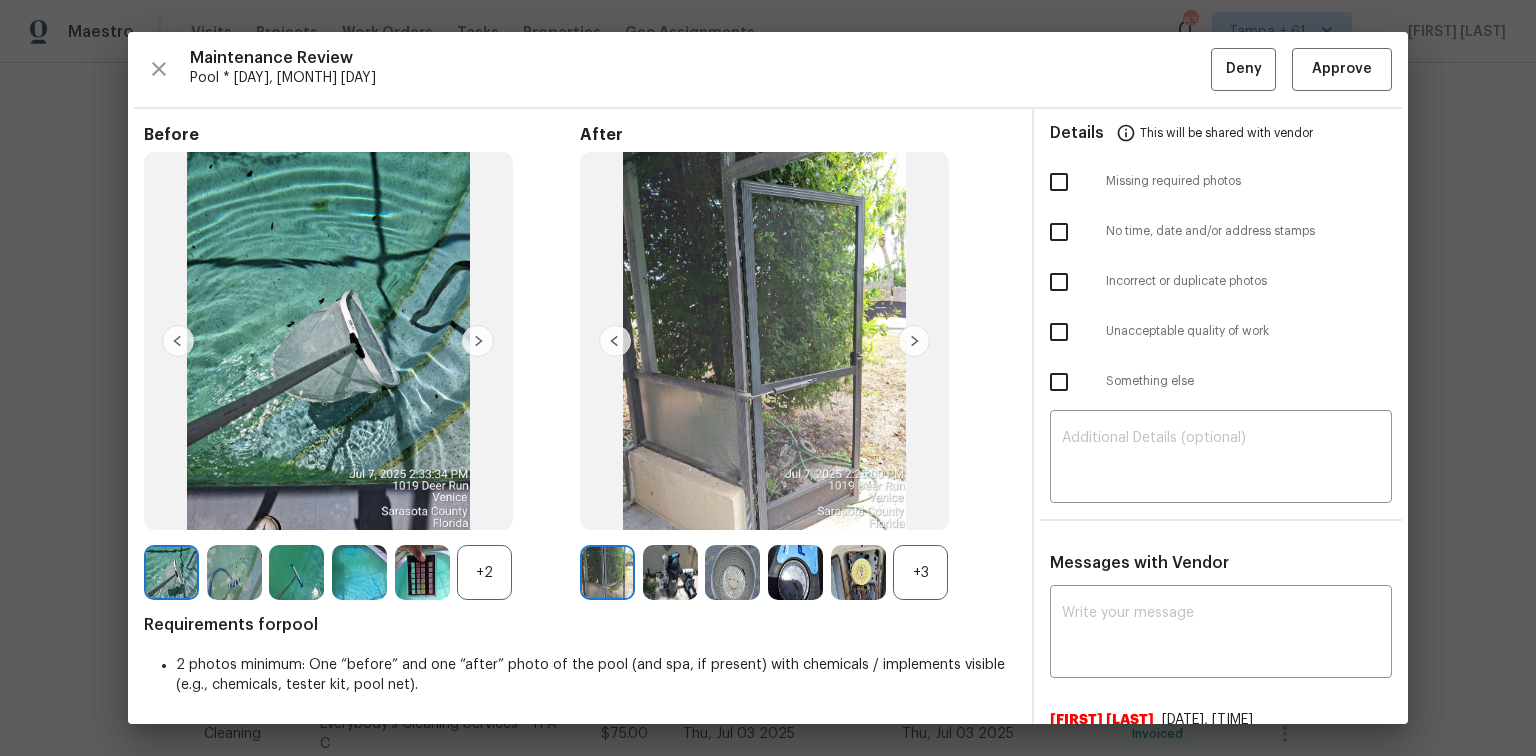 click on "Requirements for  pool" at bounding box center [580, 625] 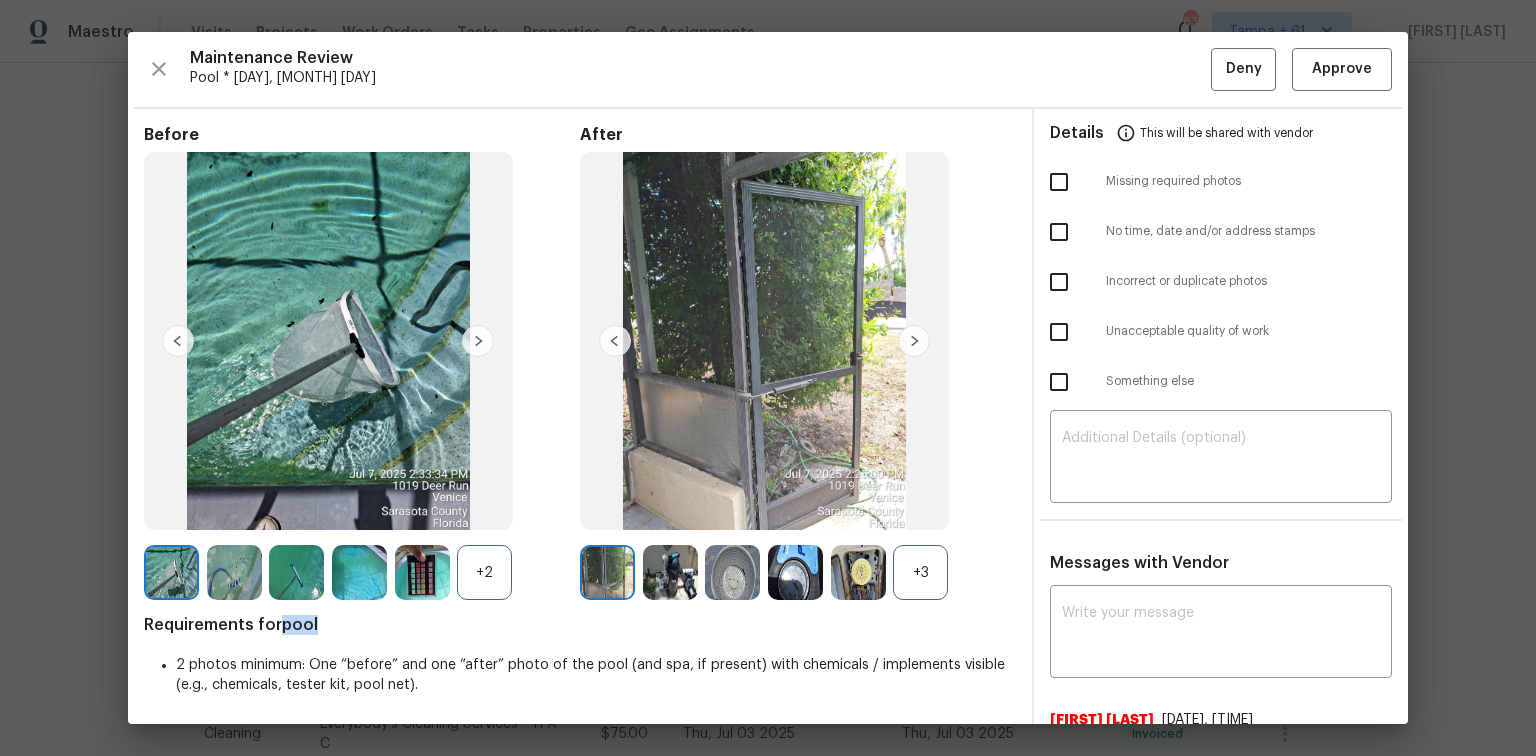 click on "Requirements for  pool" at bounding box center (580, 625) 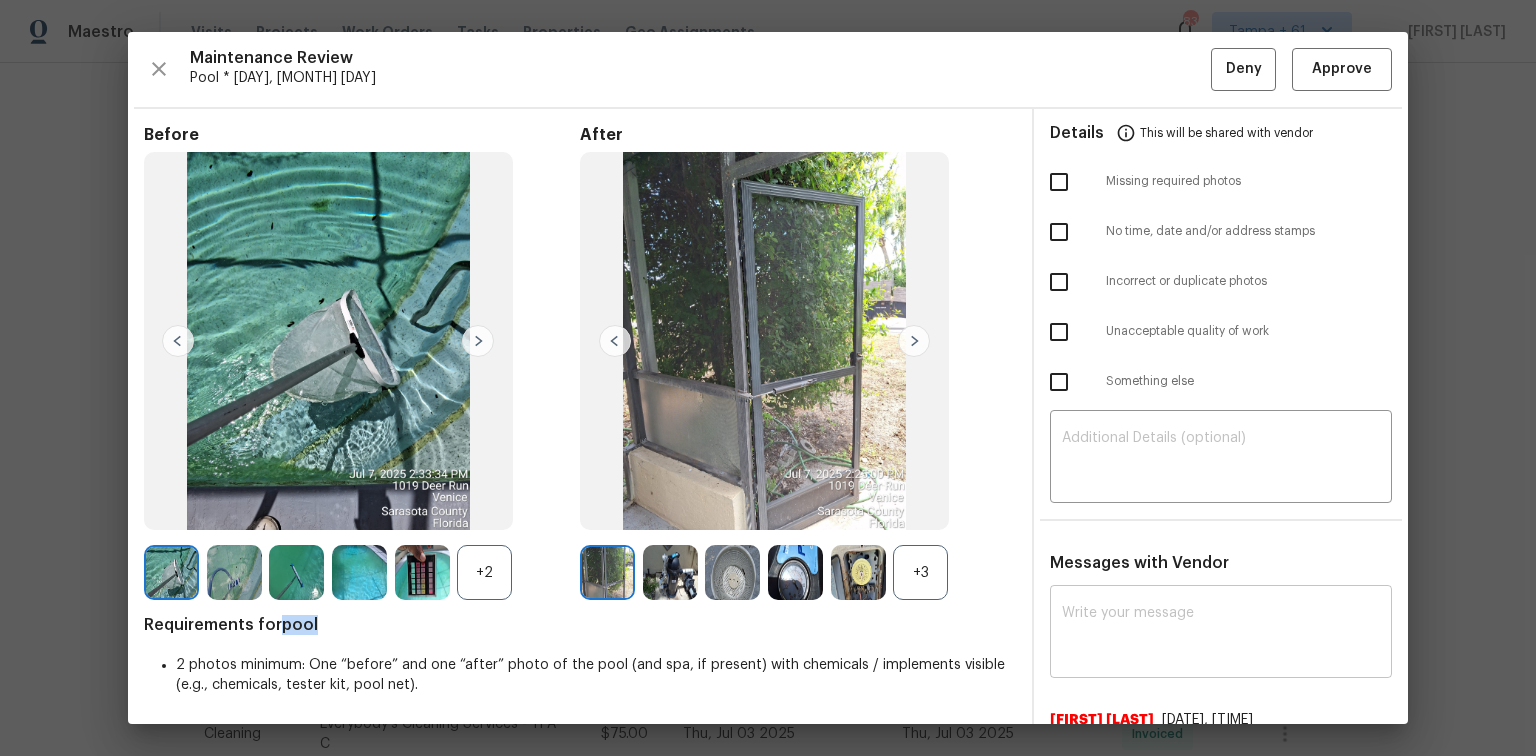 drag, startPoint x: 1071, startPoint y: 594, endPoint x: 1060, endPoint y: 596, distance: 11.18034 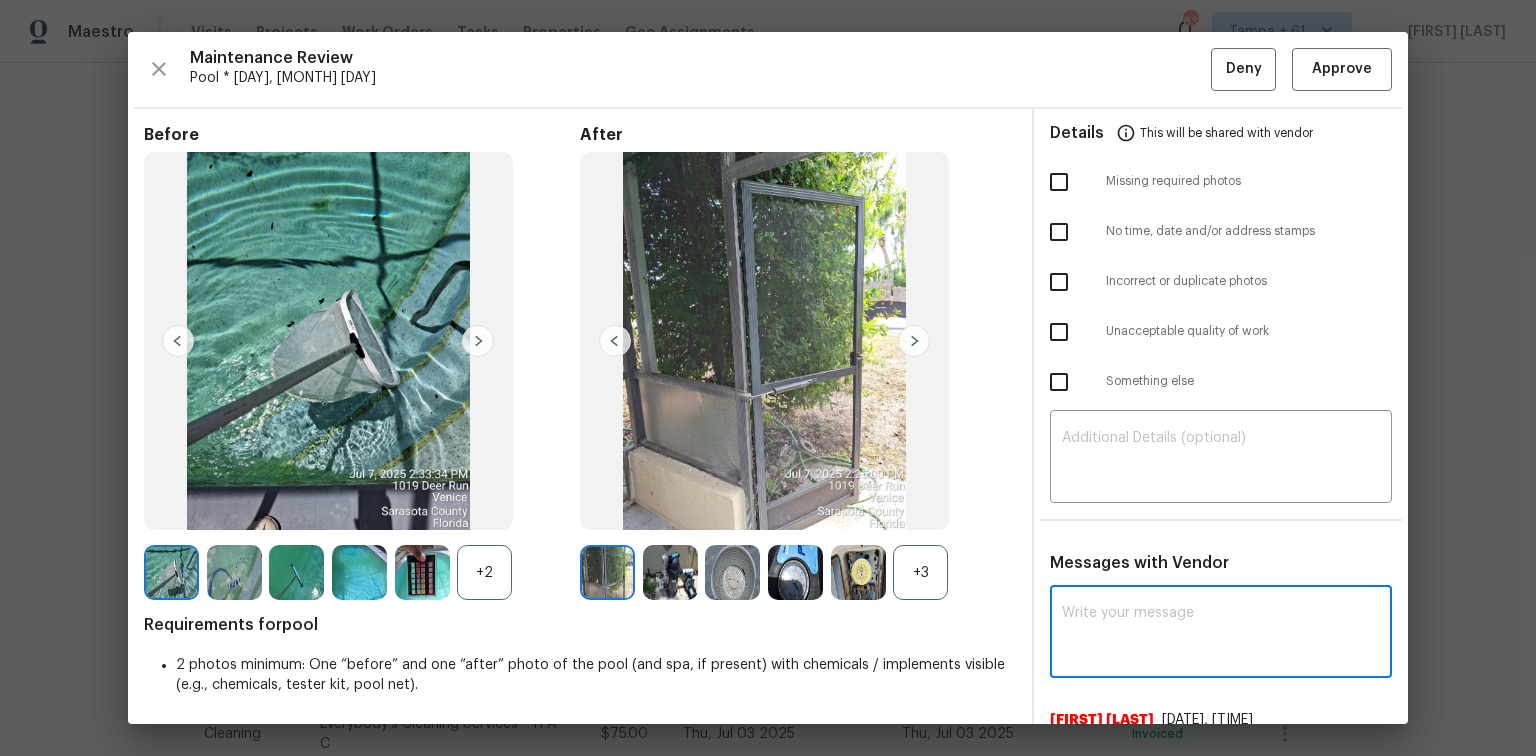 paste on "Maintenance Audit Team: Hello! Unfortunately, this pool visit completed on 07/08/2025 has been denied because Pool needs to be clean (leafs are appeared in pool) . Per the updated Standards of Work, return visits to correct quality issues from a previously denied visit are not permitted. The work must meet quality standards and be fully completed during the initial visit in order to be approved. Please ensure that all standards are met at the next scheduled visit. If you or your team need a refresher on the quality standards and requirements, please refer to the updated Standards of Work that have been distributed via email. Thank you!" 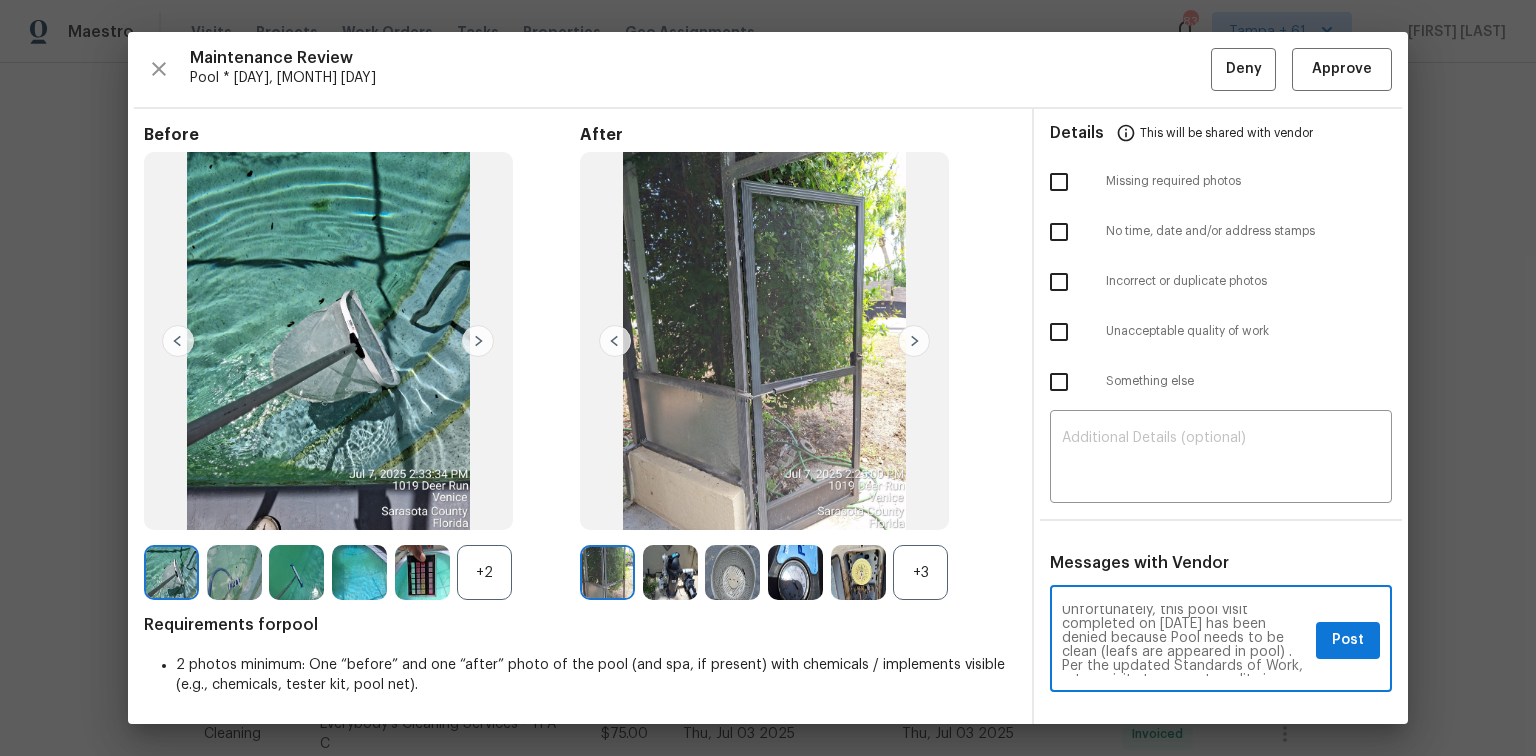 scroll, scrollTop: 0, scrollLeft: 0, axis: both 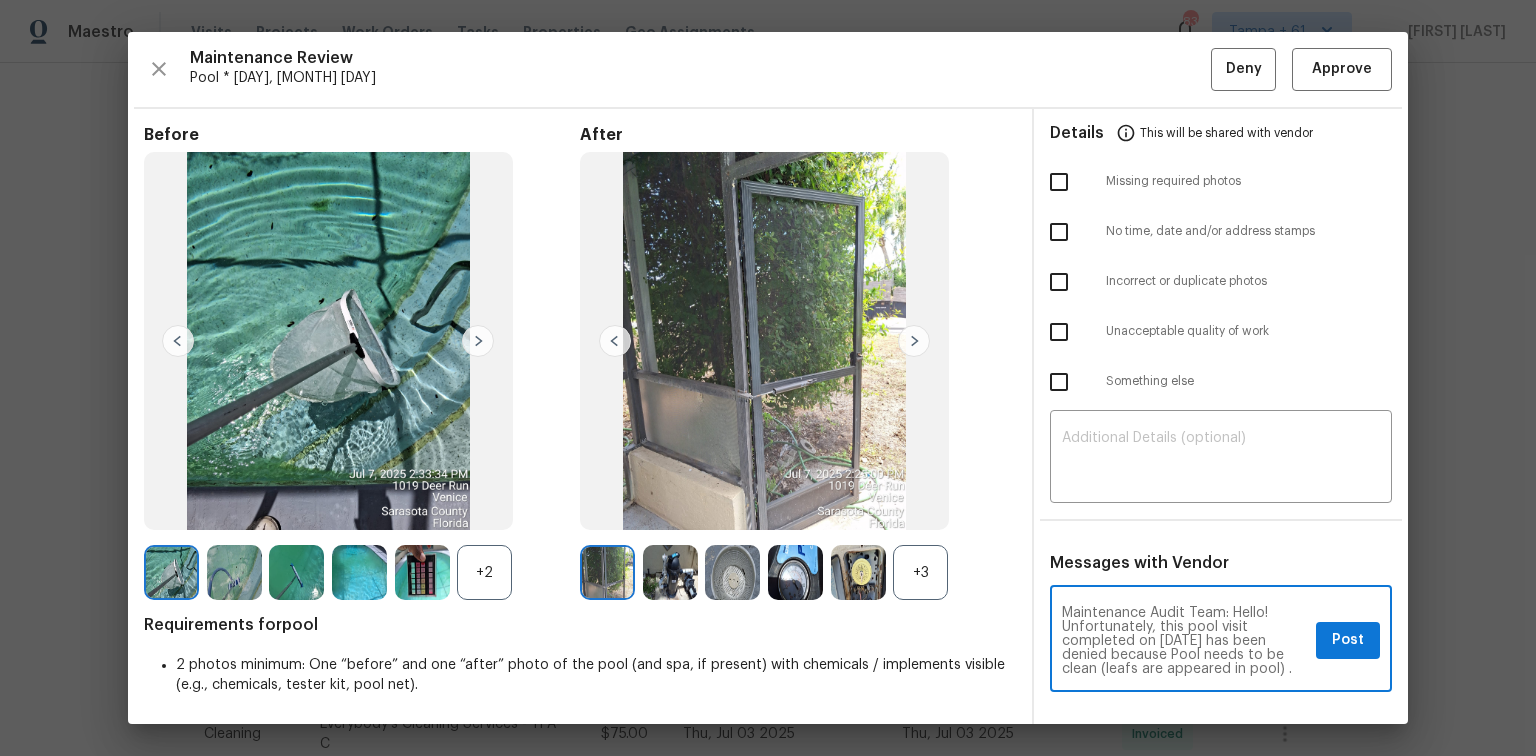 type on "Maintenance Audit Team: Hello! Unfortunately, this pool visit completed on 07/08/2025 has been denied because Pool needs to be clean (leafs are appeared in pool) . Per the updated Standards of Work, return visits to correct quality issues from a previously denied visit are not permitted. The work must meet quality standards and be fully completed during the initial visit in order to be approved. Please ensure that all standards are met at the next scheduled visit. If you or your team need a refresher on the quality standards and requirements, please refer to the updated Standards of Work that have been distributed via email. Thank you!" 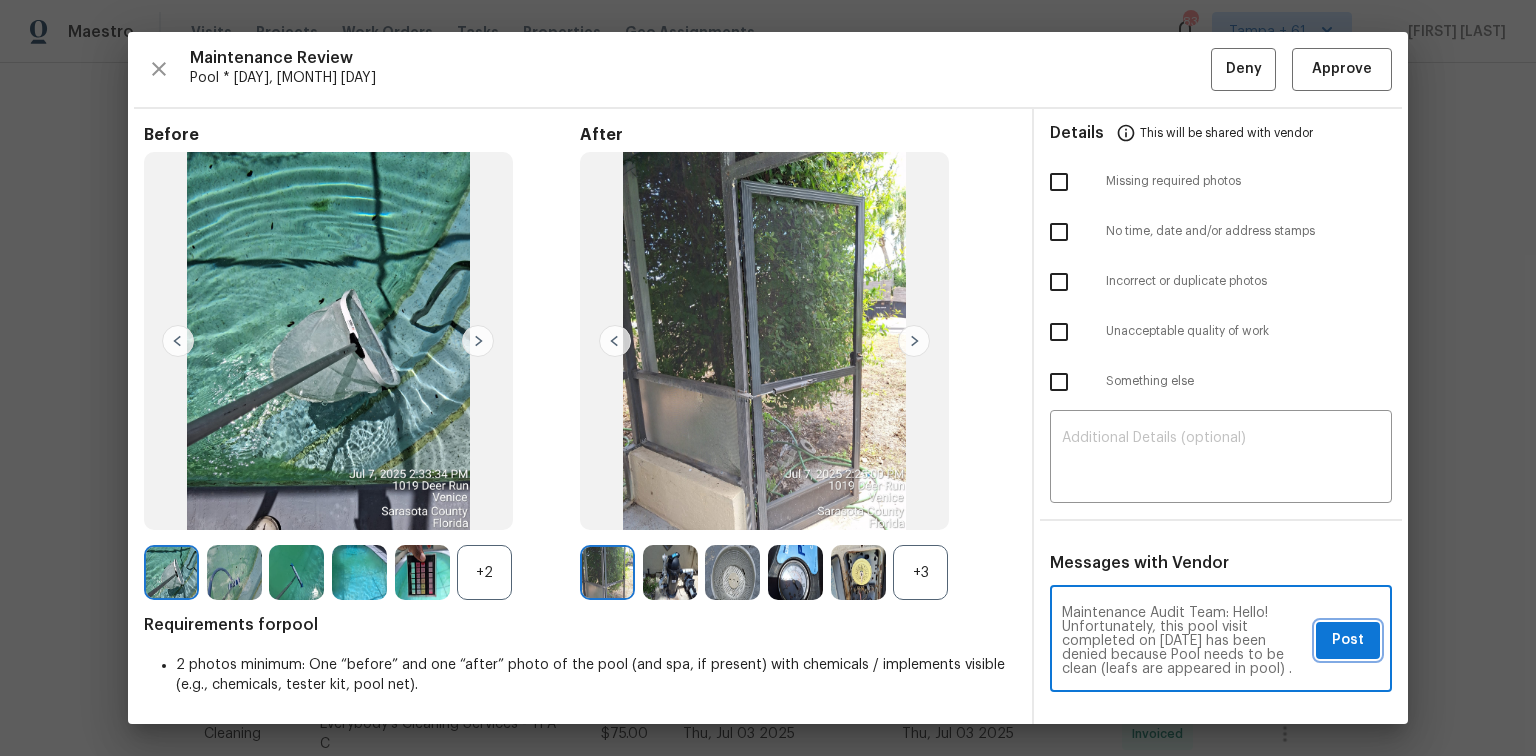 click on "Post" at bounding box center (1348, 640) 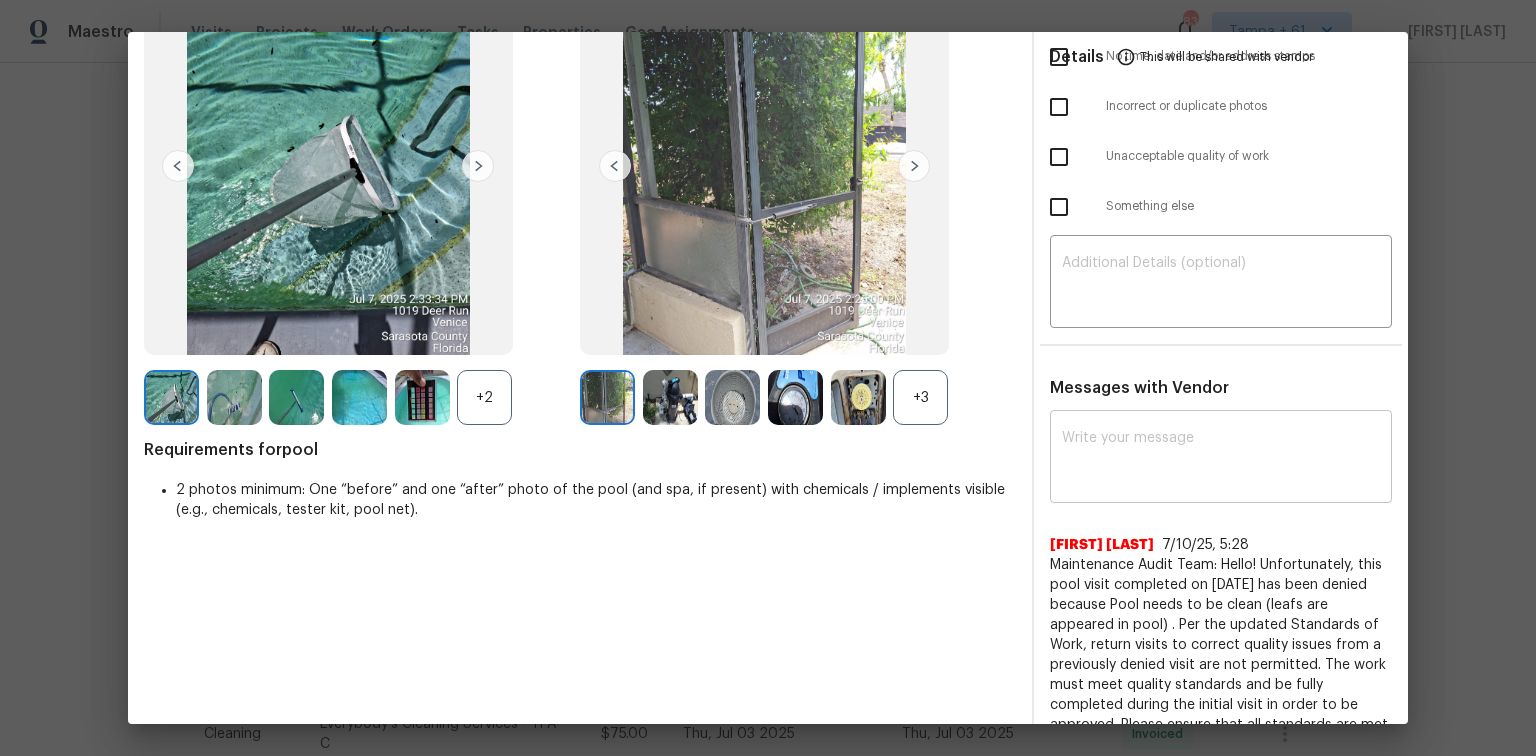 scroll, scrollTop: 80, scrollLeft: 0, axis: vertical 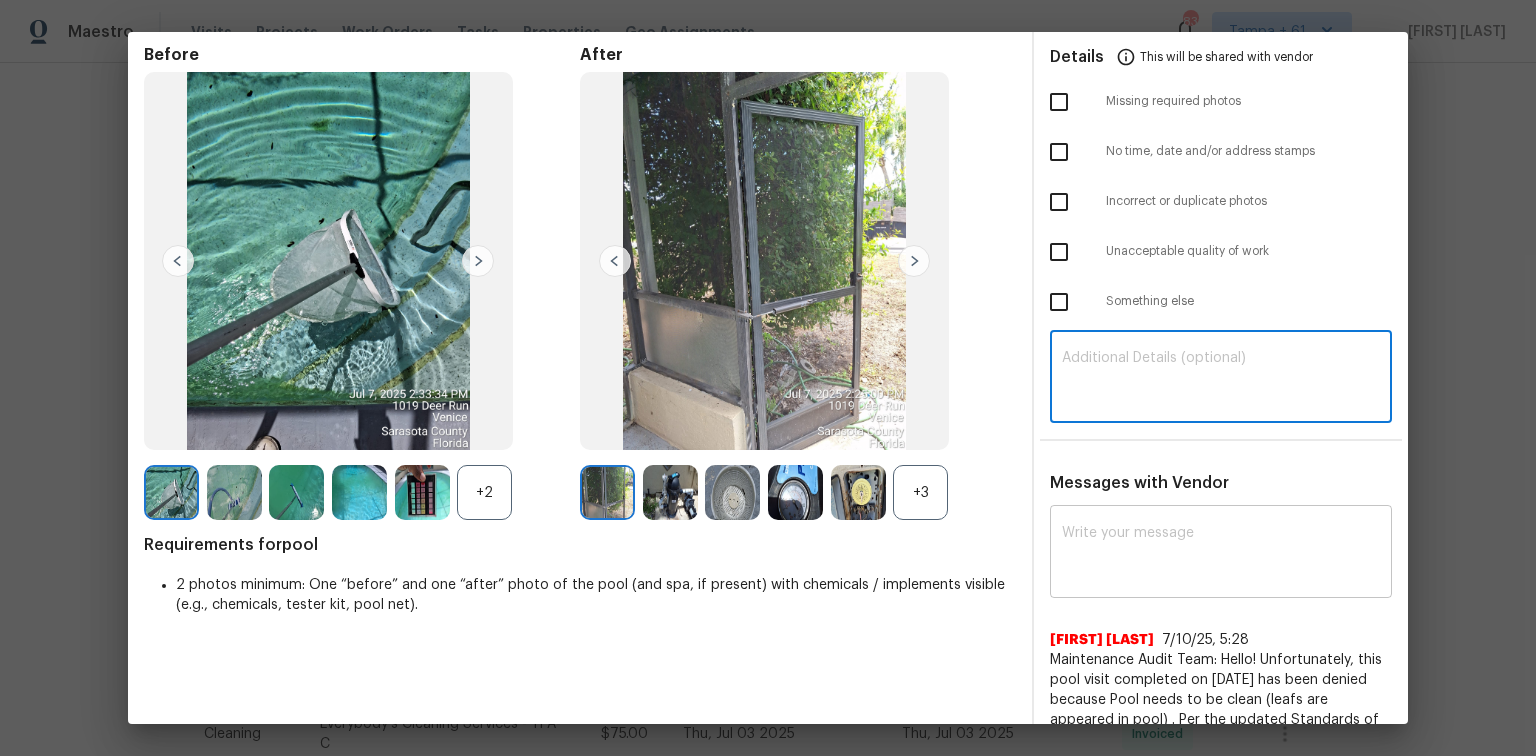 click at bounding box center [1221, 379] 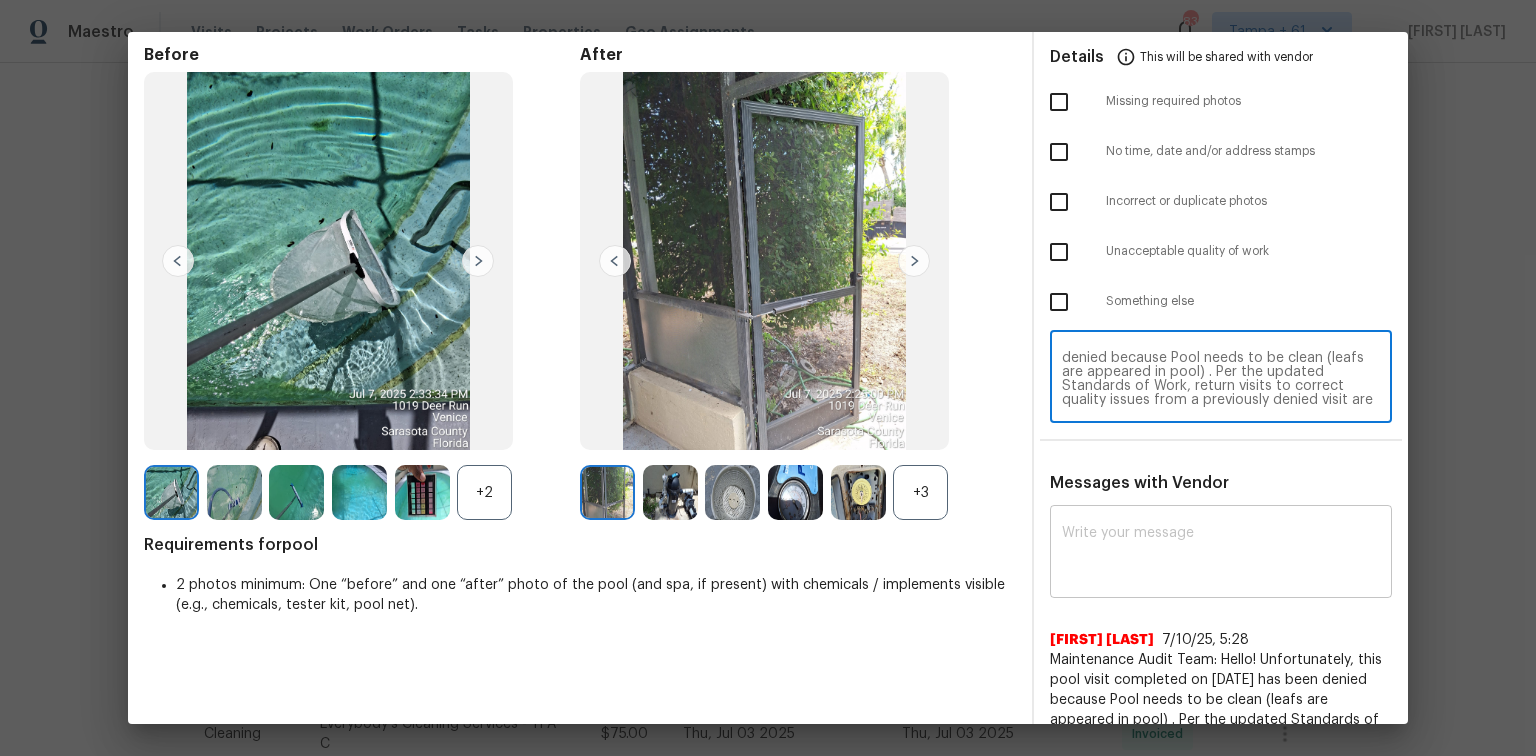 scroll, scrollTop: 0, scrollLeft: 0, axis: both 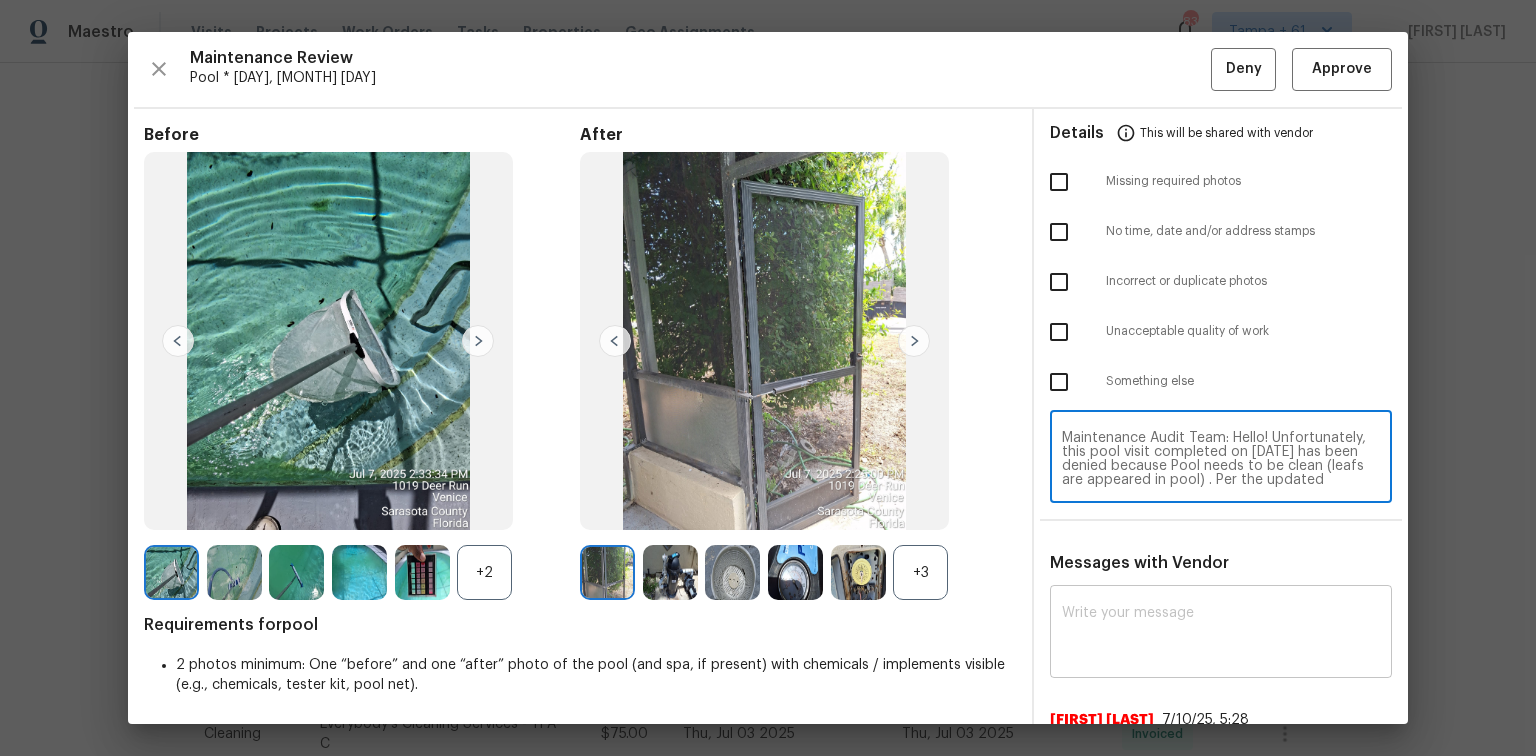 type on "Maintenance Audit Team: Hello! Unfortunately, this pool visit completed on 07/08/2025 has been denied because Pool needs to be clean (leafs are appeared in pool) . Per the updated Standards of Work, return visits to correct quality issues from a previously denied visit are not permitted. The work must meet quality standards and be fully completed during the initial visit in order to be approved. Please ensure that all standards are met at the next scheduled visit. If you or your team need a refresher on the quality standards and requirements, please refer to the updated Standards of Work that have been distributed via email. Thank you!" 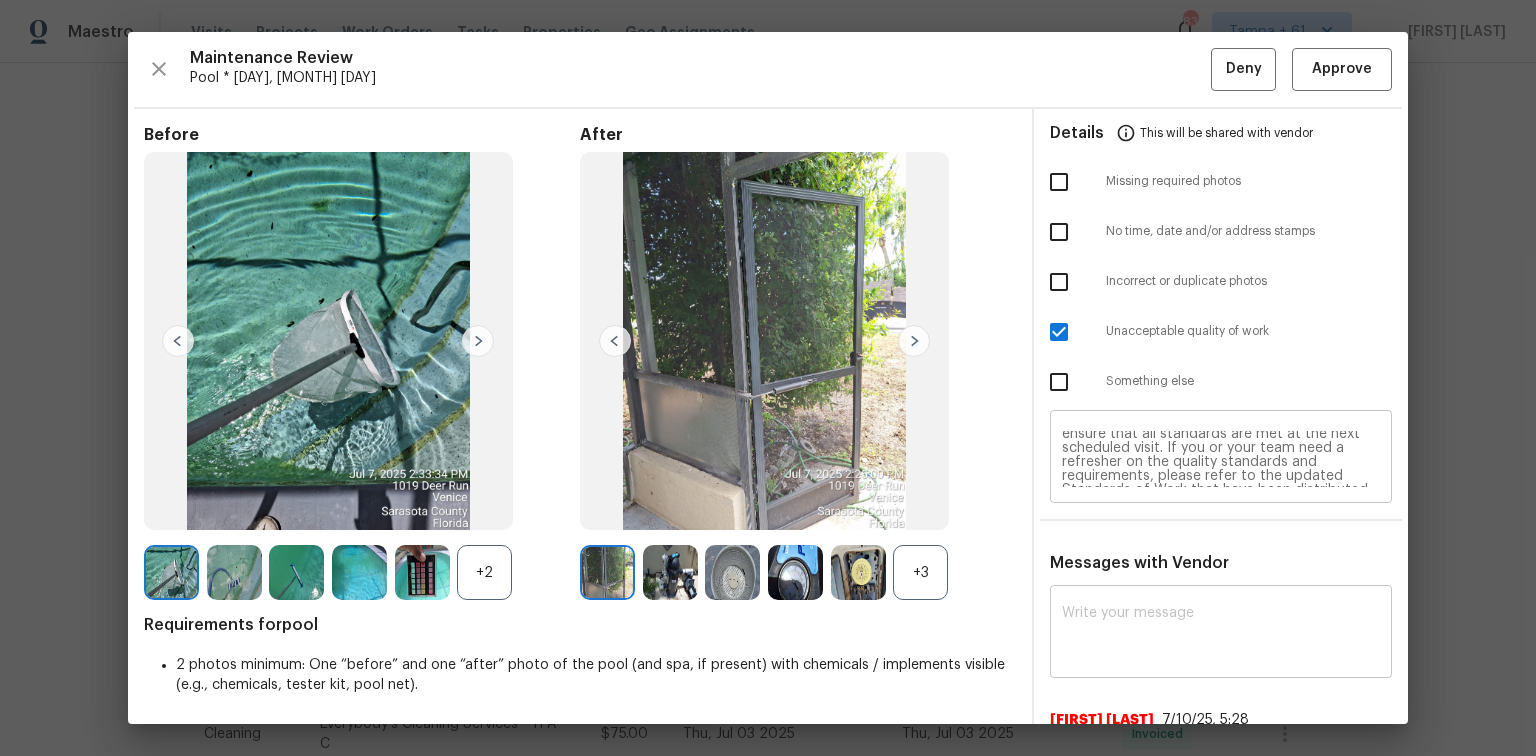 scroll, scrollTop: 154, scrollLeft: 0, axis: vertical 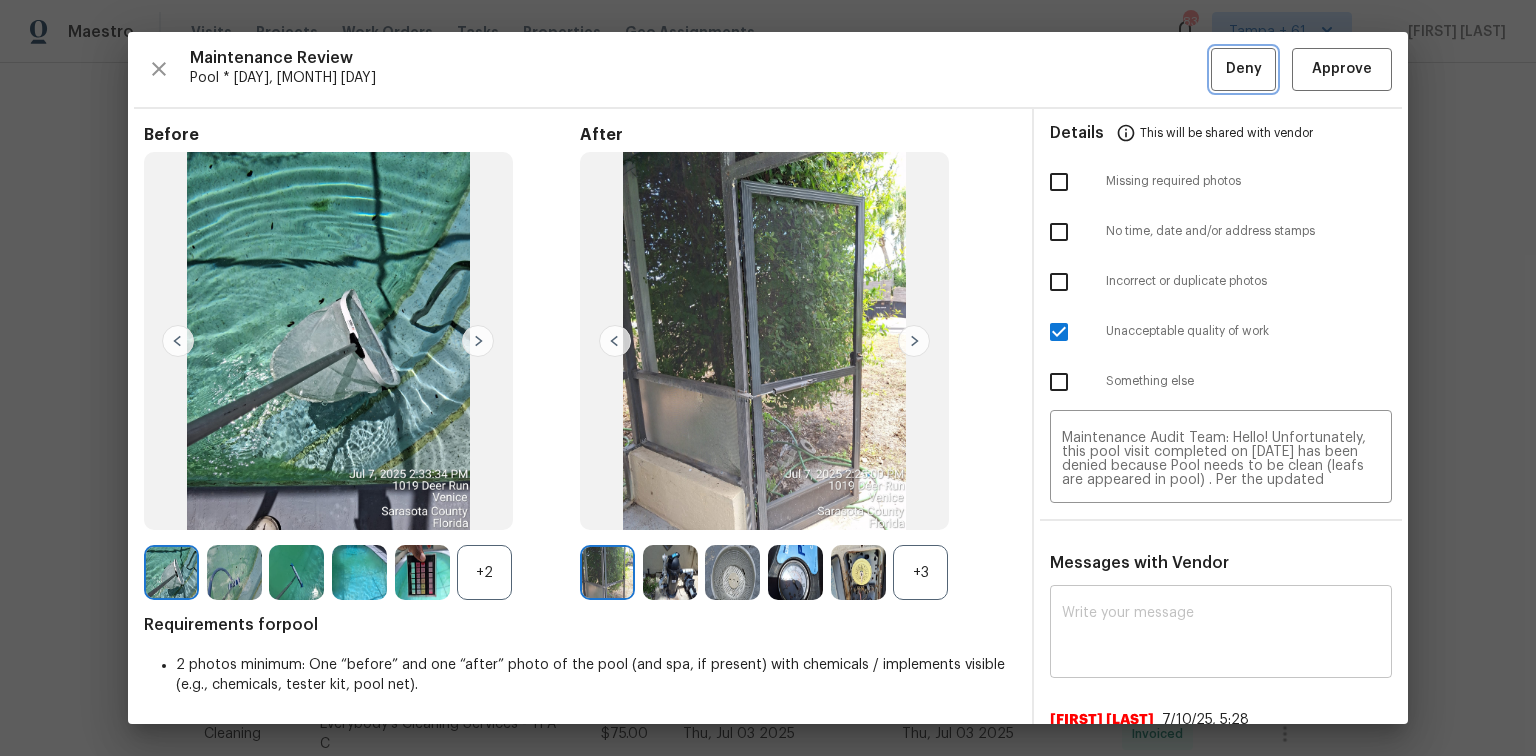 click on "Deny" at bounding box center [1244, 69] 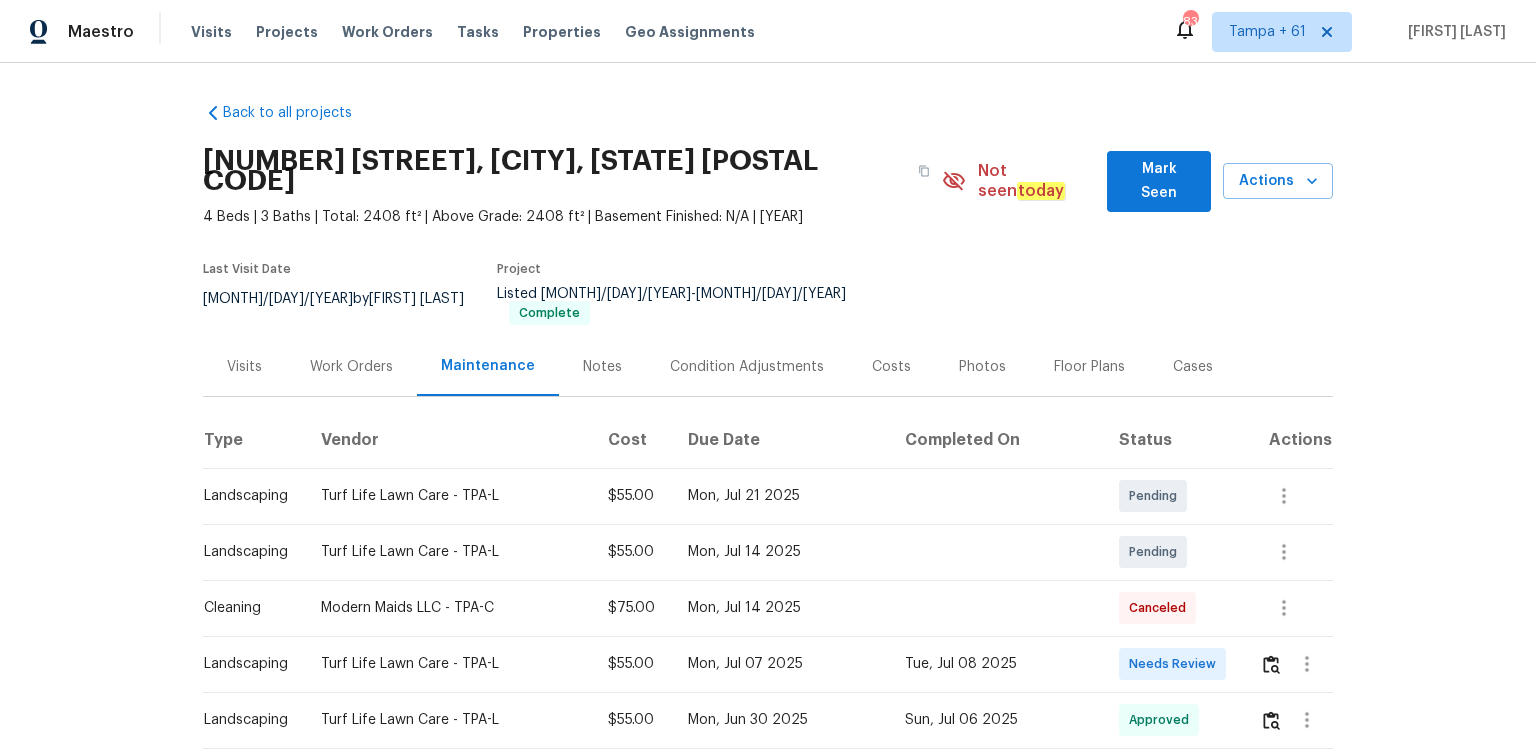 scroll, scrollTop: 0, scrollLeft: 0, axis: both 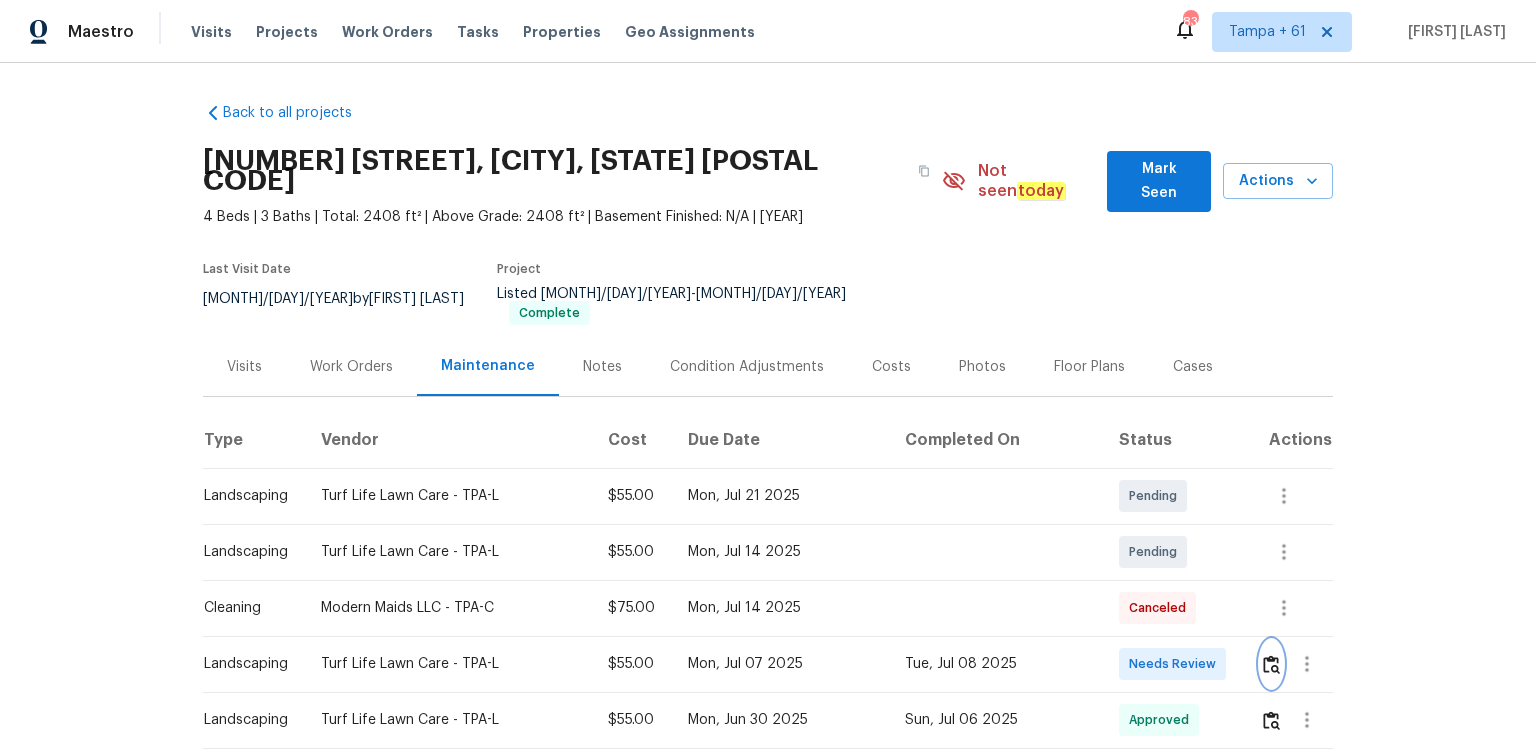 click at bounding box center (1271, 664) 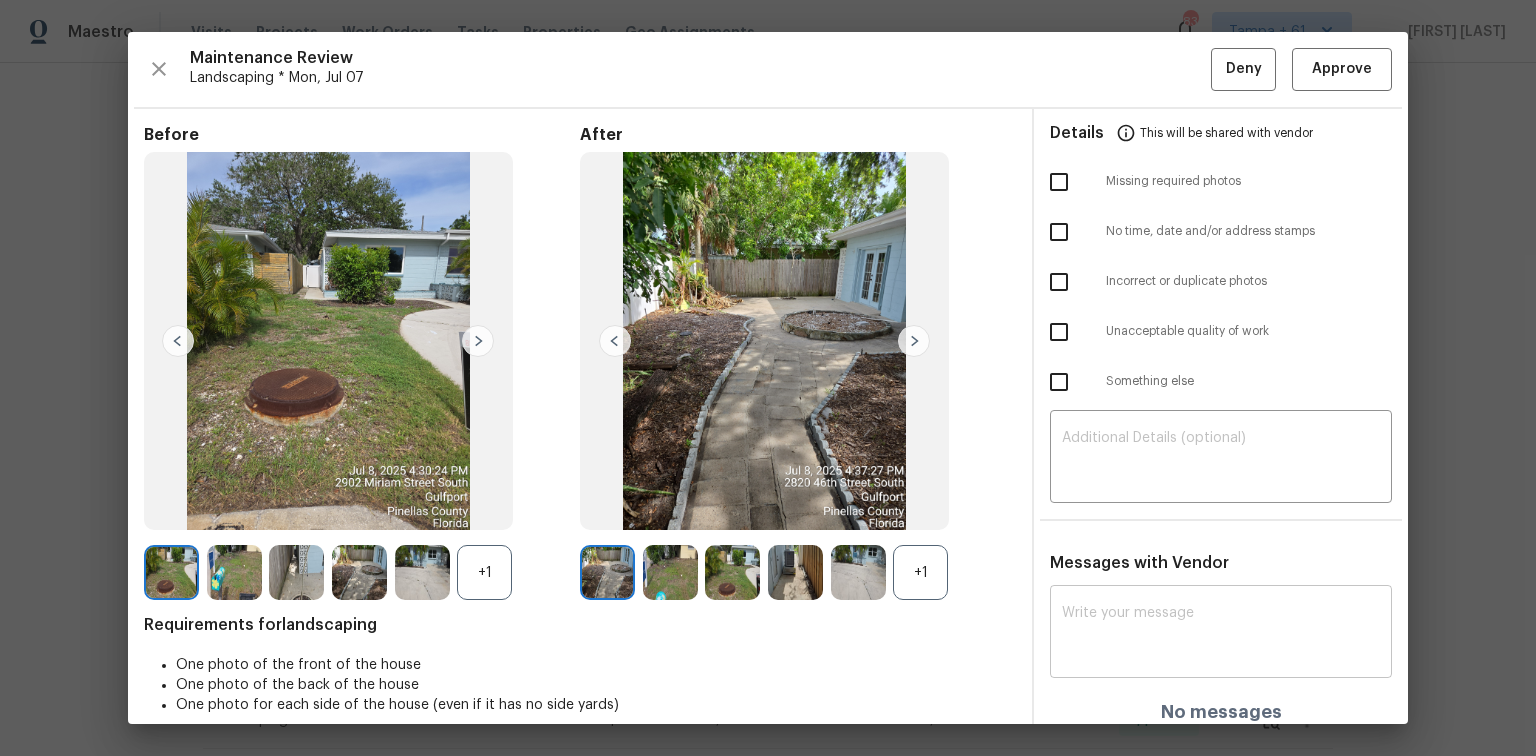 click at bounding box center [1221, 634] 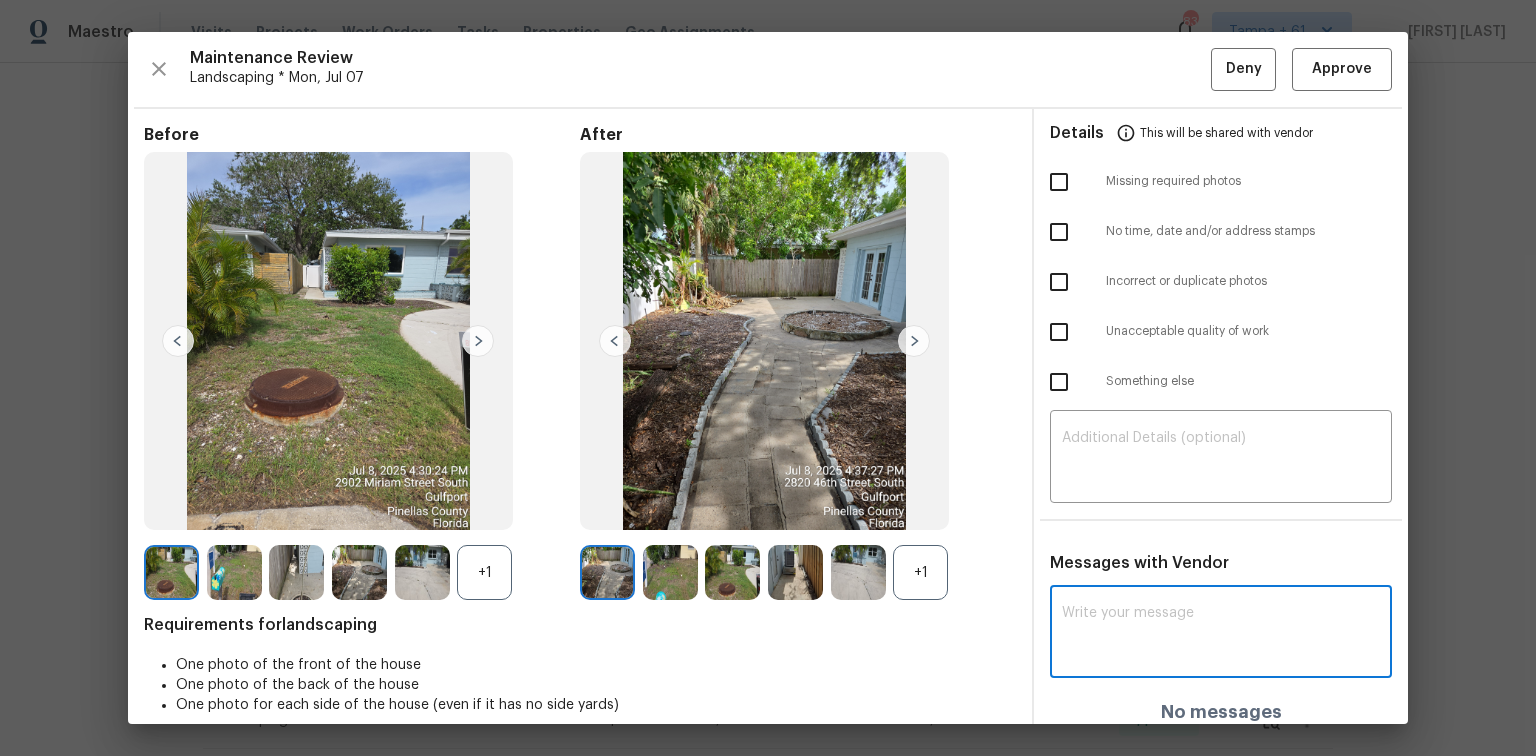paste on "Maintenance Audit Team: Hello! Unfortunately, this landscaping visit completed on 07/08/2025 has been denied because we are missing the required photos for approval. For approval, please upload address sign photo only if the missing photos were taken on the same day the visit was completed. If those photos are available, they must be uploaded within 48 hours of the original visit date. If the required photos were not taken on the day of the visit, the denial will remain in place. If you or your team need a refresher on the quality standards and requirements, please refer to the updated Standards of Work that have been distributed via email. Thank you!" 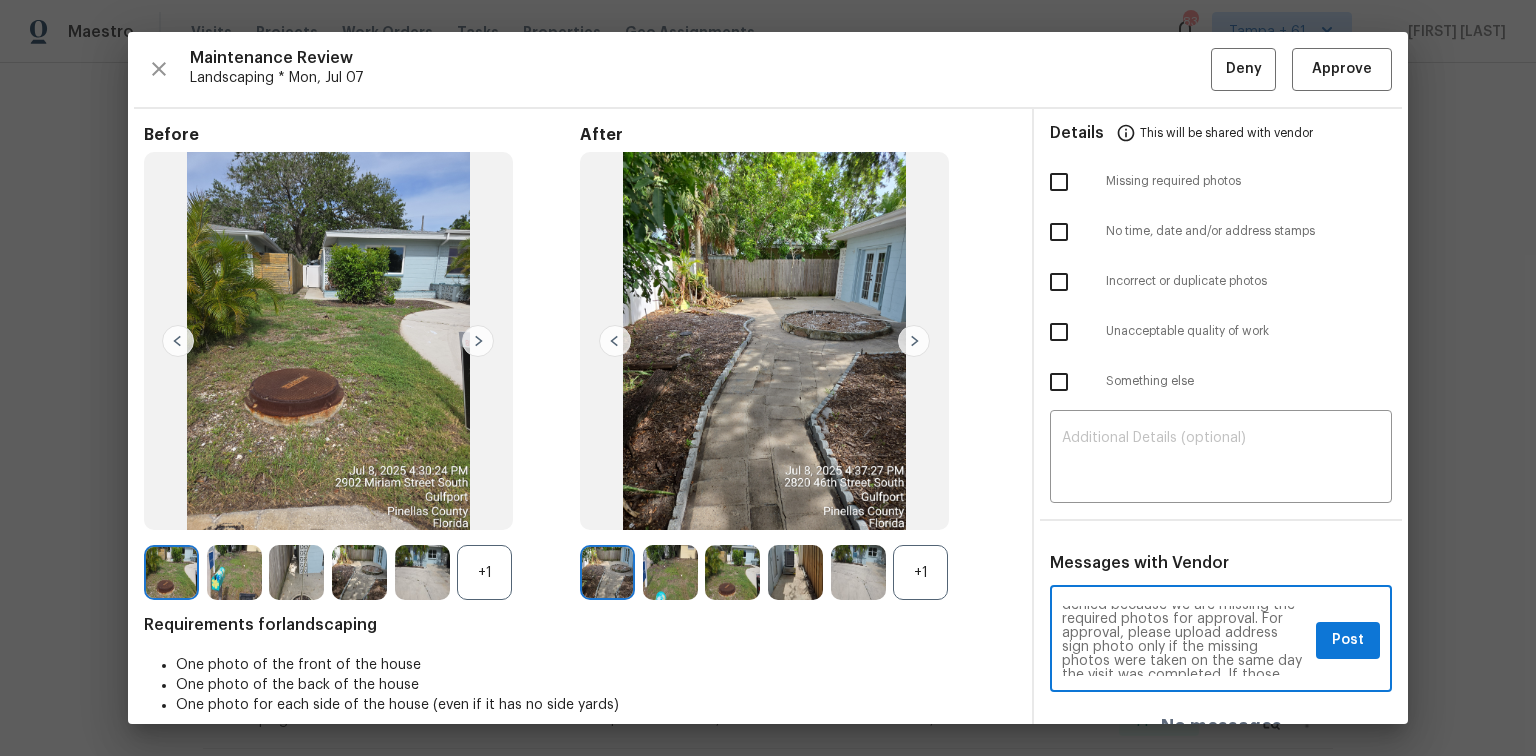 scroll, scrollTop: 0, scrollLeft: 0, axis: both 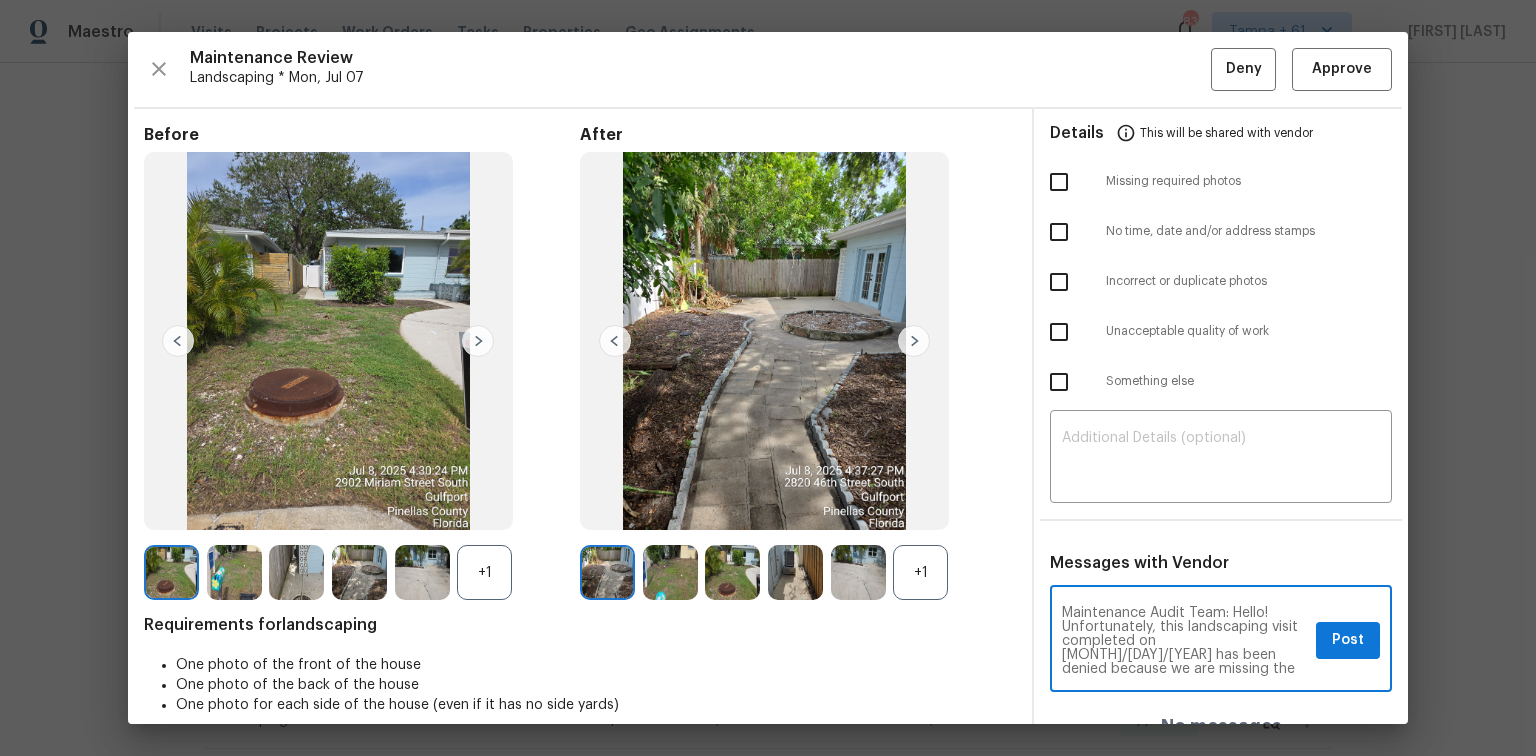 type on "Maintenance Audit Team: Hello! Unfortunately, this landscaping visit completed on 07/08/2025 has been denied because we are missing the required photos for approval. For approval, please upload address sign photo only if the missing photos were taken on the same day the visit was completed. If those photos are available, they must be uploaded within 48 hours of the original visit date. If the required photos were not taken on the day of the visit, the denial will remain in place. If you or your team need a refresher on the quality standards and requirements, please refer to the updated Standards of Work that have been distributed via email. Thank you!" 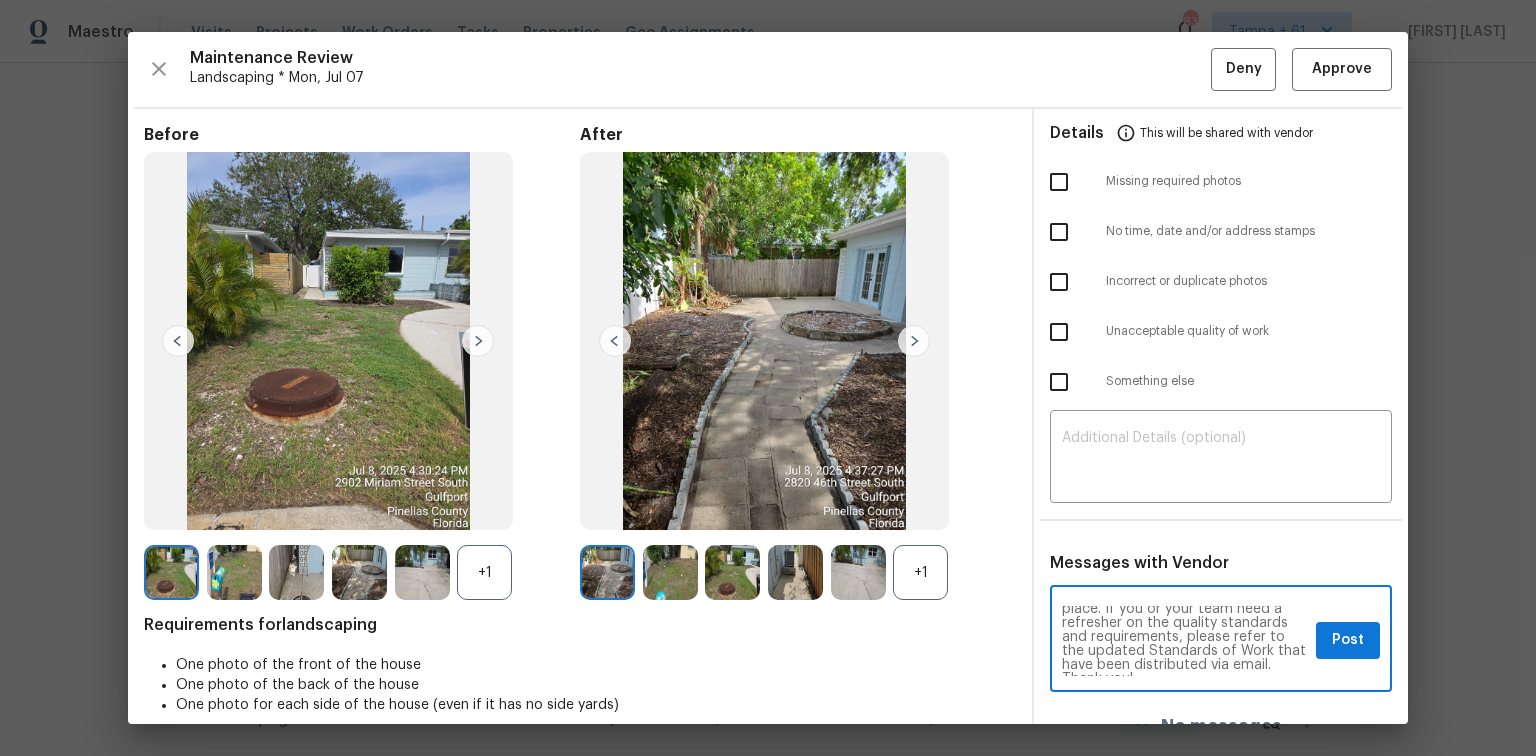 scroll, scrollTop: 224, scrollLeft: 0, axis: vertical 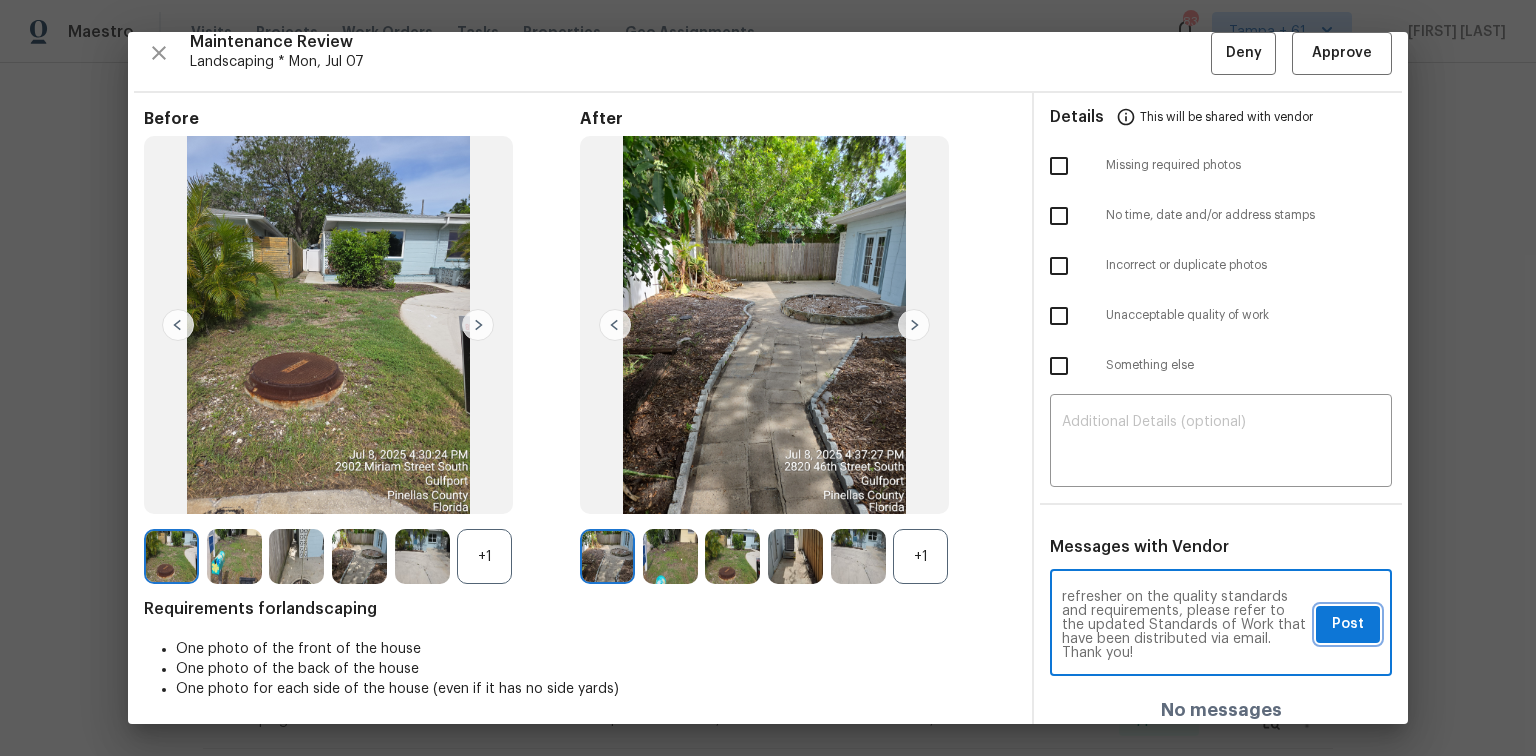 click on "Post" at bounding box center (1348, 624) 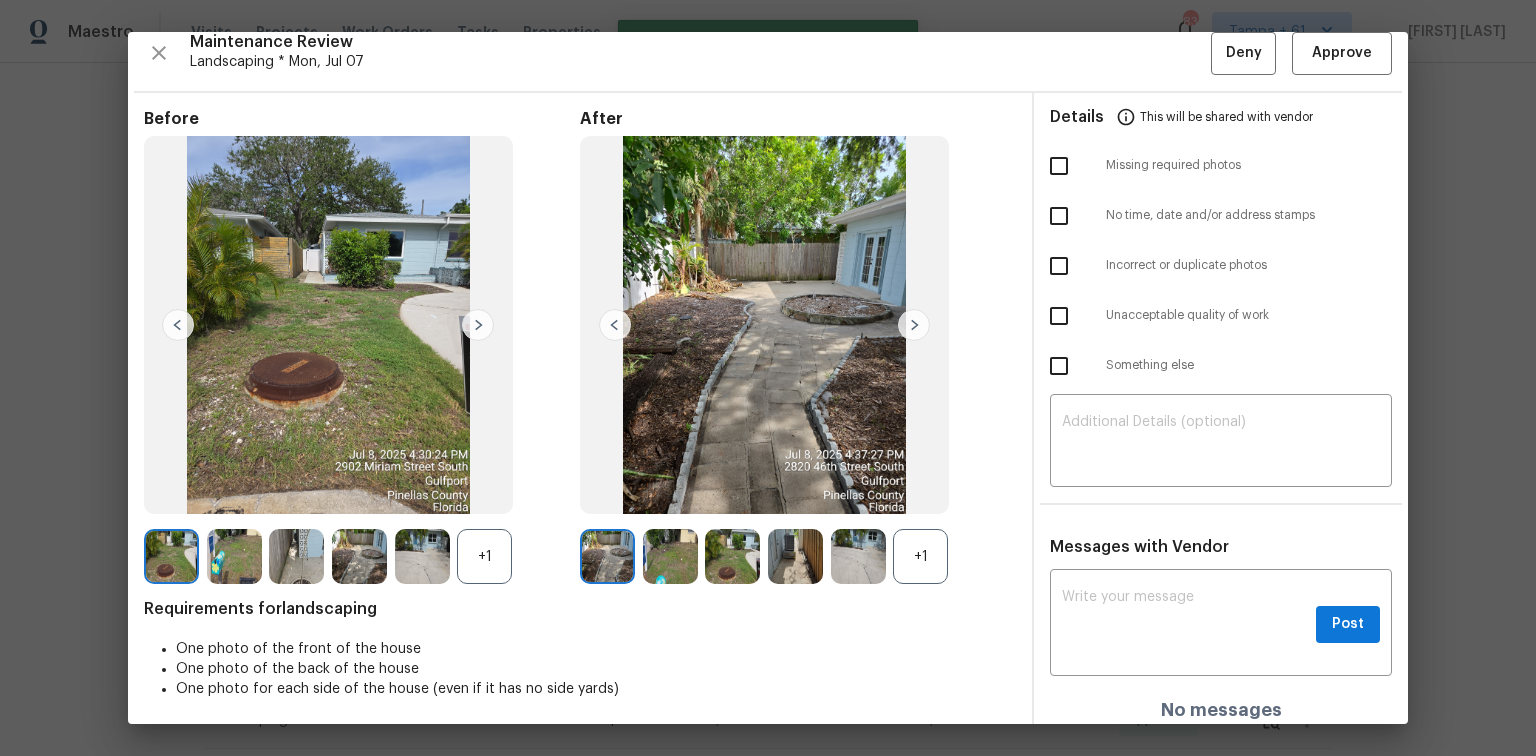 scroll, scrollTop: 0, scrollLeft: 0, axis: both 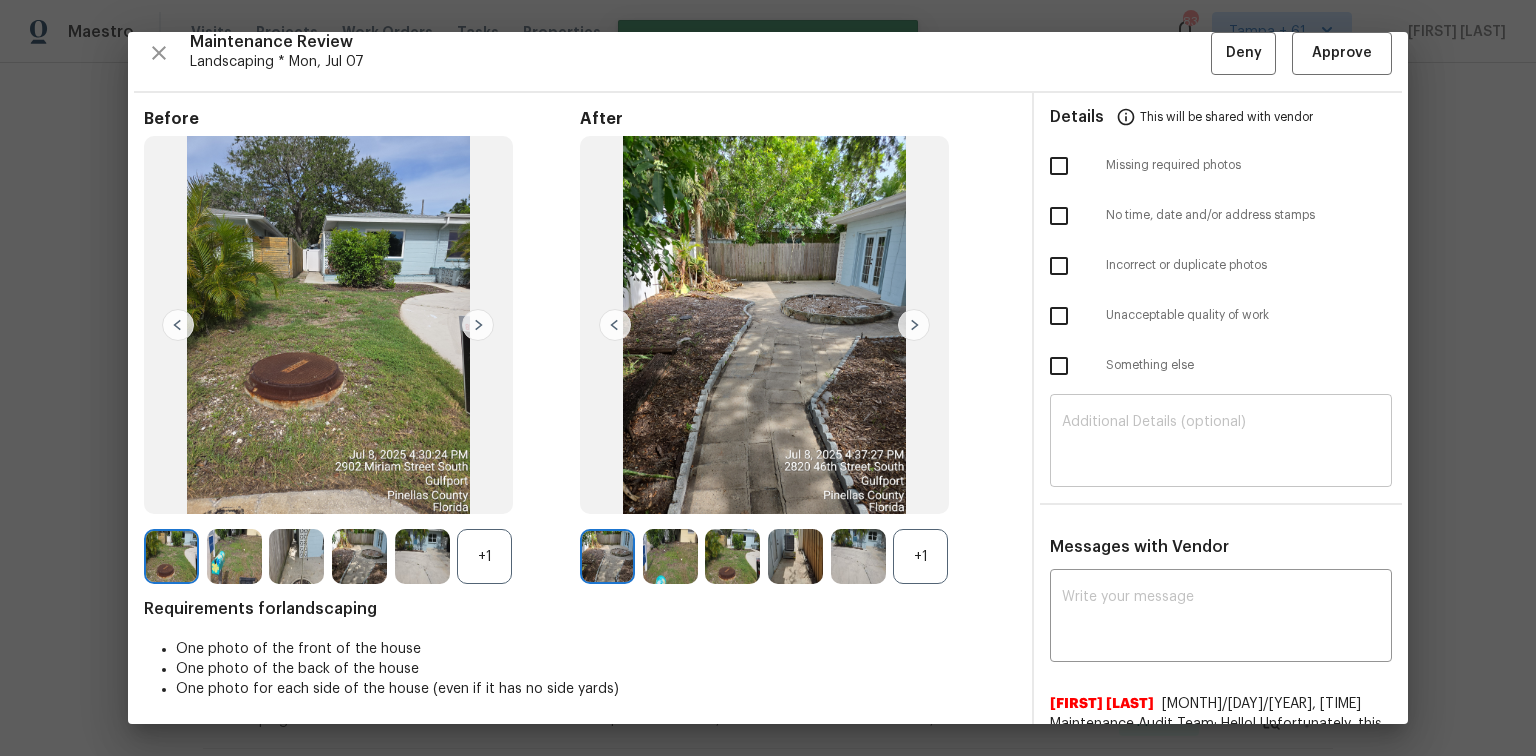 click on "​" at bounding box center [1221, 443] 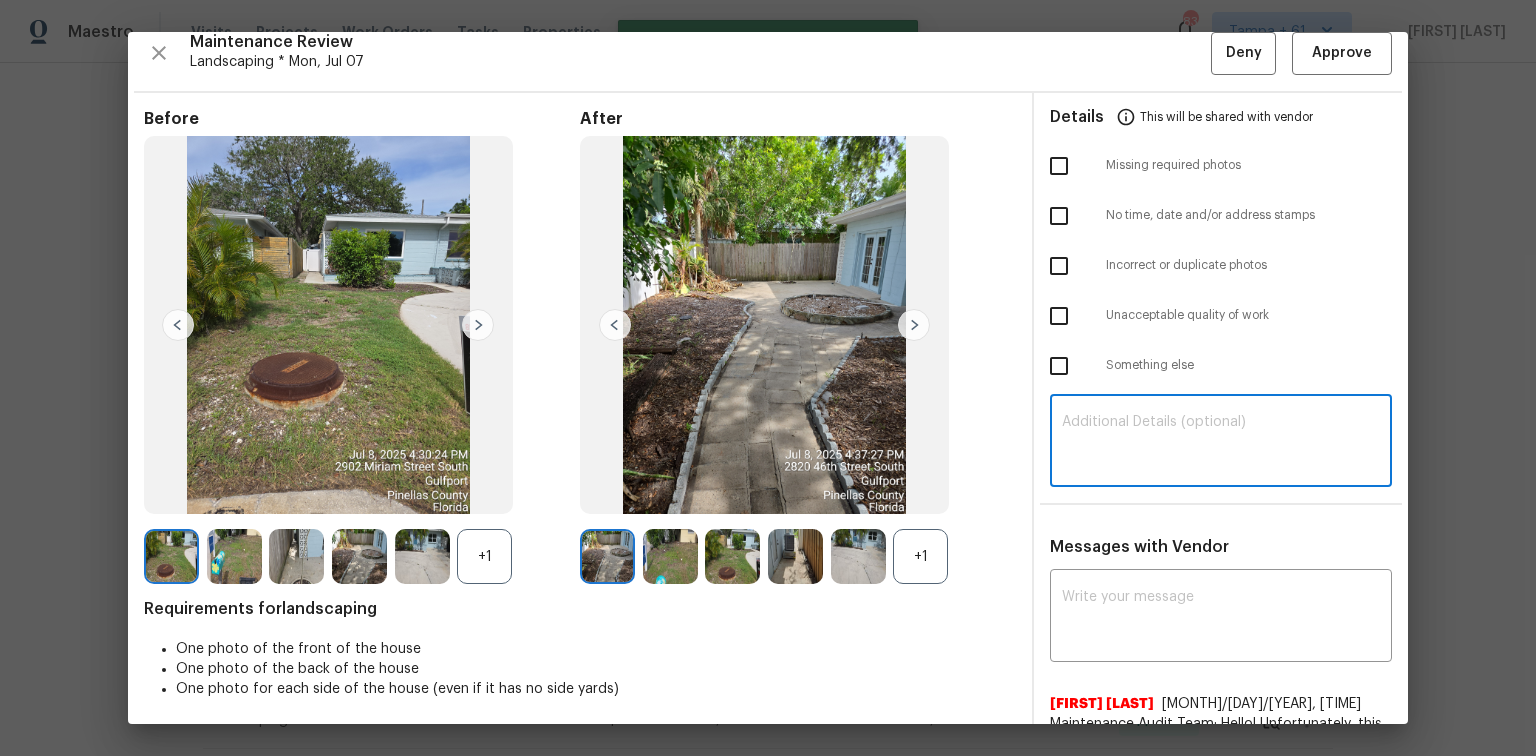 paste on "Maintenance Audit Team: Hello! Unfortunately, this landscaping visit completed on 07/08/2025 has been denied because we are missing the required photos for approval. For approval, please upload address sign photo only if the missing photos were taken on the same day the visit was completed. If those photos are available, they must be uploaded within 48 hours of the original visit date. If the required photos were not taken on the day of the visit, the denial will remain in place. If you or your team need a refresher on the quality standards and requirements, please refer to the updated Standards of Work that have been distributed via email. Thank you!" 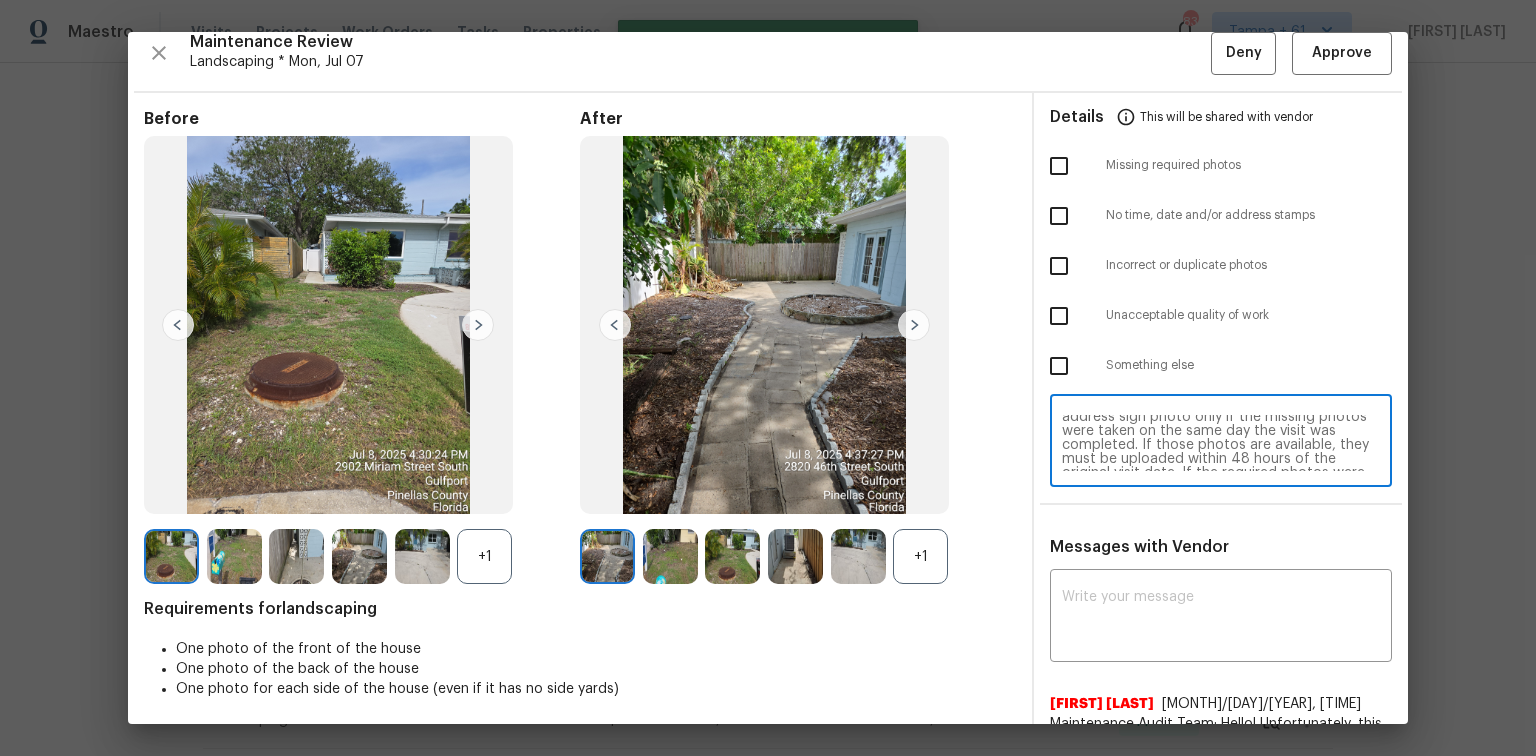 scroll, scrollTop: 0, scrollLeft: 0, axis: both 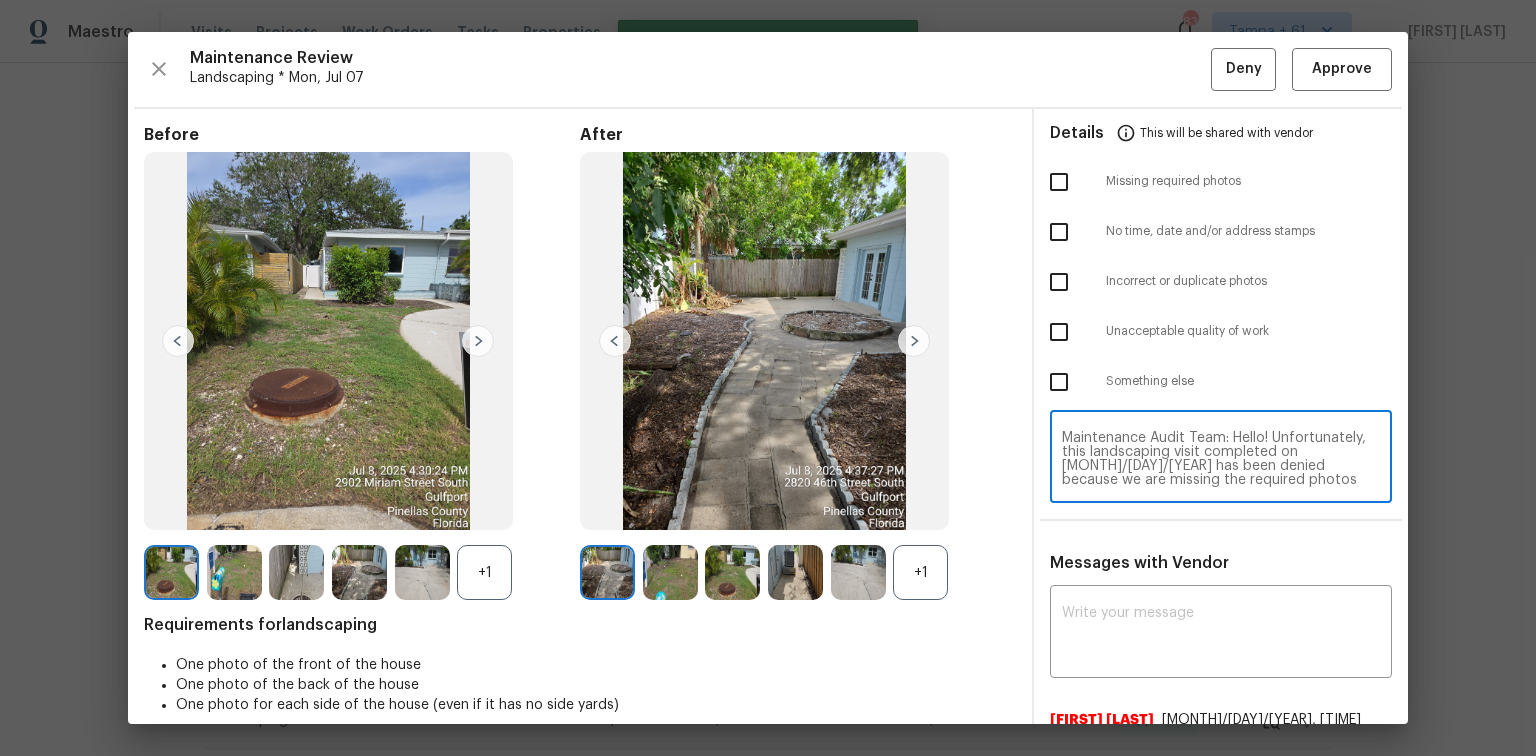 type on "Maintenance Audit Team: Hello! Unfortunately, this landscaping visit completed on 07/08/2025 has been denied because we are missing the required photos for approval. For approval, please upload address sign photo only if the missing photos were taken on the same day the visit was completed. If those photos are available, they must be uploaded within 48 hours of the original visit date. If the required photos were not taken on the day of the visit, the denial will remain in place. If you or your team need a refresher on the quality standards and requirements, please refer to the updated Standards of Work that have been distributed via email. Thank you!" 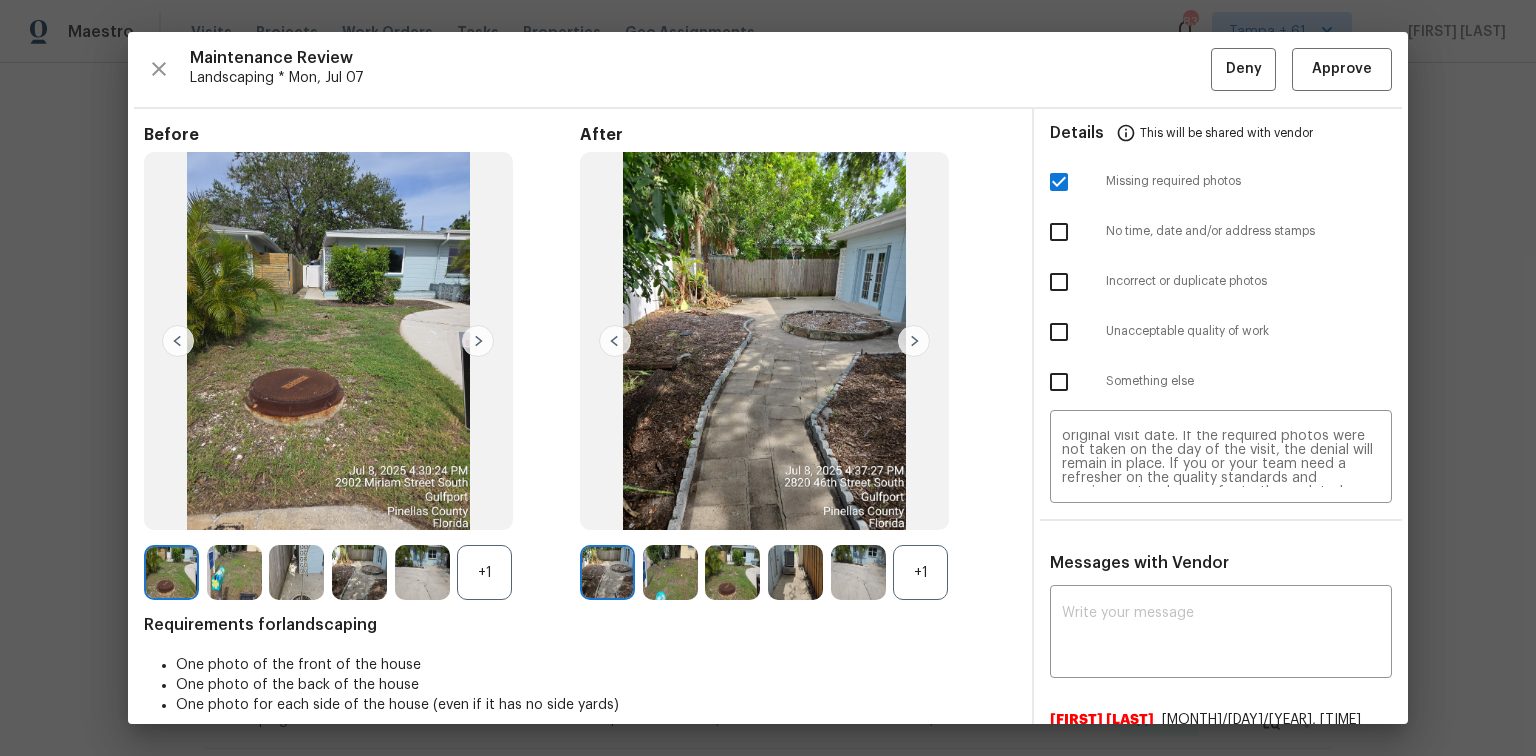 scroll, scrollTop: 154, scrollLeft: 0, axis: vertical 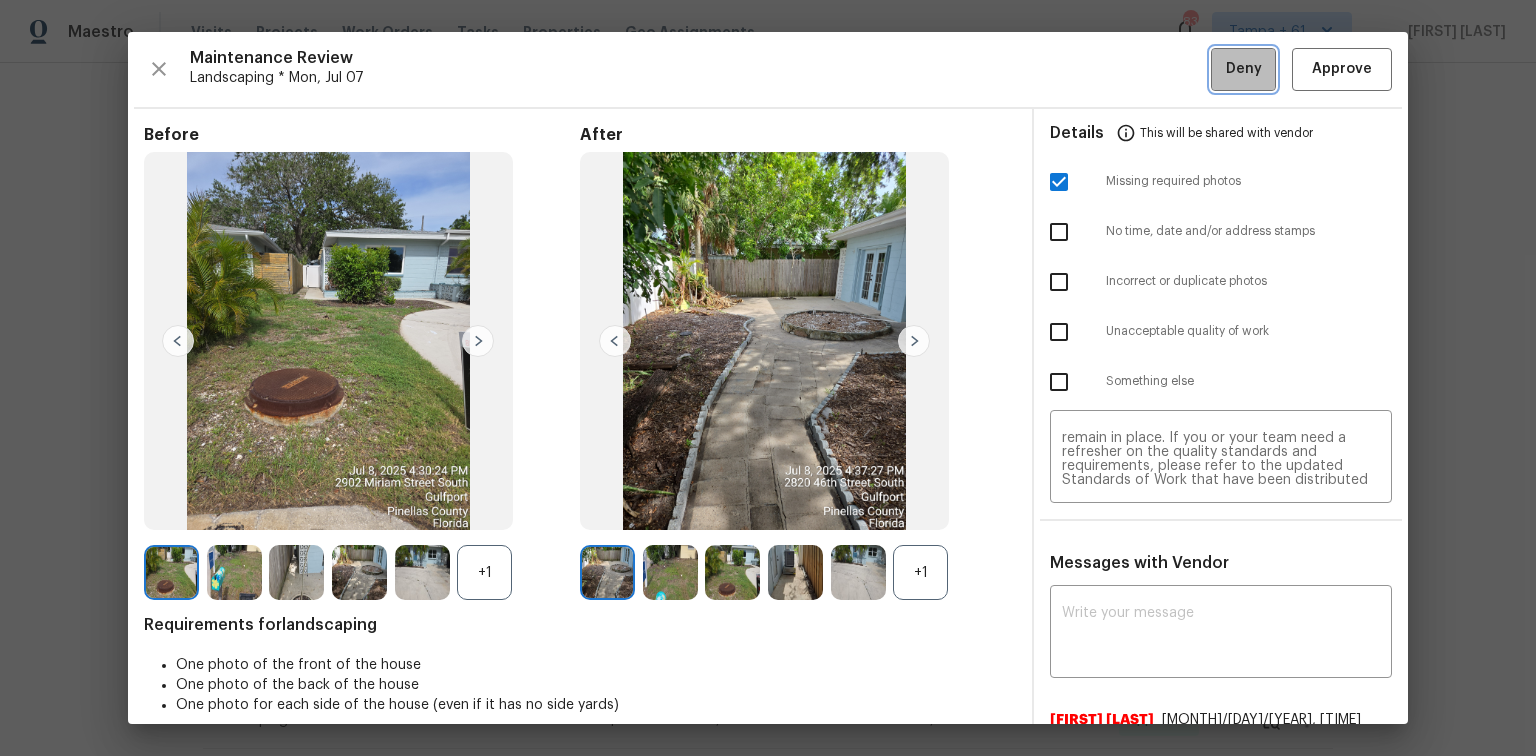 click on "Deny" at bounding box center [1243, 69] 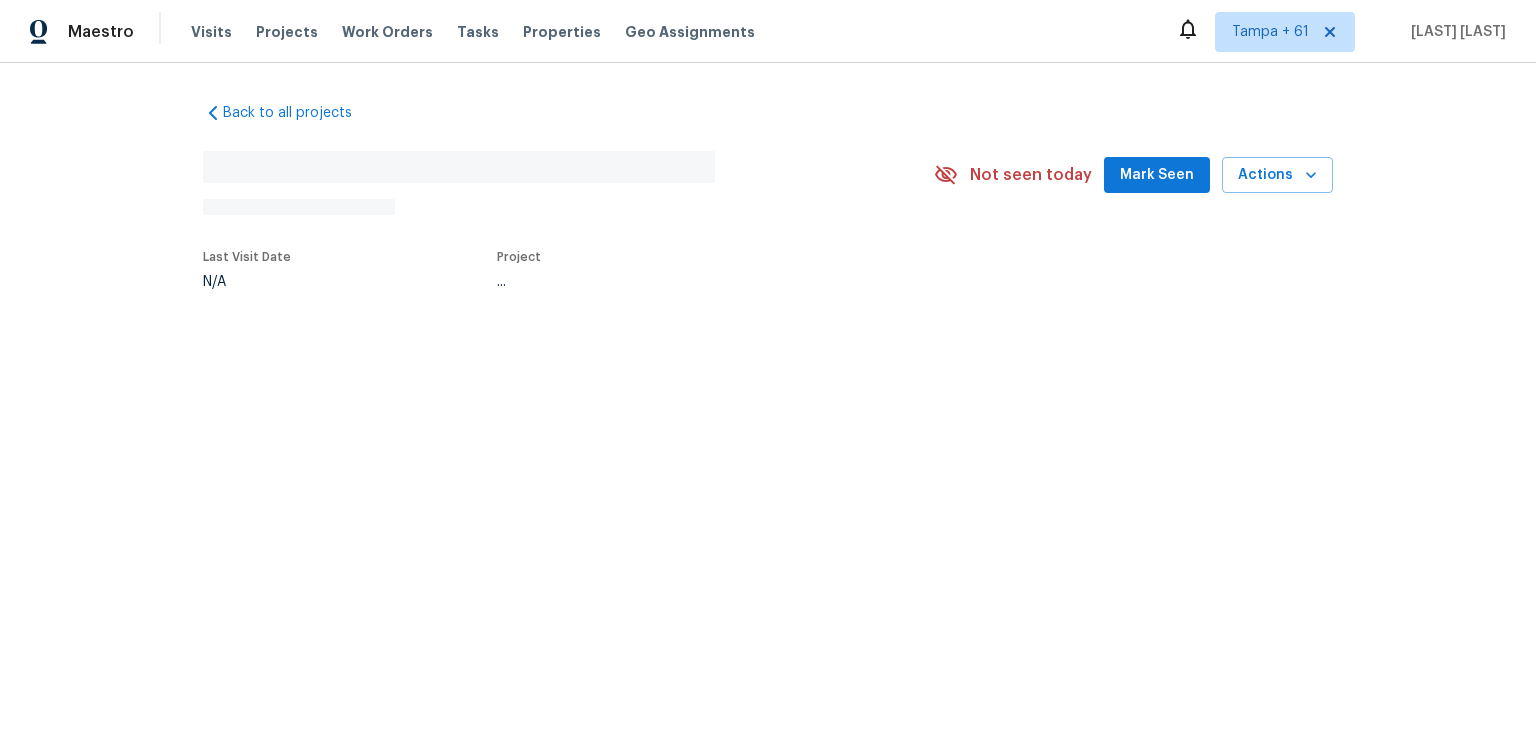 scroll, scrollTop: 0, scrollLeft: 0, axis: both 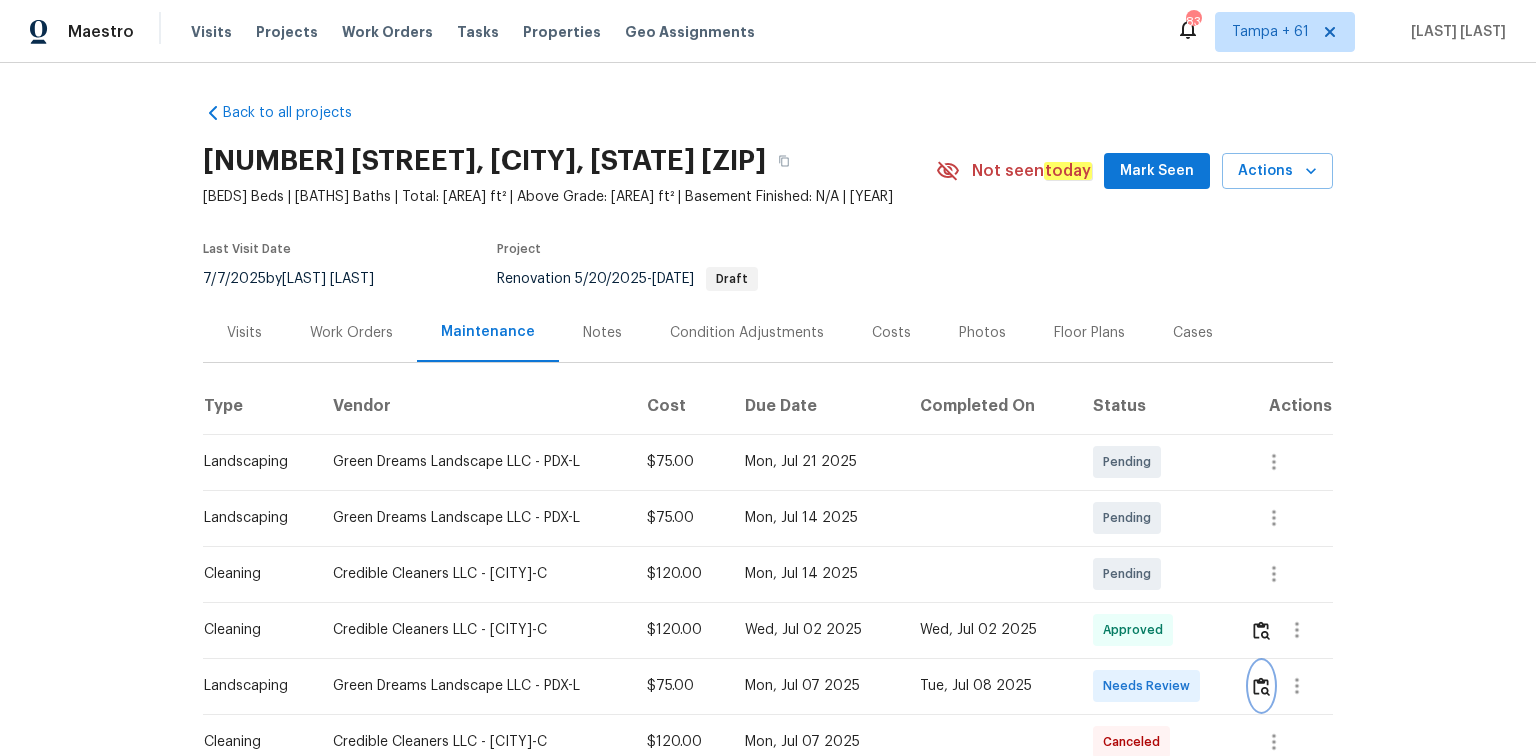 click at bounding box center (1261, 630) 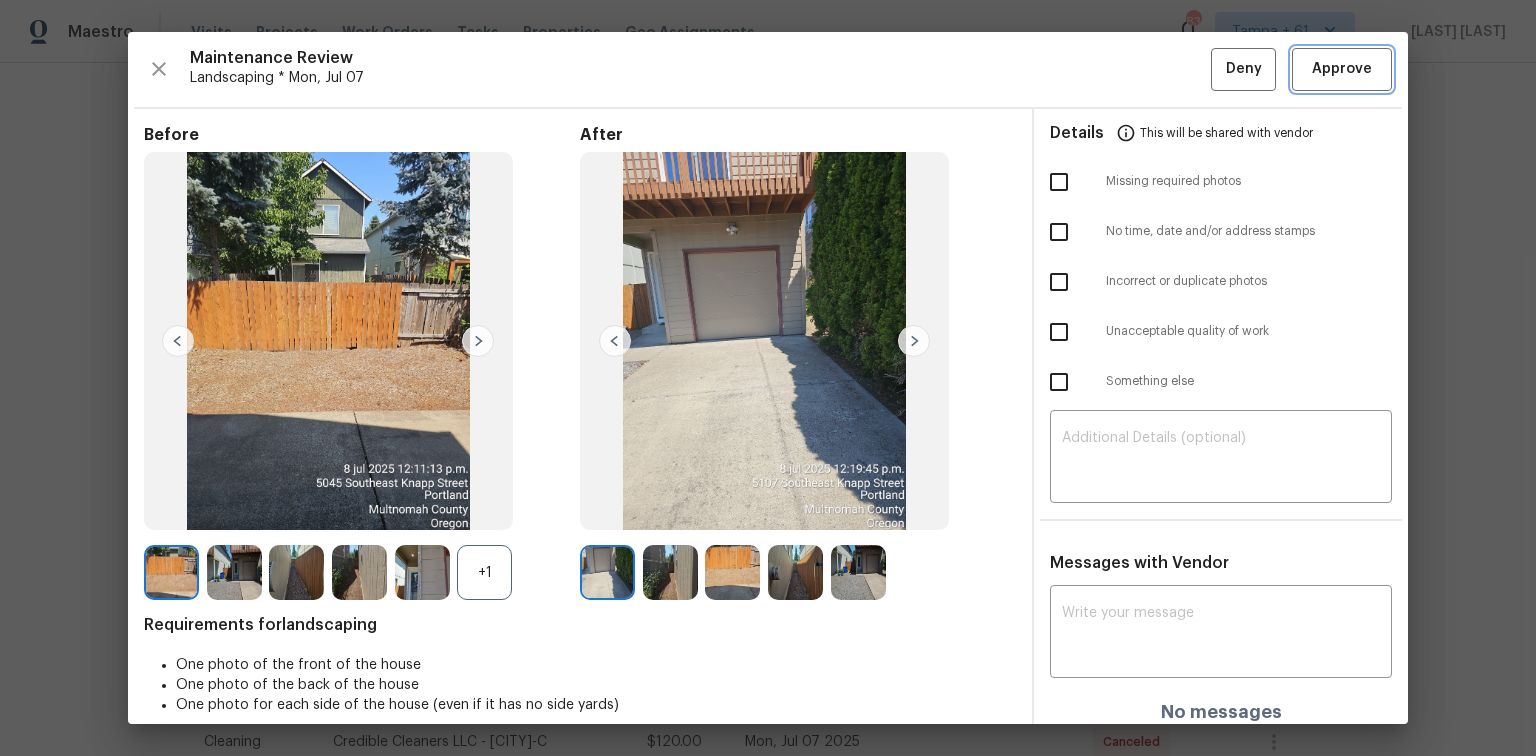 click on "Approve" at bounding box center [1342, 69] 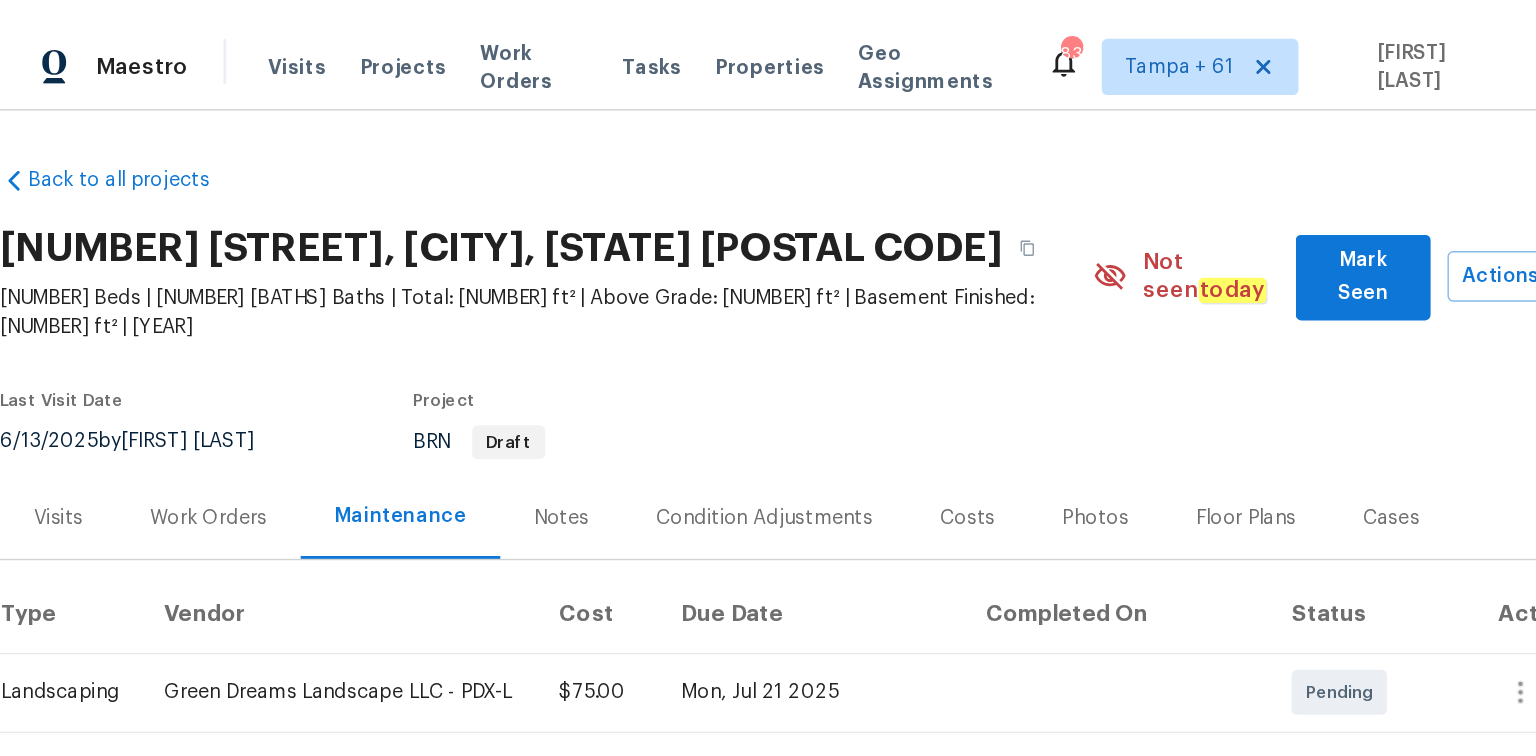 scroll, scrollTop: 0, scrollLeft: 0, axis: both 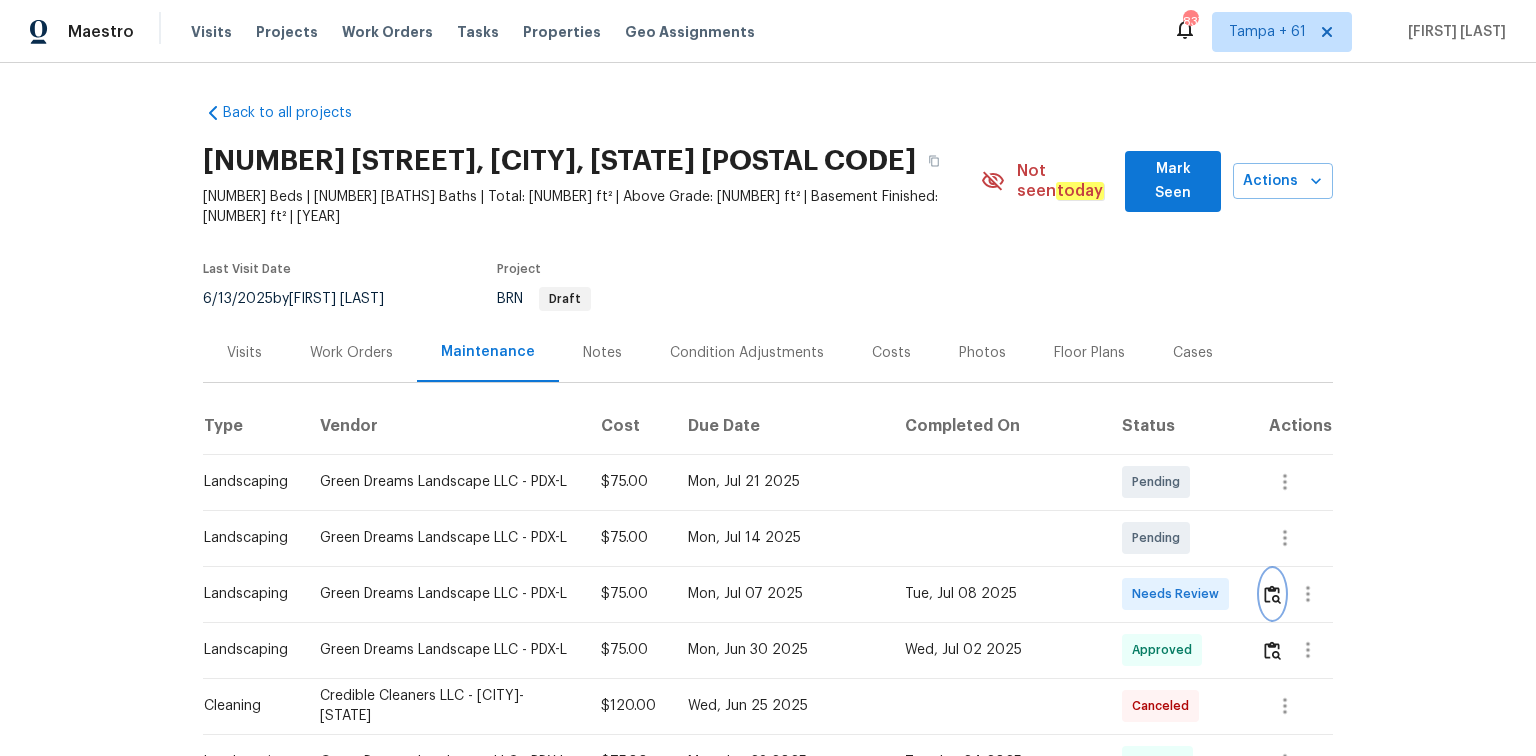 click at bounding box center [1272, 594] 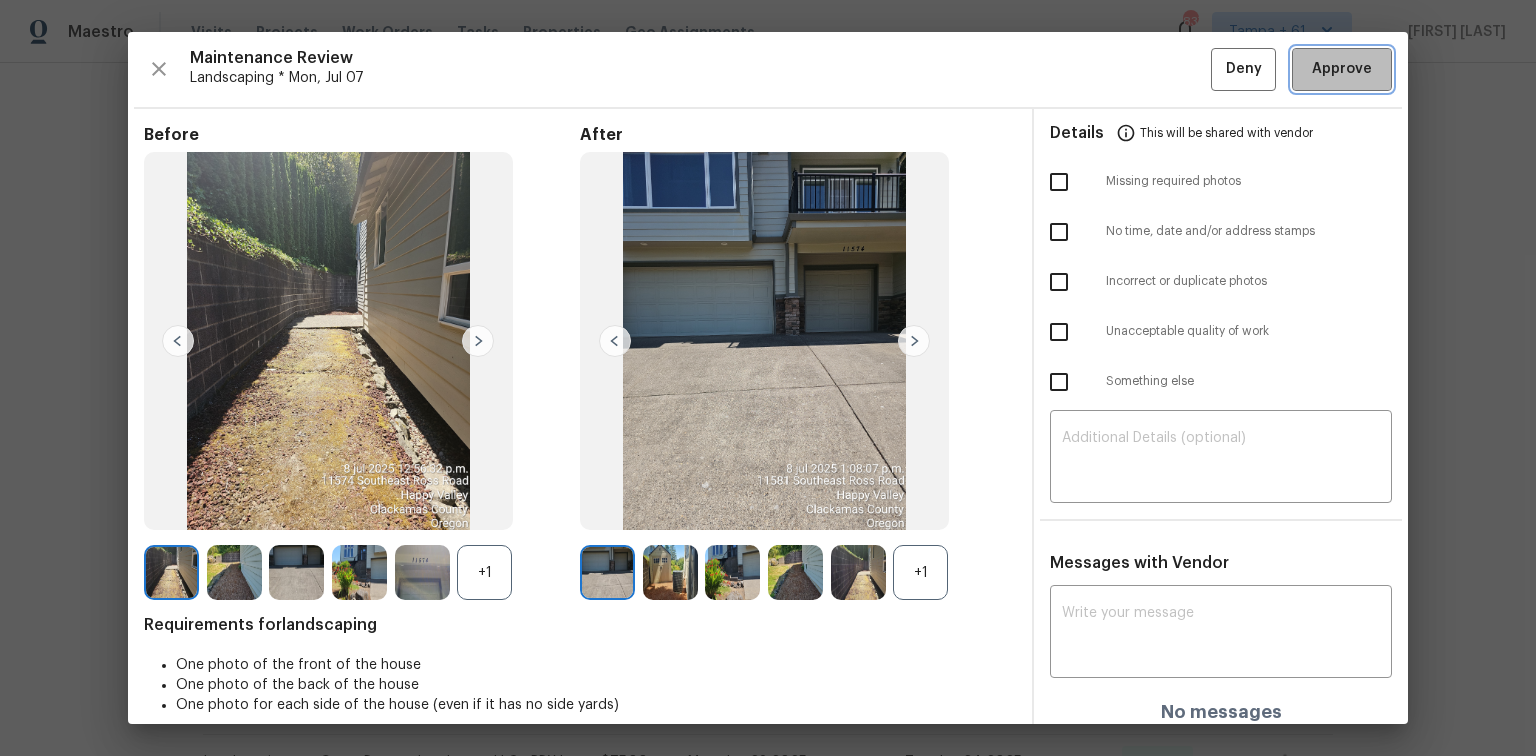 click on "Approve" at bounding box center [1342, 69] 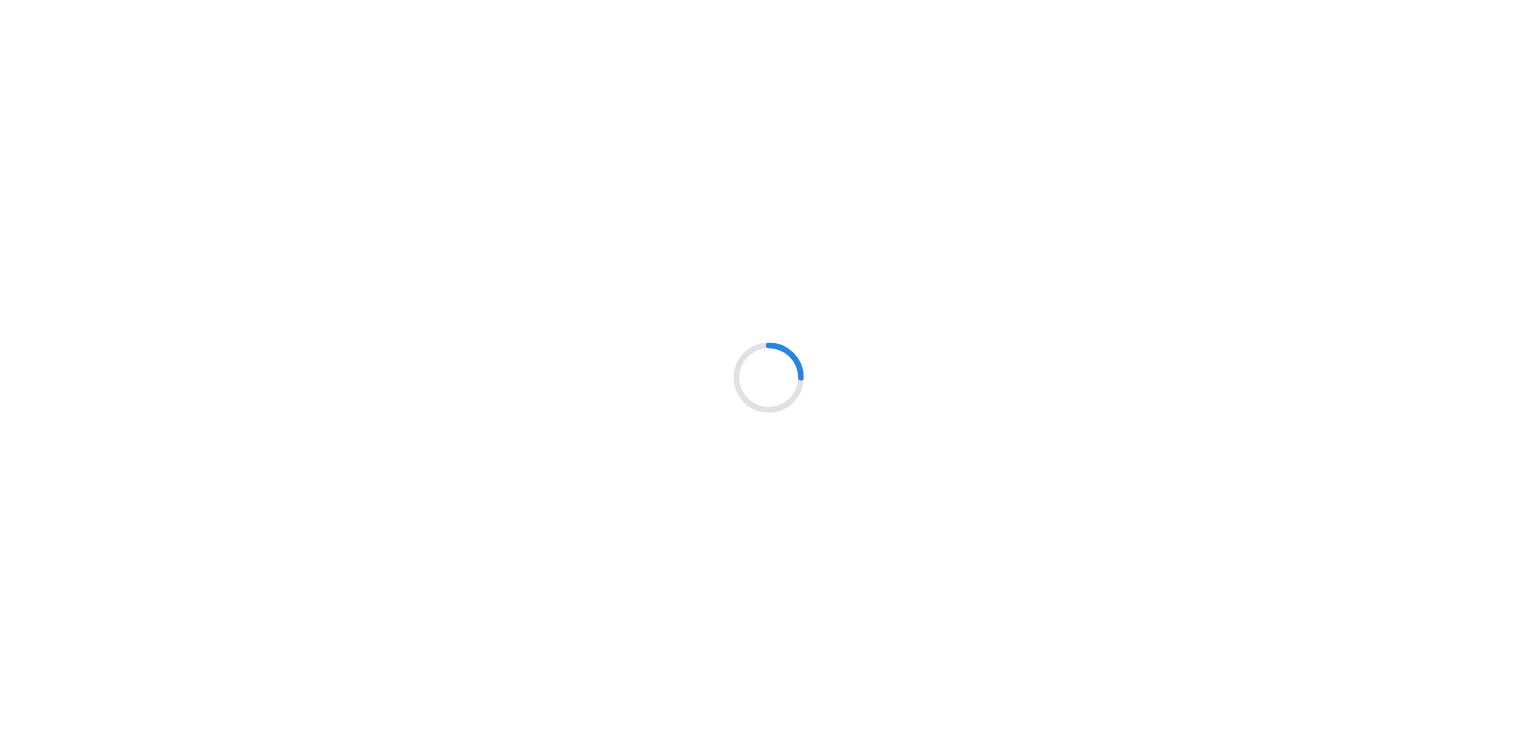 scroll, scrollTop: 0, scrollLeft: 0, axis: both 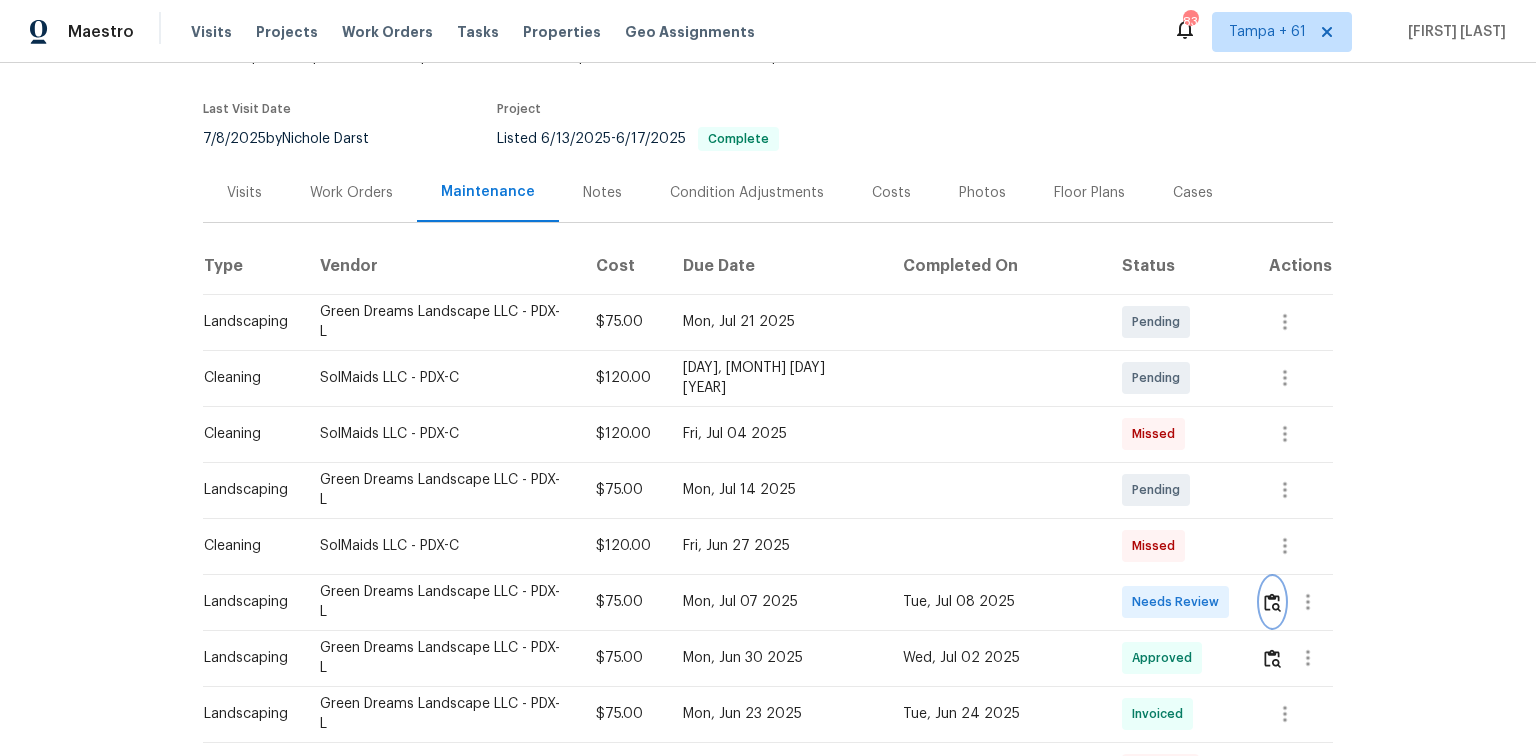 click at bounding box center (1272, 602) 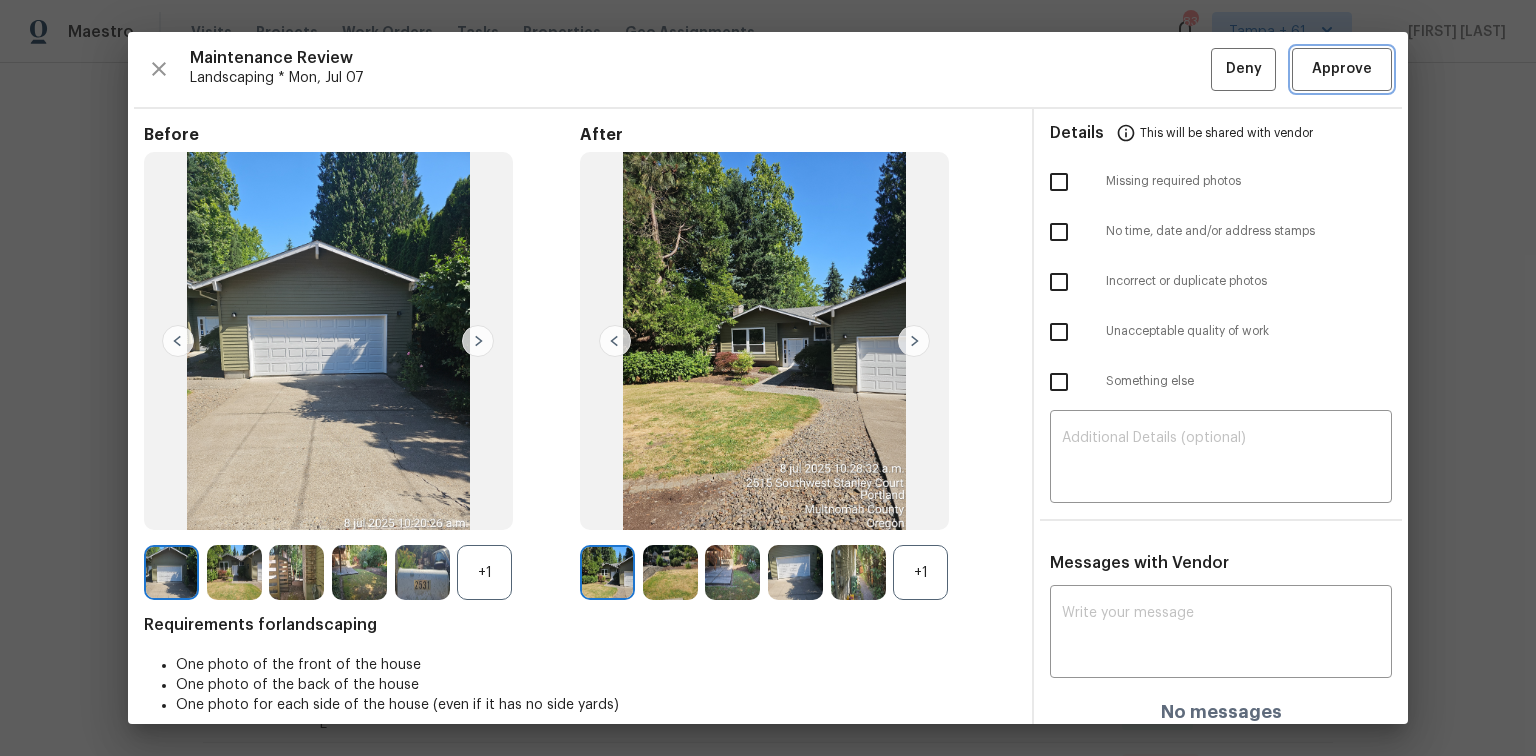 click on "Approve" at bounding box center [1342, 69] 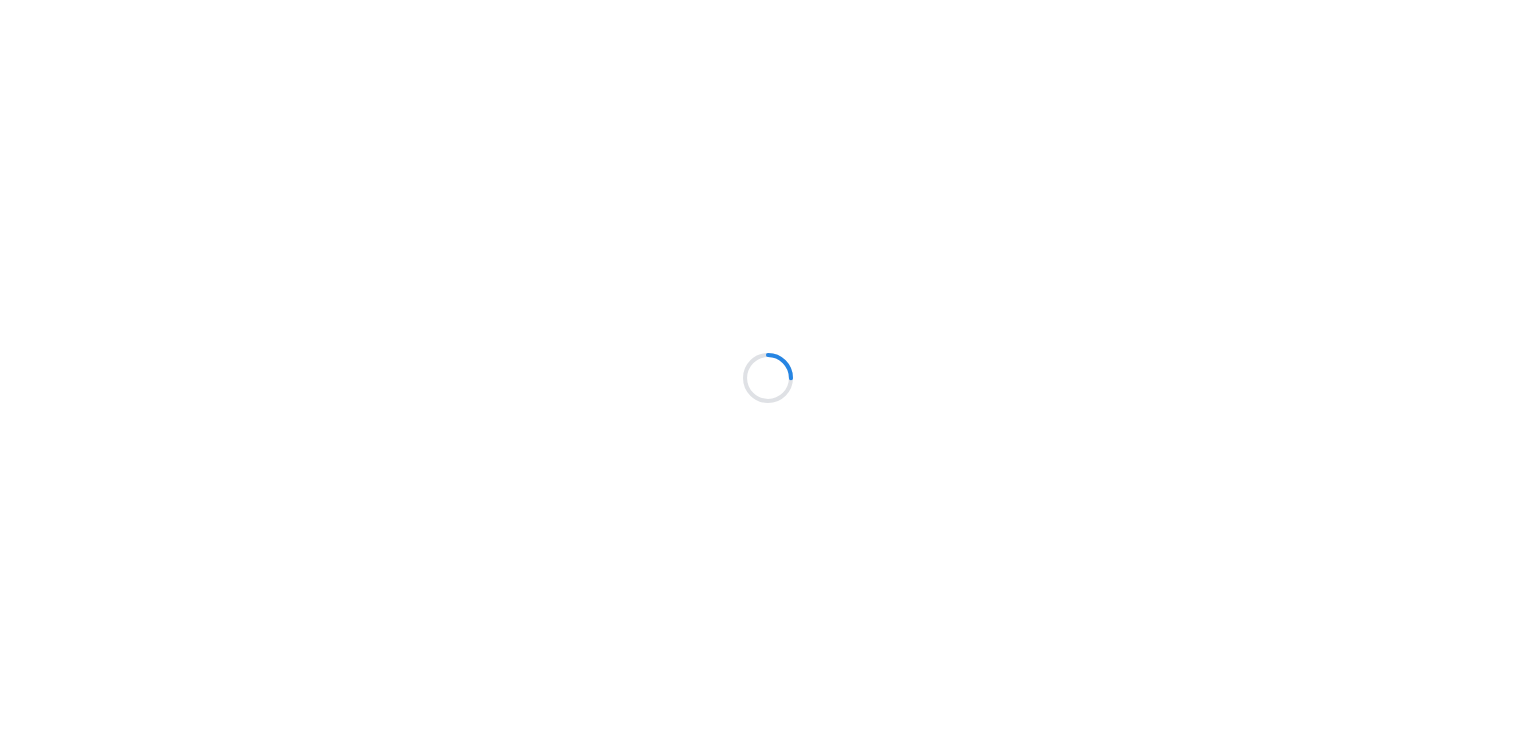 scroll, scrollTop: 0, scrollLeft: 0, axis: both 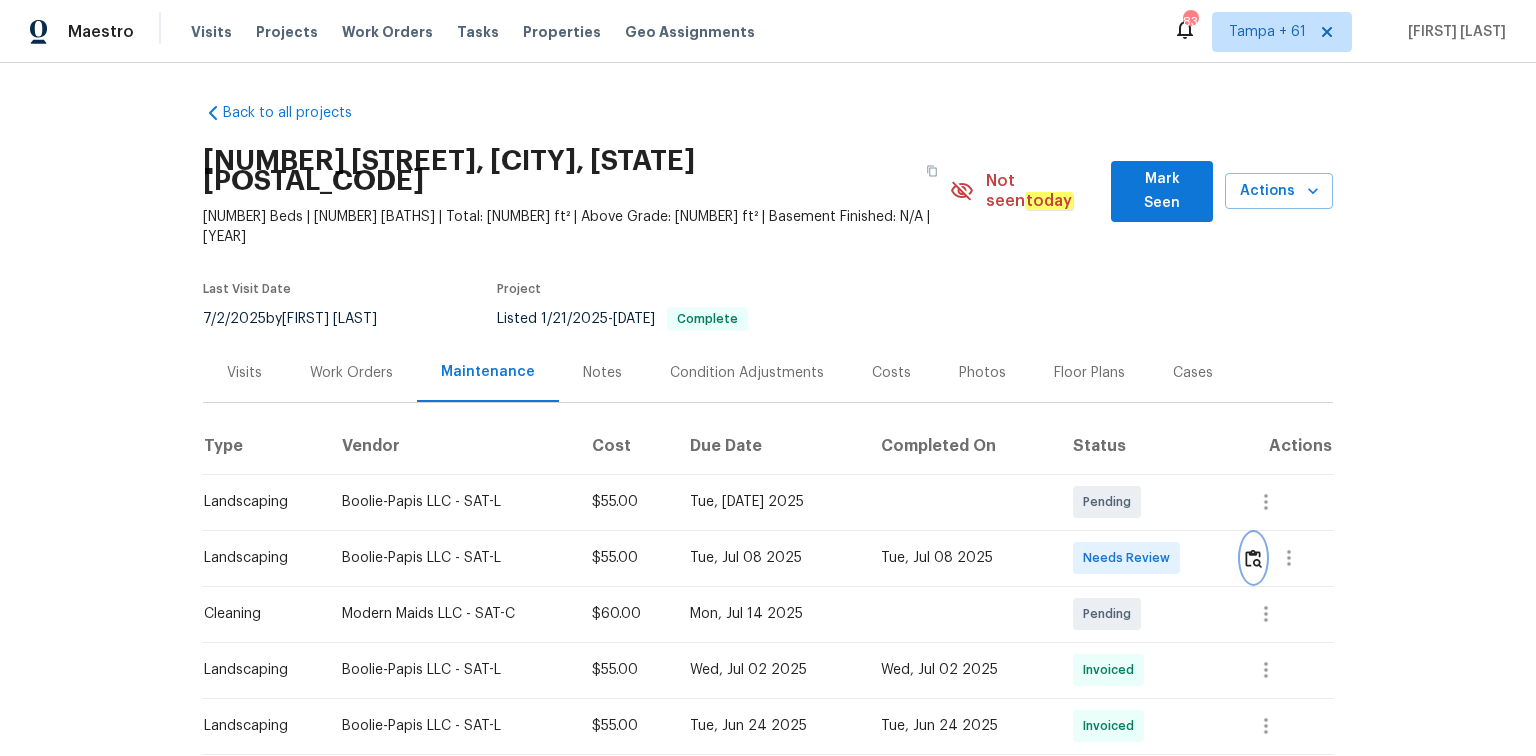 click at bounding box center (1253, 558) 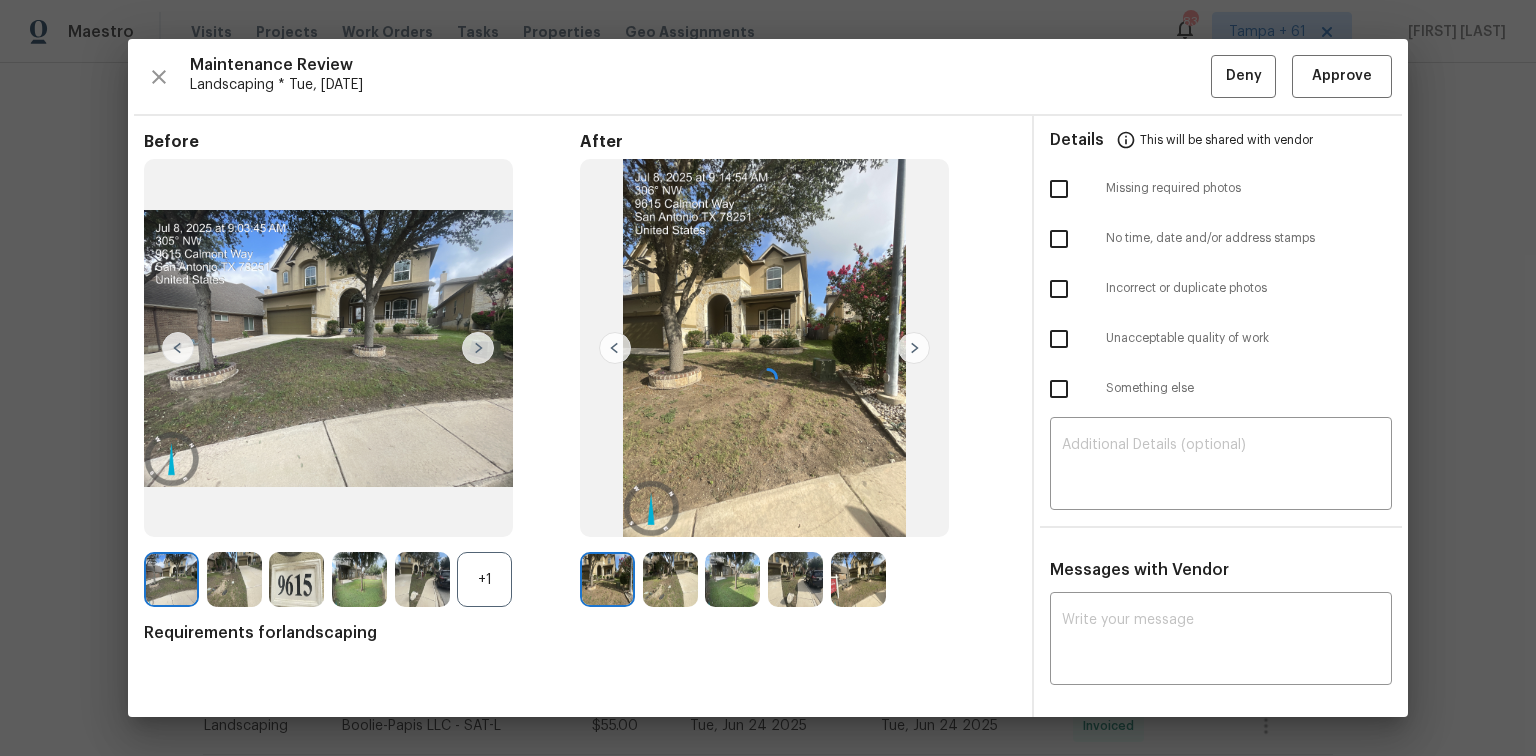 click at bounding box center [768, 378] 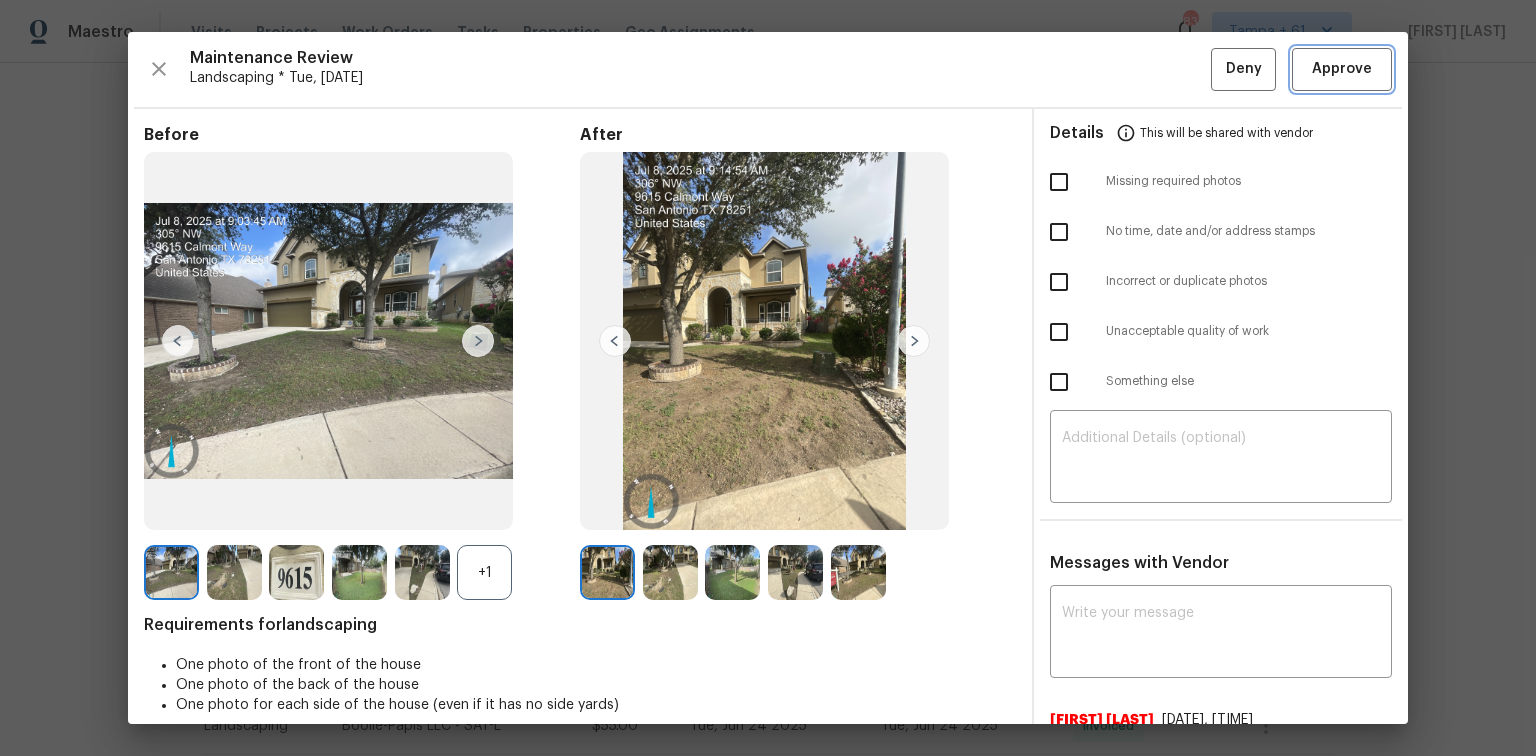 click on "Approve" at bounding box center (1342, 69) 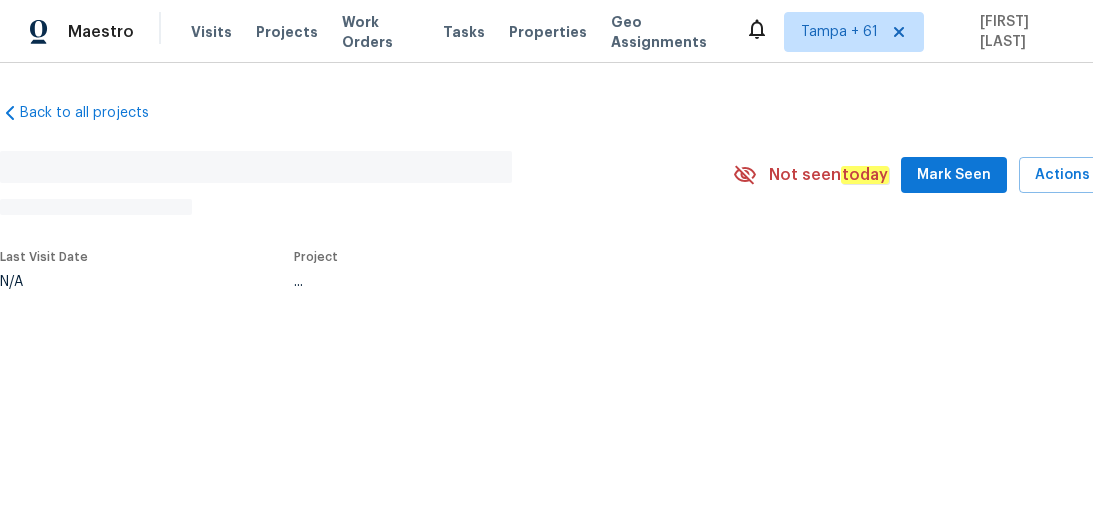 scroll, scrollTop: 0, scrollLeft: 0, axis: both 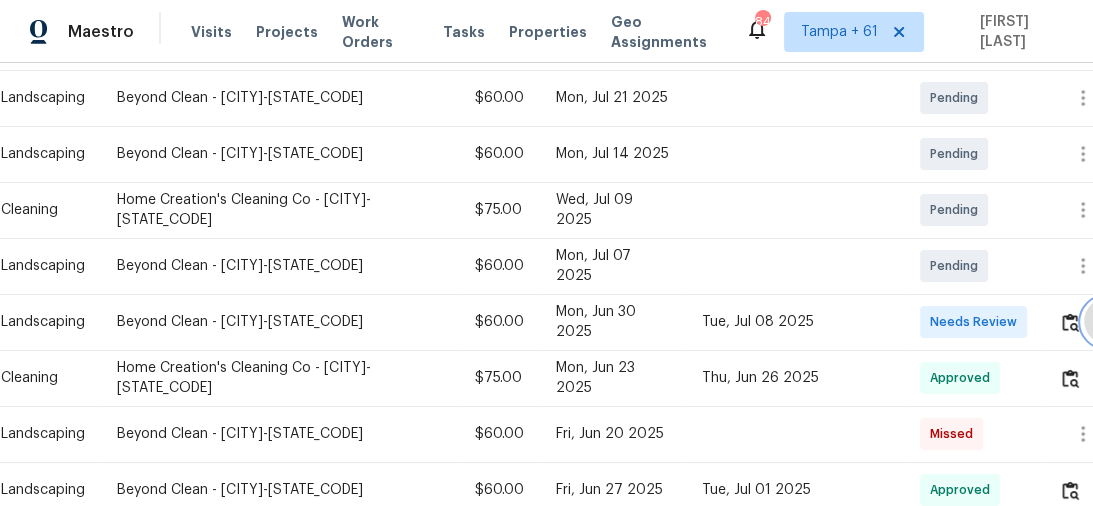 click at bounding box center (1083, 42) 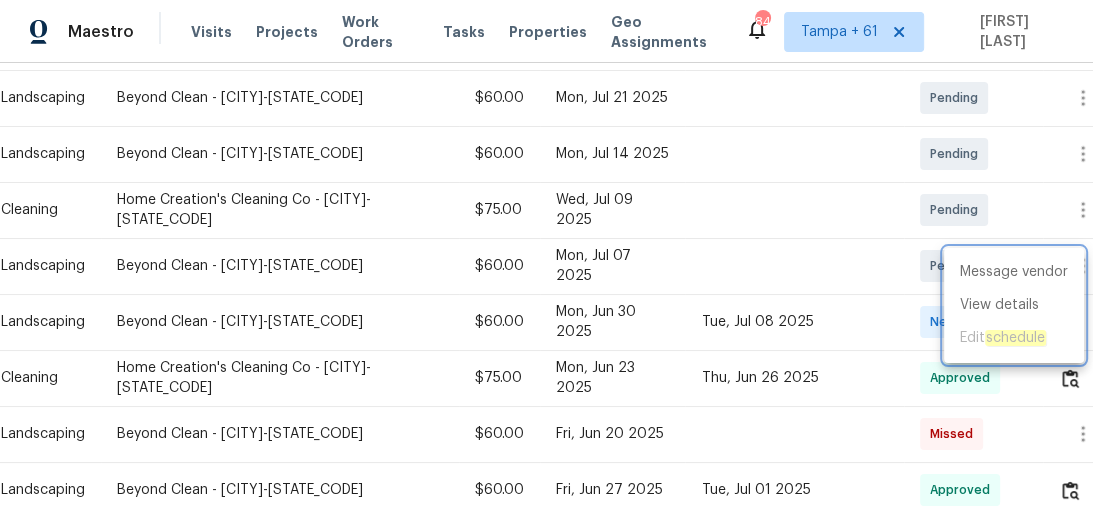 click at bounding box center (546, 253) 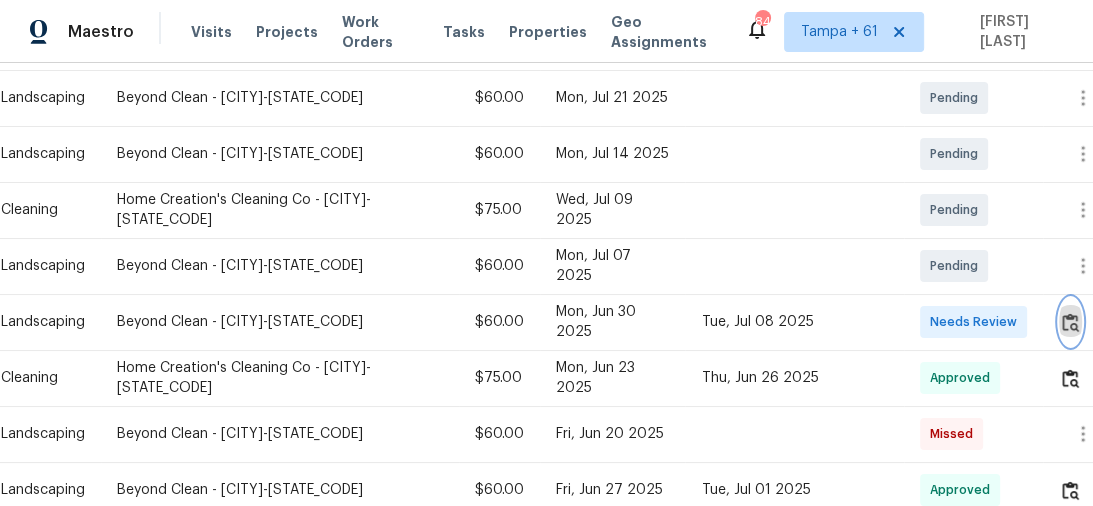 click at bounding box center [1070, 322] 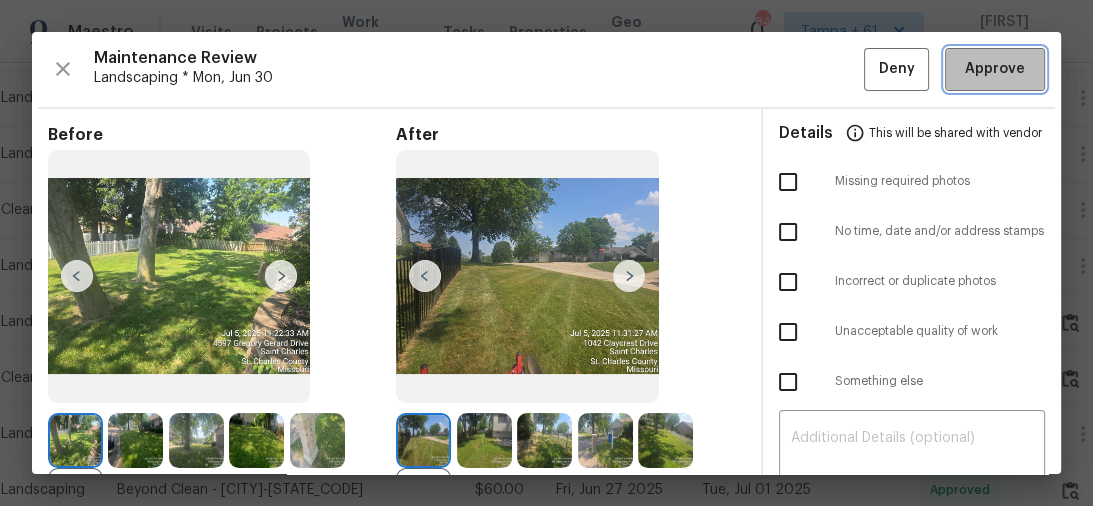 click on "Approve" at bounding box center [995, 69] 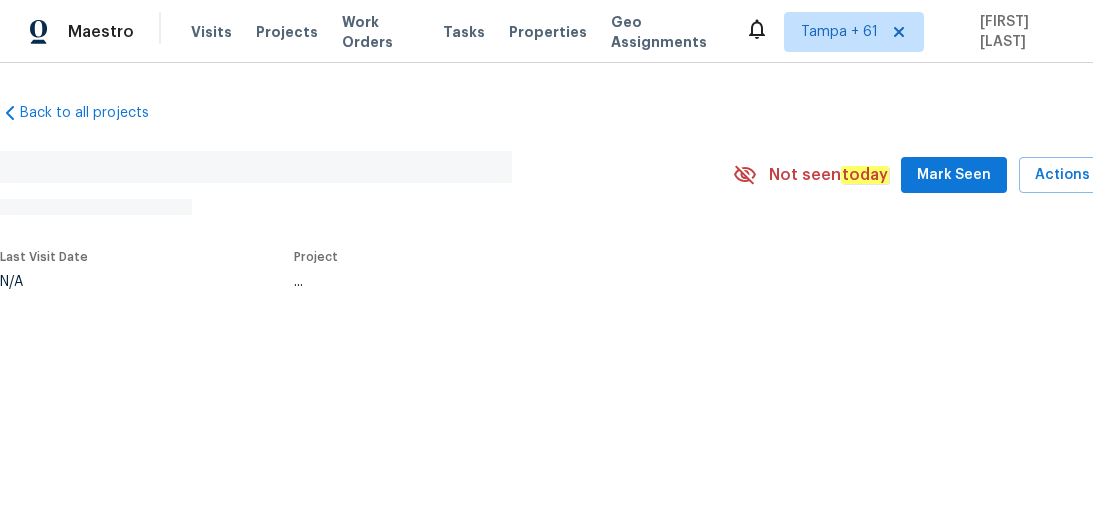 scroll, scrollTop: 0, scrollLeft: 0, axis: both 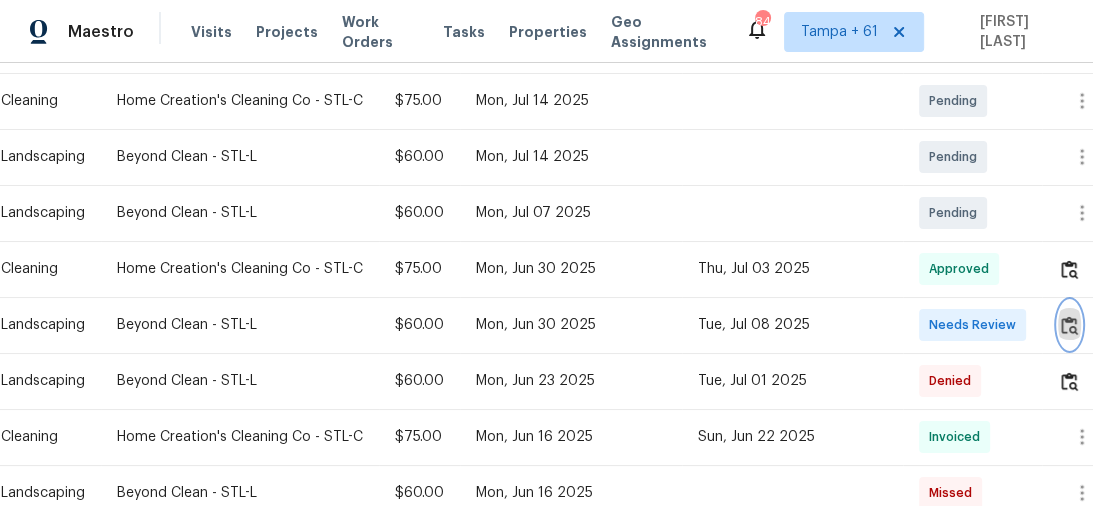 click at bounding box center [1069, 269] 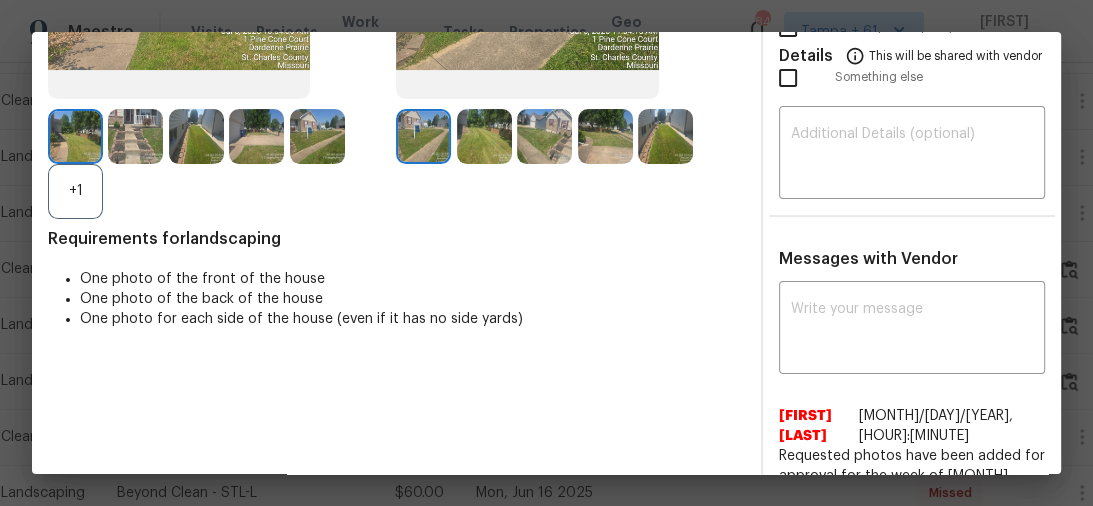 scroll, scrollTop: 304, scrollLeft: 0, axis: vertical 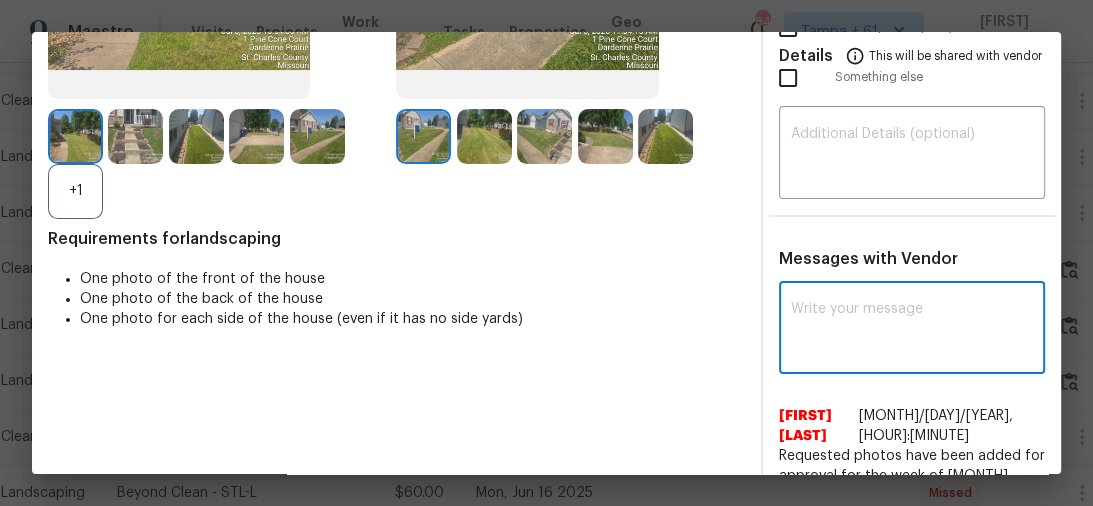 click at bounding box center [912, 330] 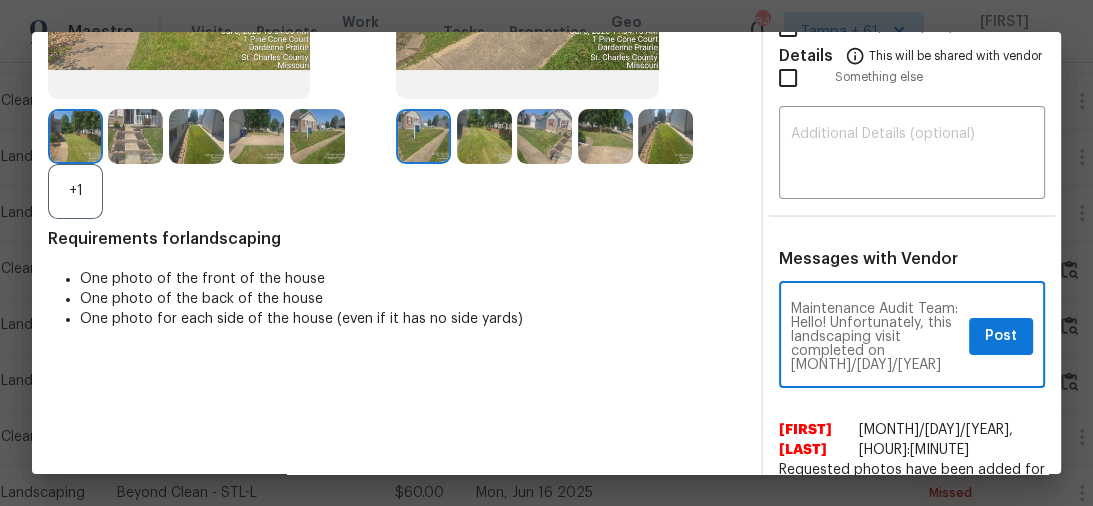 scroll, scrollTop: 364, scrollLeft: 0, axis: vertical 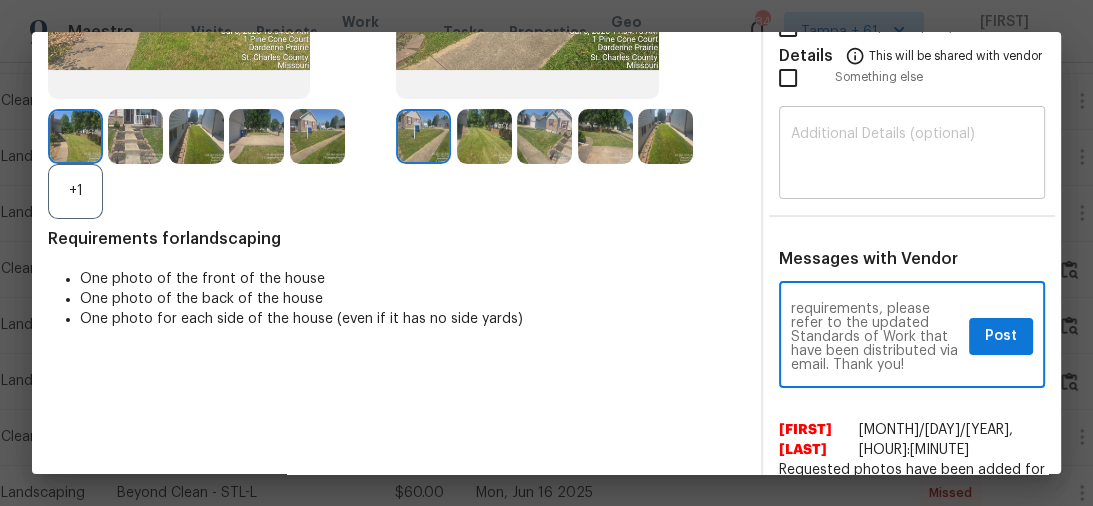 type on "Maintenance Audit Team: Hello! Unfortunately, this landscaping visit completed on 07/08/2025 has been denied because we are missing the required photos for approval. For approval, please upload address sign photo only if the missing photos were taken on the same day the visit was completed. If those photos are available, they must be uploaded within 48 hours of the original visit date. If the required photos were not taken on the day of the visit, the denial will remain in place. If you or your team need a refresher on the quality standards and requirements, please refer to the updated Standards of Work that have been distributed via email. Thank you!" 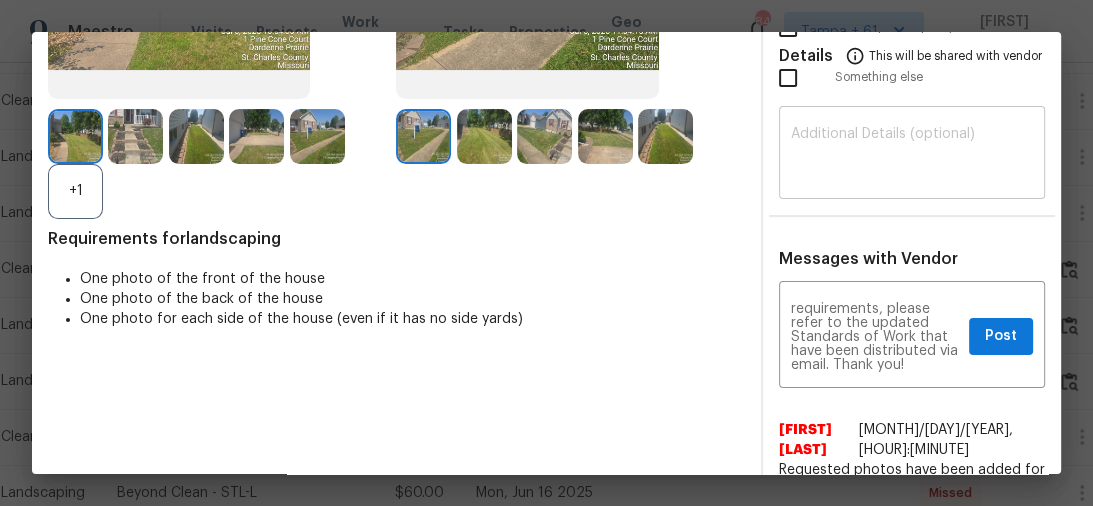 click on "​" at bounding box center [912, 155] 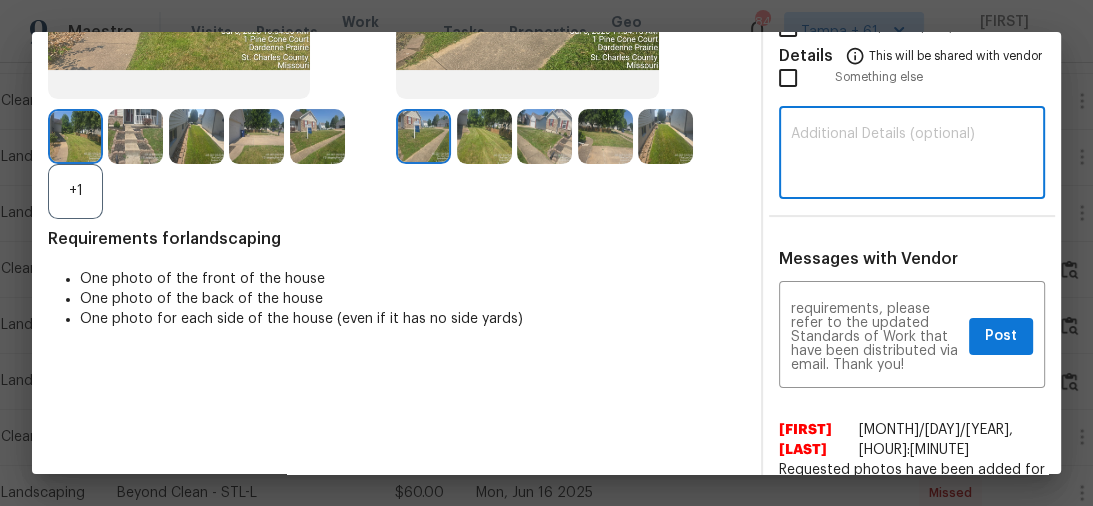 paste on "Maintenance Audit Team: Hello! Unfortunately, this landscaping visit completed on 07/08/2025 has been denied because we are missing the required photos for approval. For approval, please upload address sign photo only if the missing photos were taken on the same day the visit was completed. If those photos are available, they must be uploaded within 48 hours of the original visit date. If the required photos were not taken on the day of the visit, the denial will remain in place. If you or your team need a refresher on the quality standards and requirements, please refer to the updated Standards of Work that have been distributed via email. Thank you!" 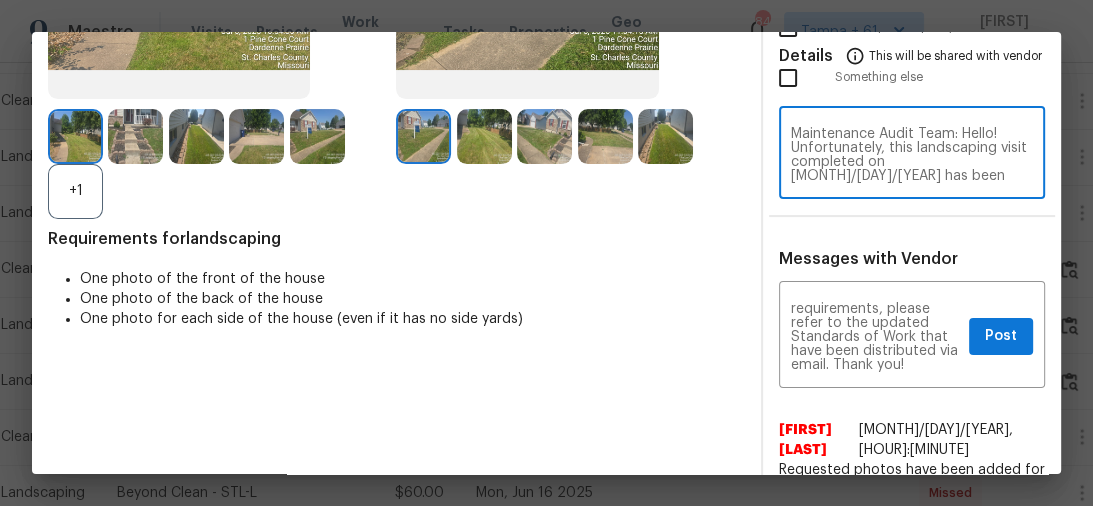scroll, scrollTop: 238, scrollLeft: 0, axis: vertical 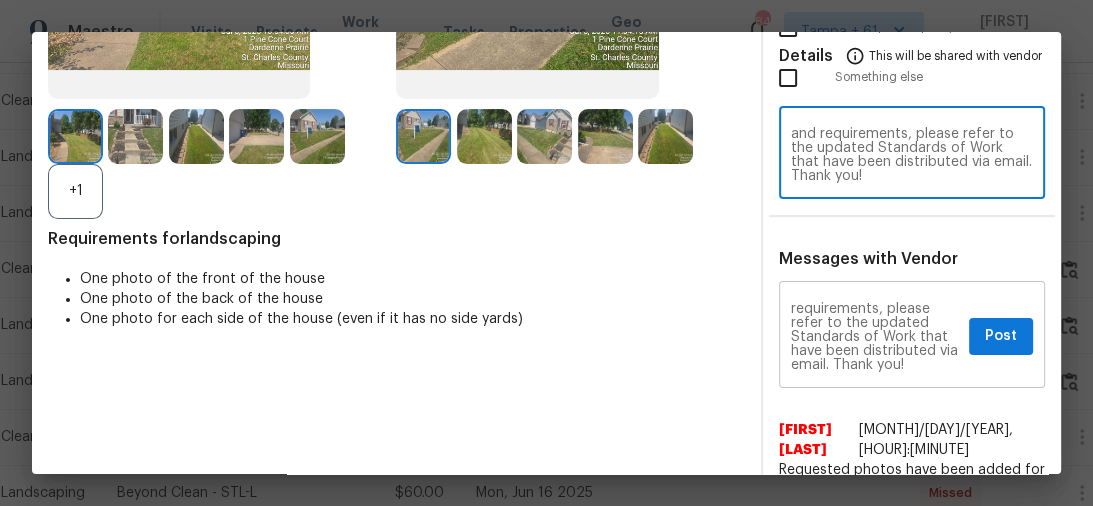 type on "Maintenance Audit Team: Hello! Unfortunately, this landscaping visit completed on 07/08/2025 has been denied because we are missing the required photos for approval. For approval, please upload address sign photo only if the missing photos were taken on the same day the visit was completed. If those photos are available, they must be uploaded within 48 hours of the original visit date. If the required photos were not taken on the day of the visit, the denial will remain in place. If you or your team need a refresher on the quality standards and requirements, please refer to the updated Standards of Work that have been distributed via email. Thank you!" 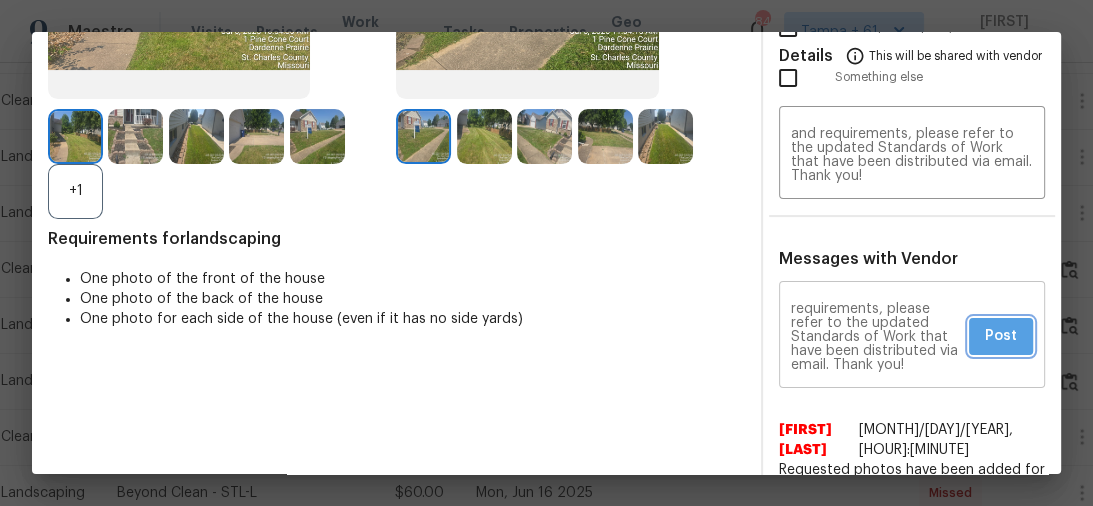 click on "Post" at bounding box center (1001, 336) 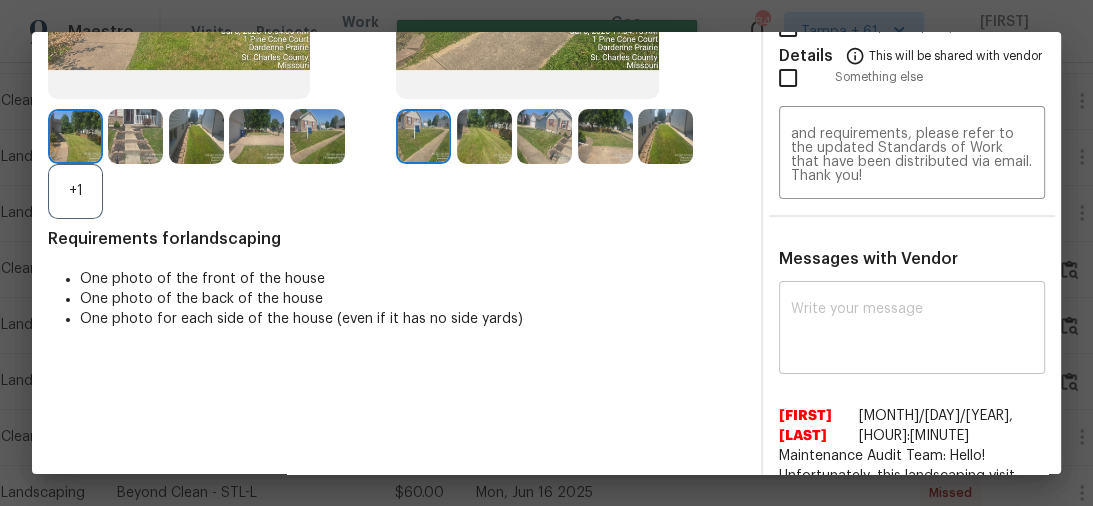 scroll, scrollTop: 0, scrollLeft: 0, axis: both 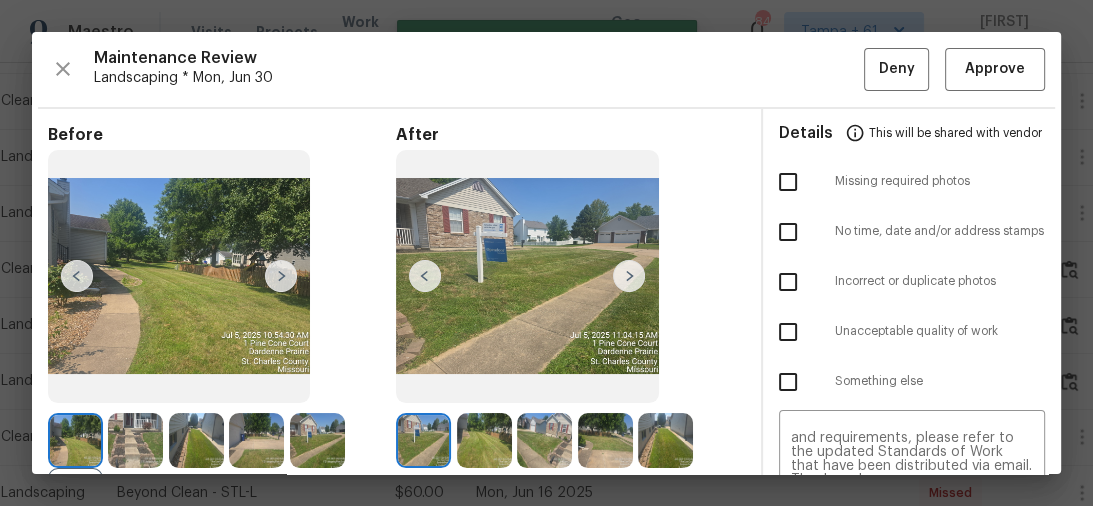 click at bounding box center [788, 182] 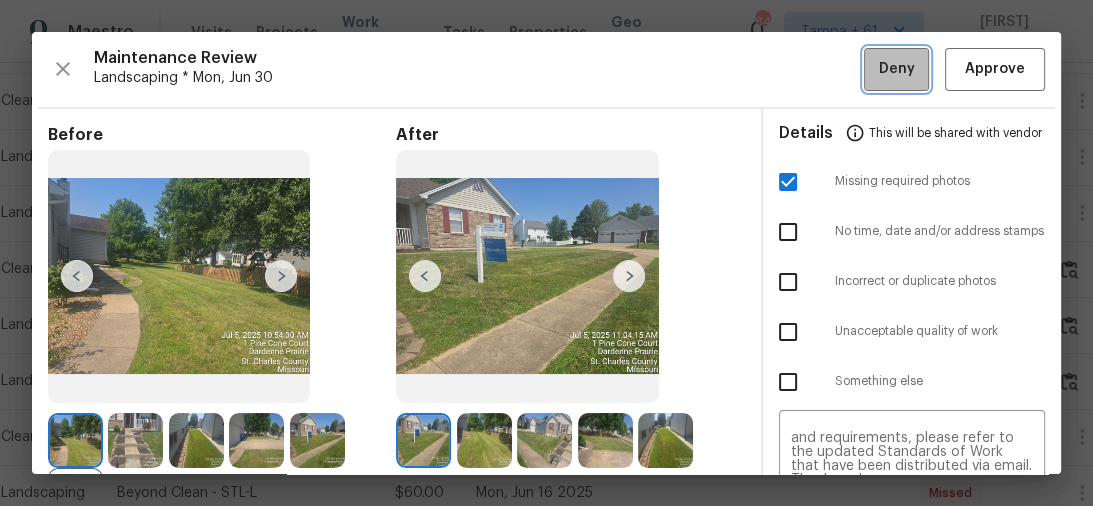 click on "Deny" at bounding box center (897, 69) 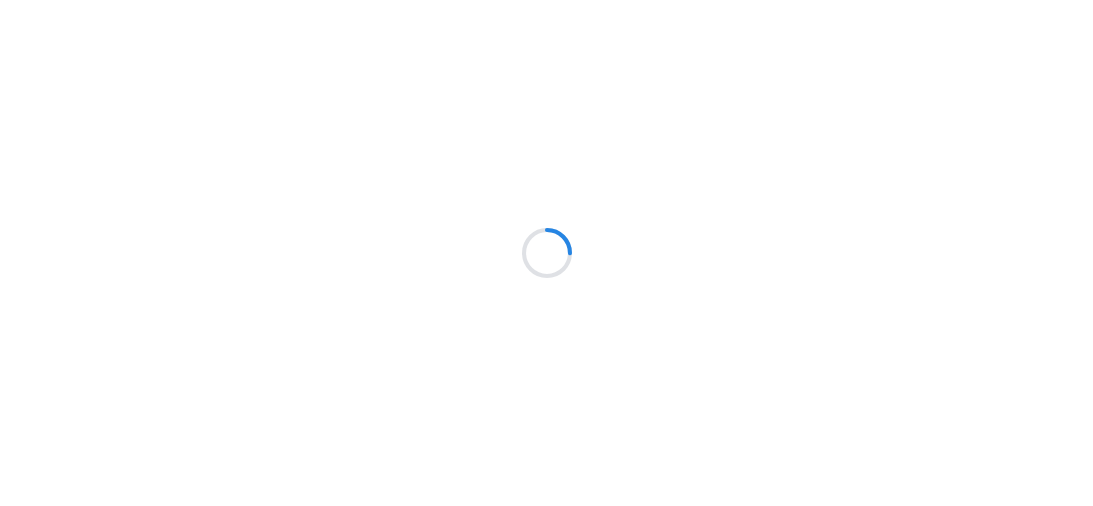 scroll, scrollTop: 0, scrollLeft: 0, axis: both 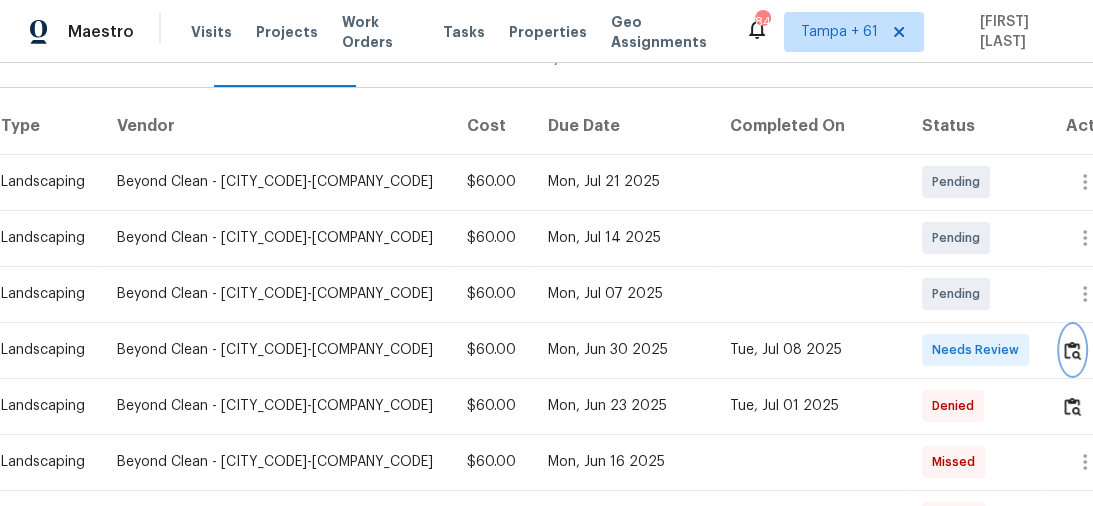 click at bounding box center (1072, 350) 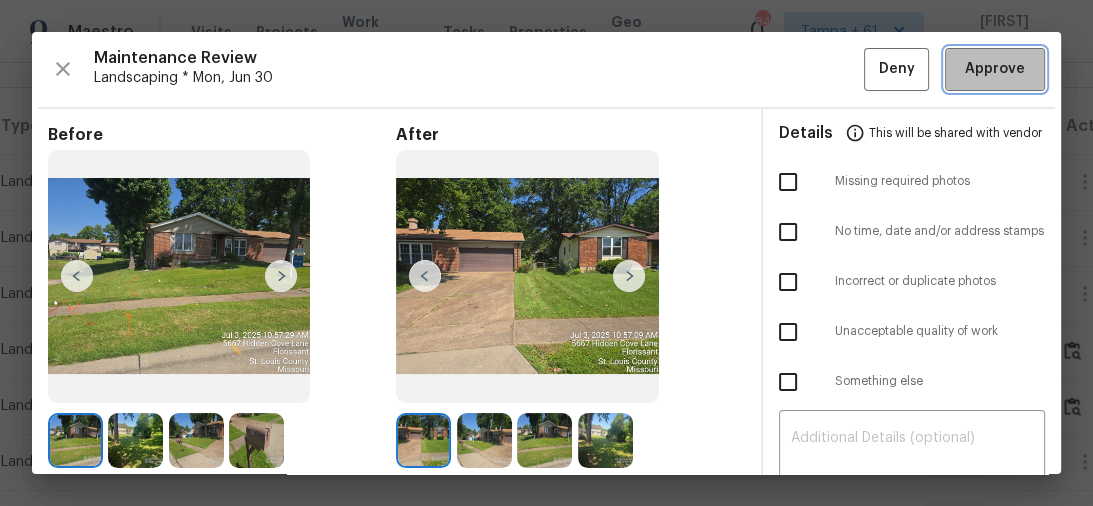 click on "Approve" at bounding box center [995, 69] 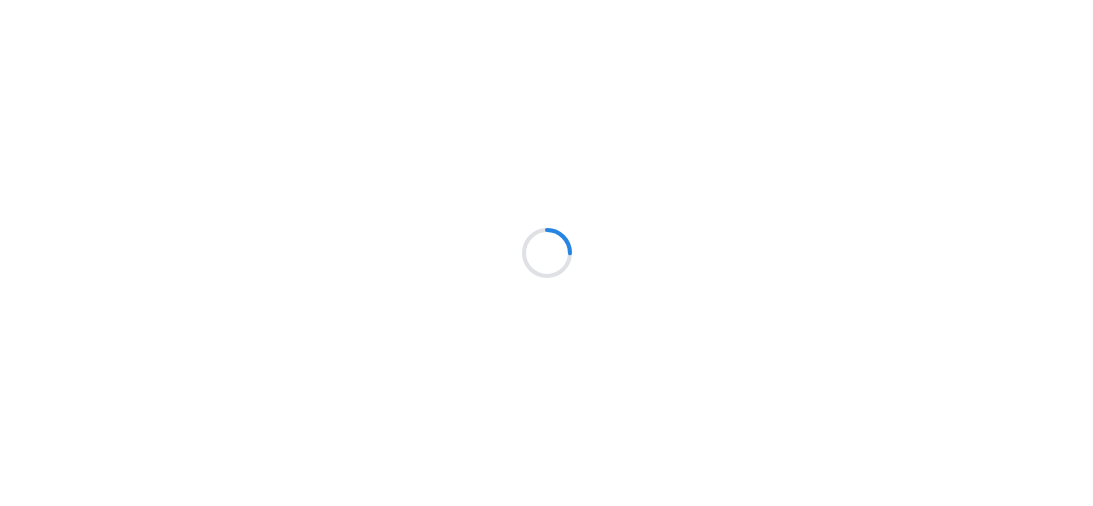 scroll, scrollTop: 0, scrollLeft: 0, axis: both 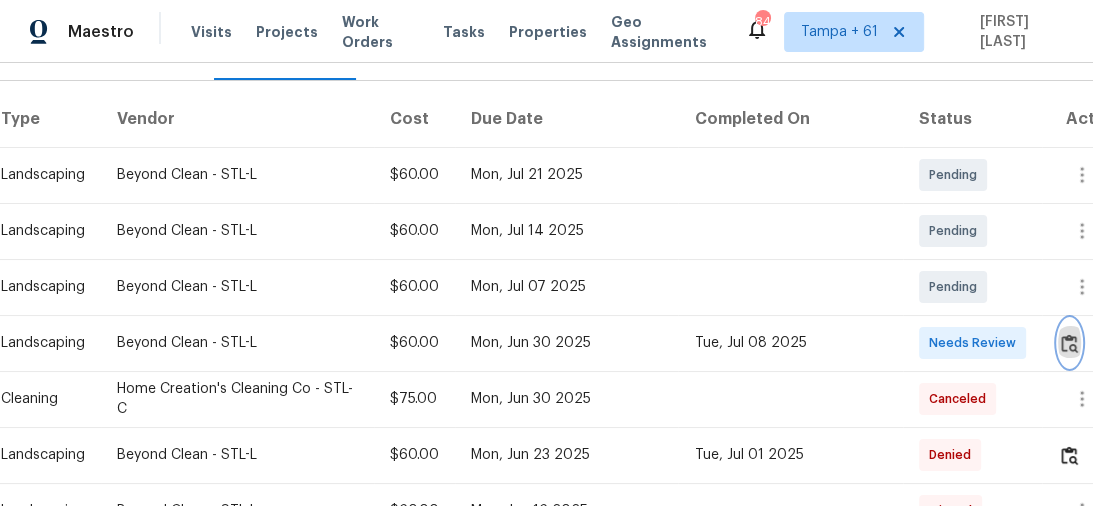 click at bounding box center [1069, 343] 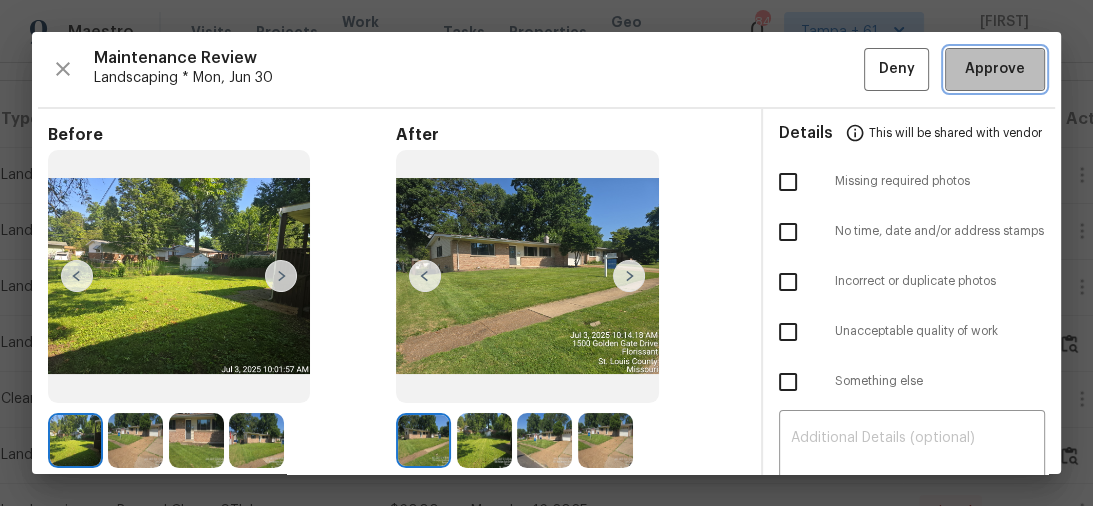 click on "Approve" at bounding box center (995, 69) 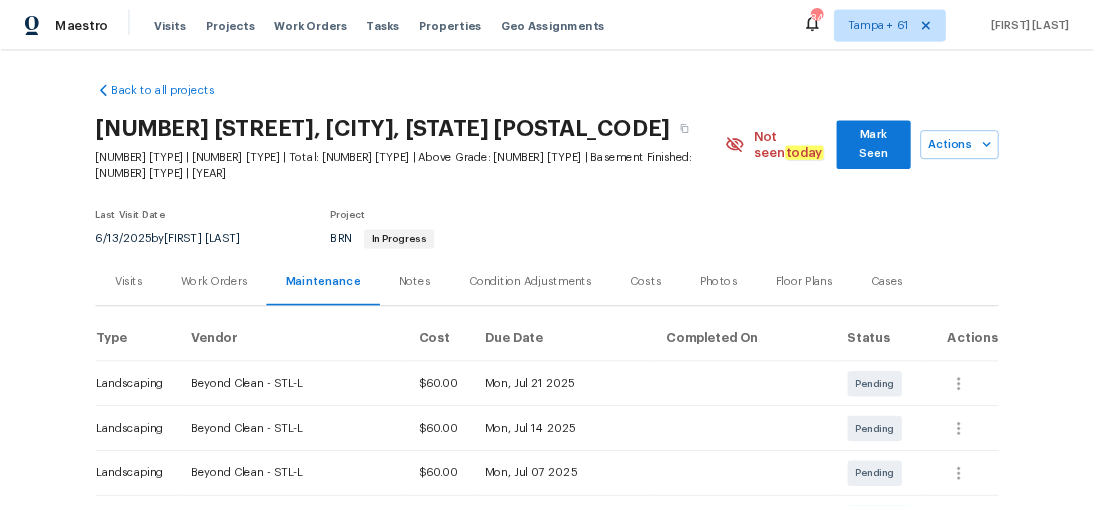 scroll, scrollTop: 0, scrollLeft: 0, axis: both 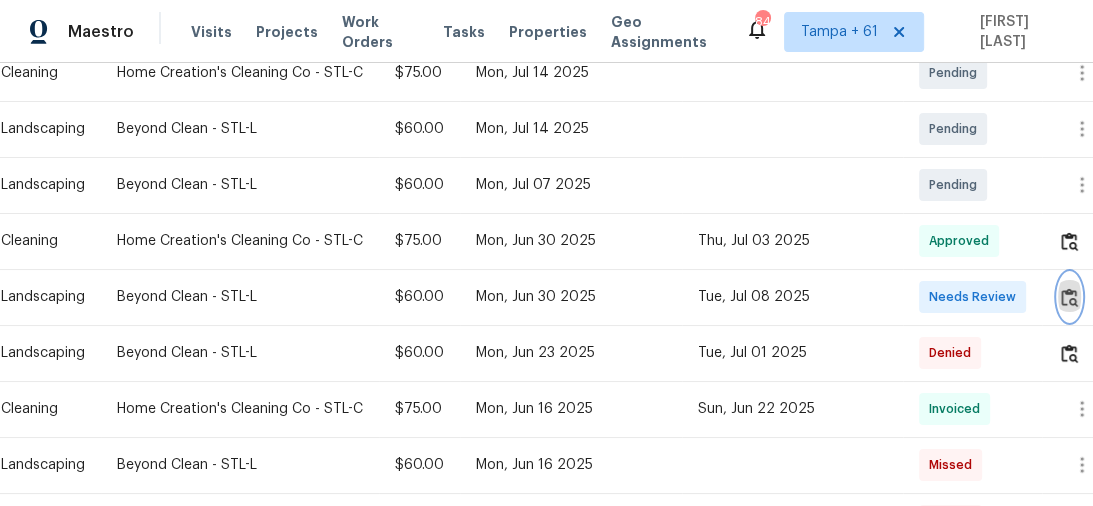 click at bounding box center [1069, 241] 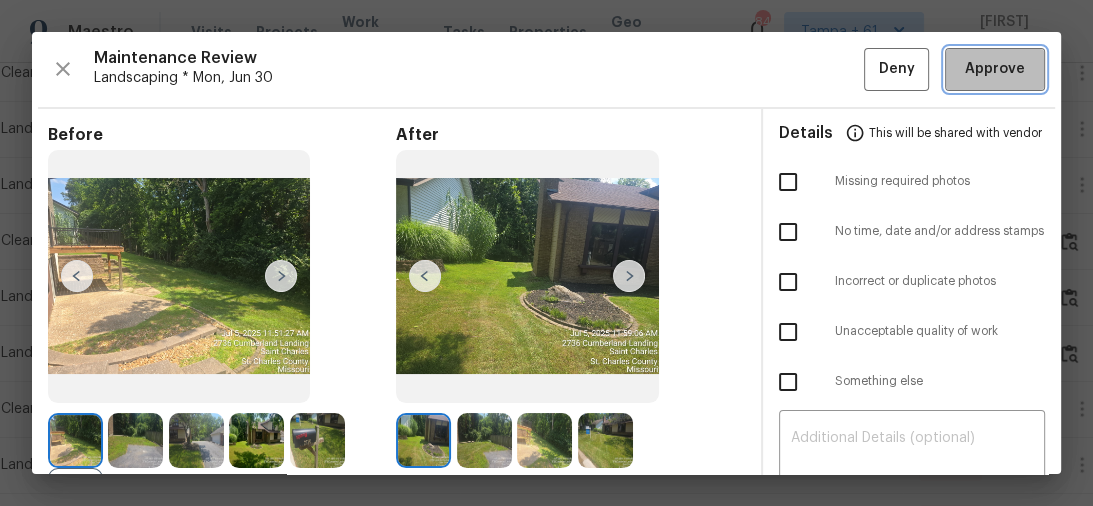 click on "Approve" at bounding box center (995, 69) 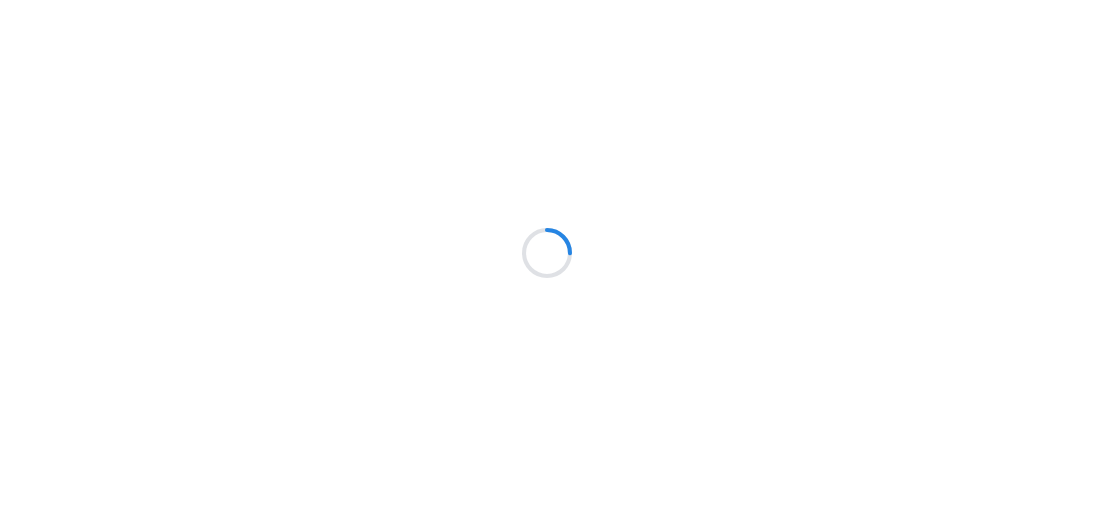 scroll, scrollTop: 0, scrollLeft: 0, axis: both 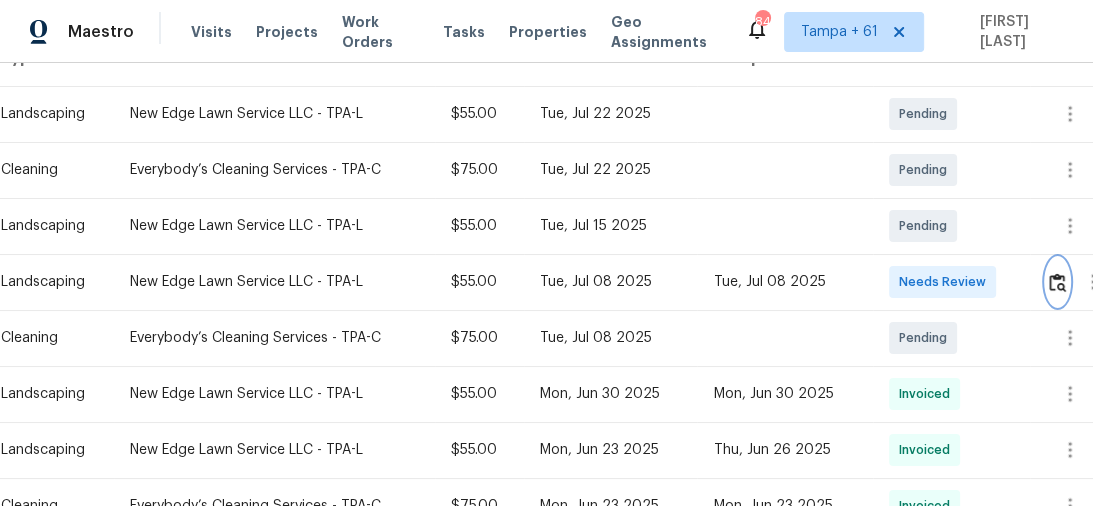 click at bounding box center [1057, 282] 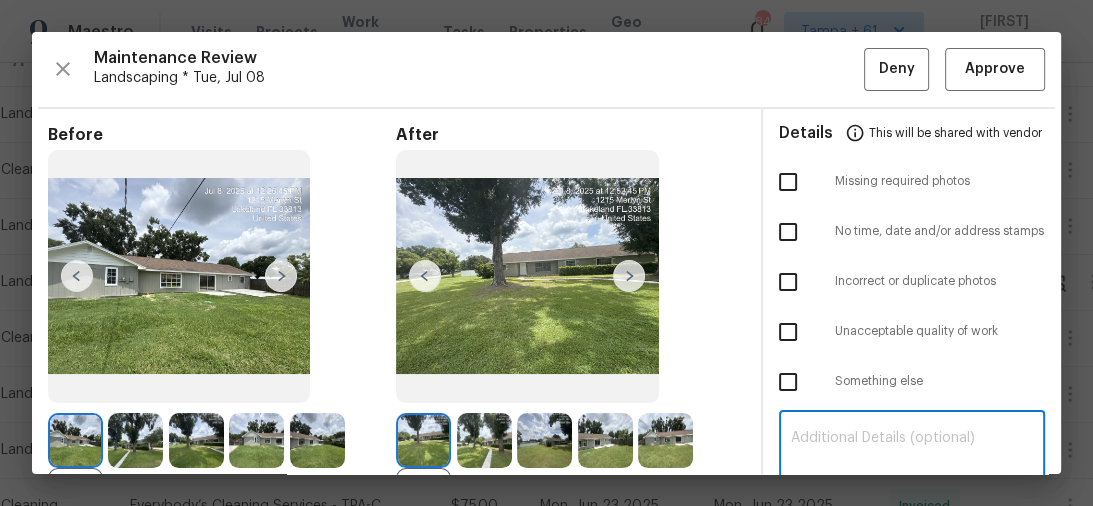click at bounding box center [912, 459] 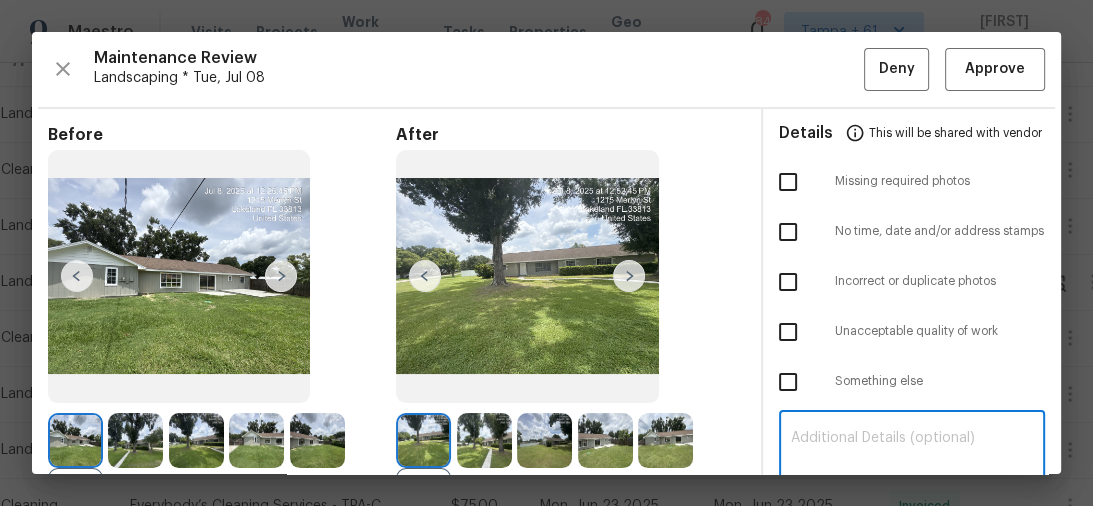 paste on "Maintenance Audit Team: Hello! Unfortunately, this landscaping visit completed on [DATE] has been denied because we are missing the required photos for approval. For approval, please upload address sign photo only if the missing photos were taken on the same day the visit was completed. If those photos are available, they must be uploaded within 48 hours of the original visit date. If the required photos were not taken on the day of the visit, the denial will remain in place. If you or your team need a refresher on the quality standards and requirements, please refer to the updated Standards of Work that have been distributed via email. Thank you!" 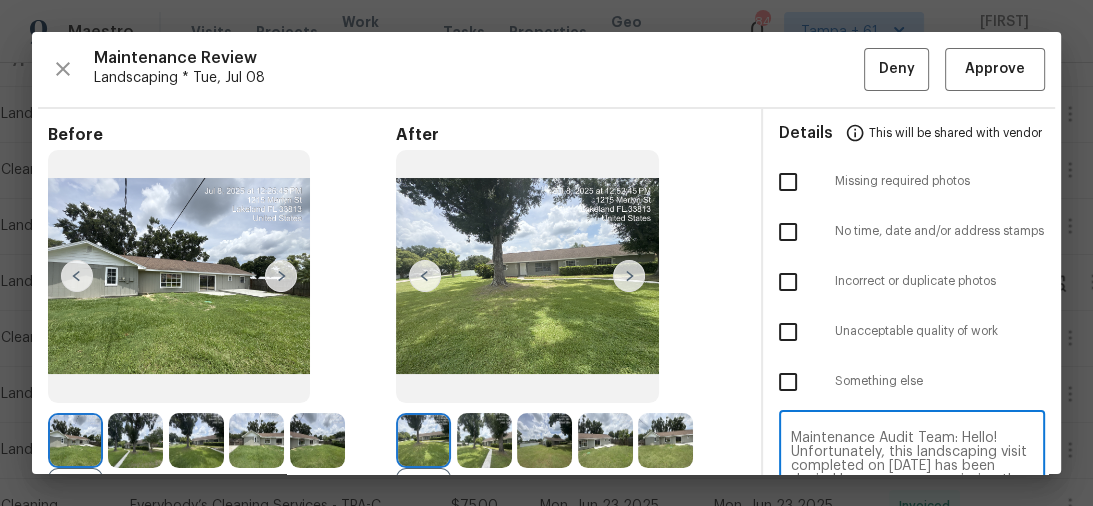 scroll, scrollTop: 238, scrollLeft: 0, axis: vertical 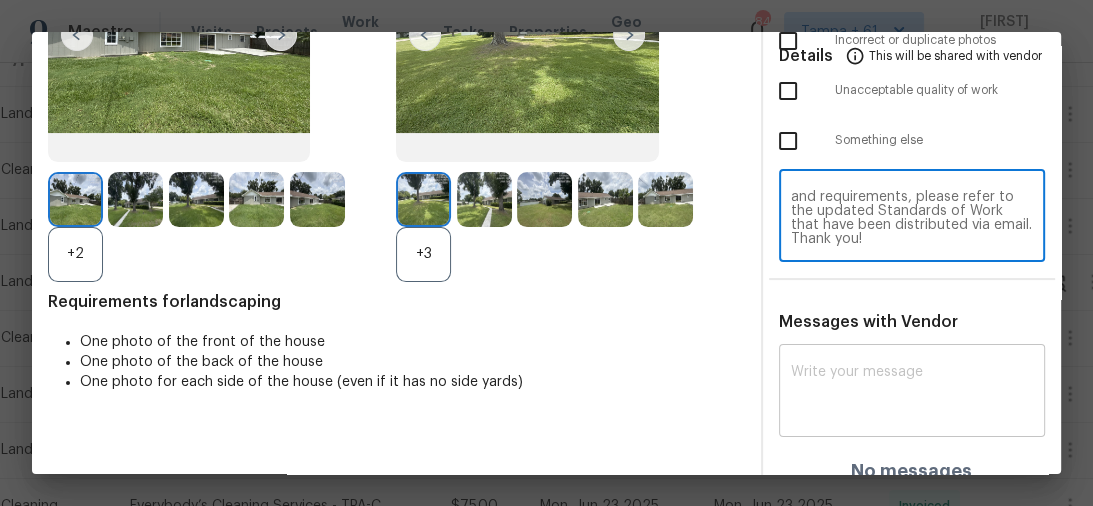 type on "Maintenance Audit Team: Hello! Unfortunately, this landscaping visit completed on [DATE] has been denied because we are missing the required photos for approval. For approval, please upload address sign photo only if the missing photos were taken on the same day the visit was completed. If those photos are available, they must be uploaded within 48 hours of the original visit date. If the required photos were not taken on the day of the visit, the denial will remain in place. If you or your team need a refresher on the quality standards and requirements, please refer to the updated Standards of Work that have been distributed via email. Thank you!" 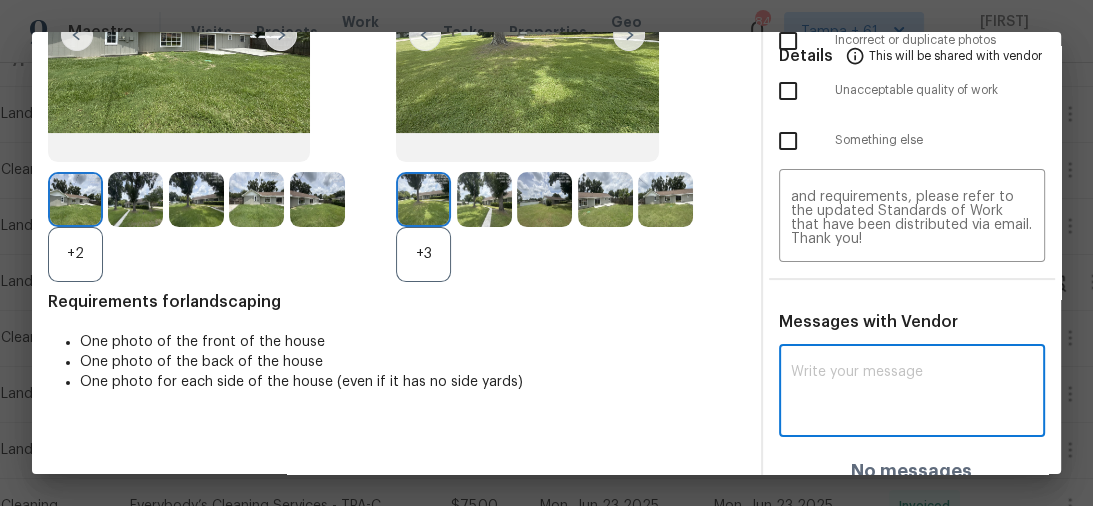 click at bounding box center (912, 393) 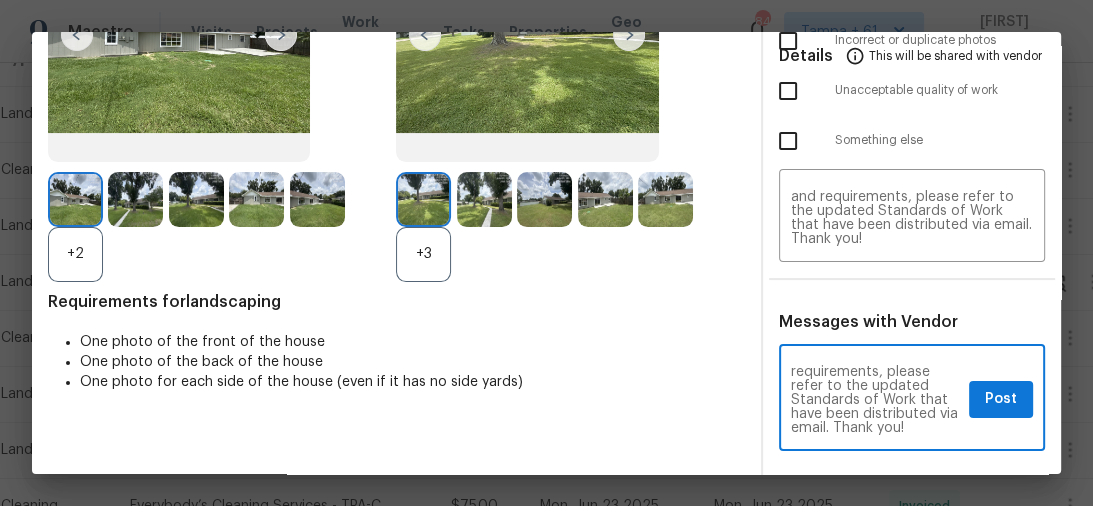 scroll, scrollTop: 364, scrollLeft: 0, axis: vertical 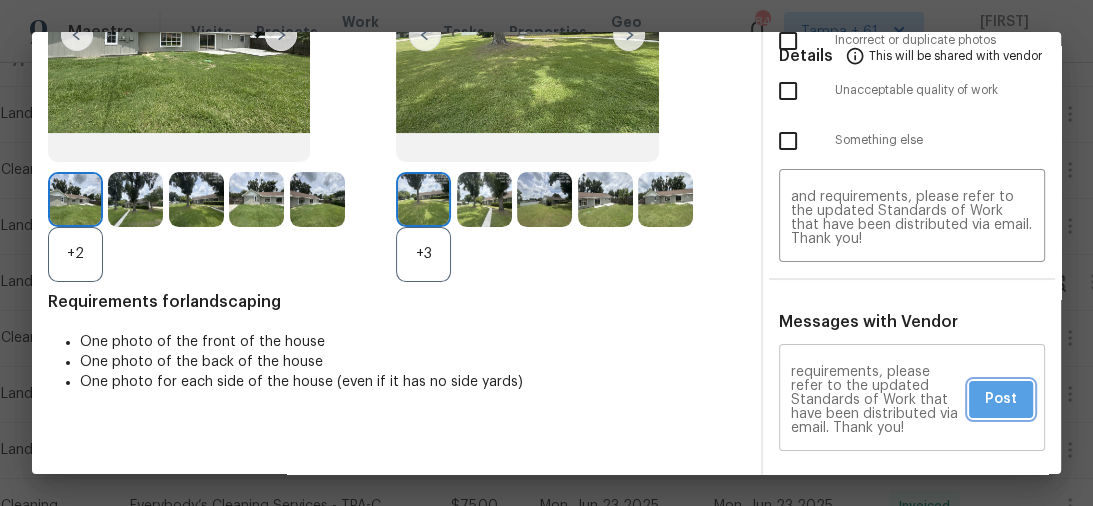 click on "Post" at bounding box center (1001, 399) 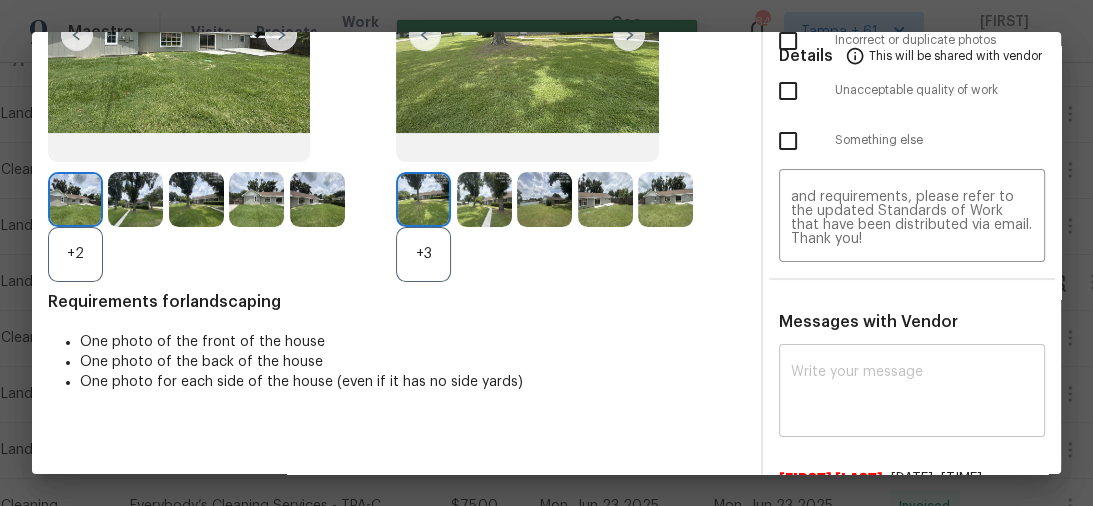 scroll, scrollTop: 0, scrollLeft: 0, axis: both 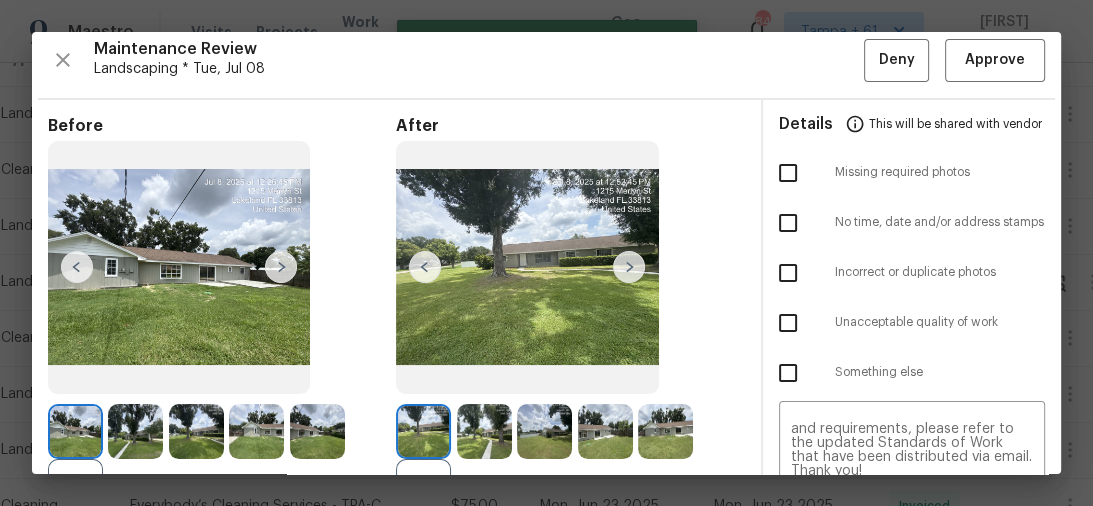 click at bounding box center (788, 173) 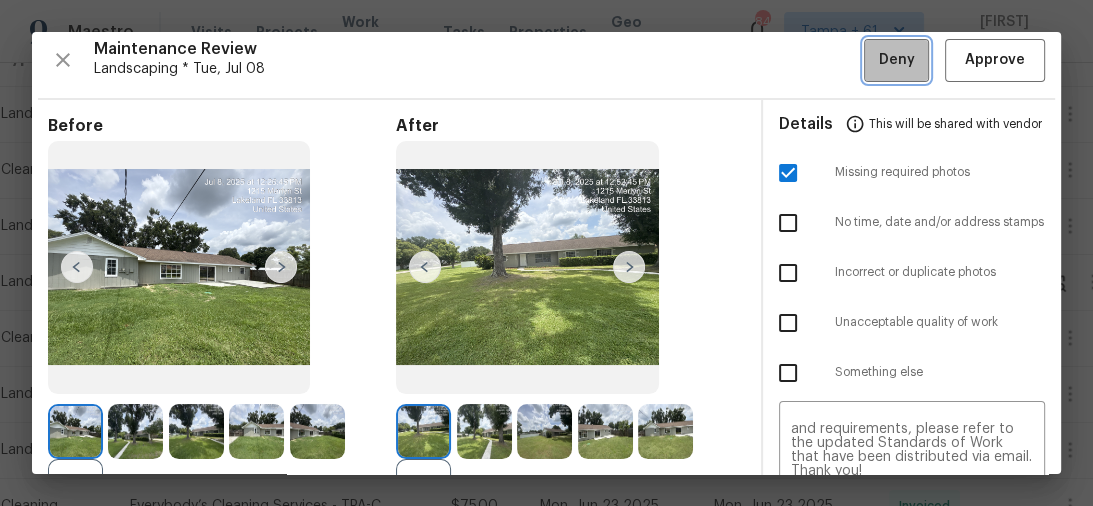 click on "Deny" at bounding box center [897, 60] 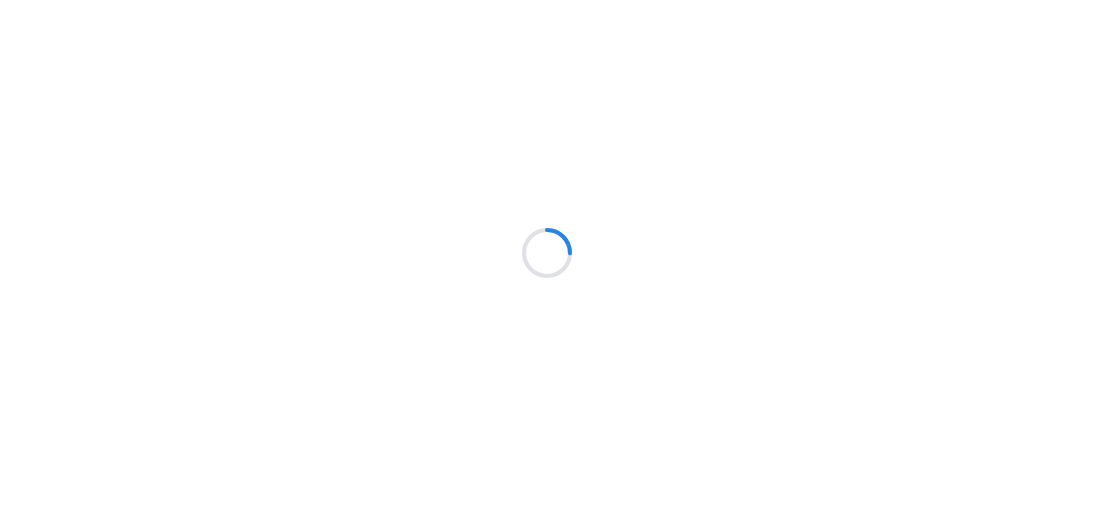 scroll, scrollTop: 0, scrollLeft: 0, axis: both 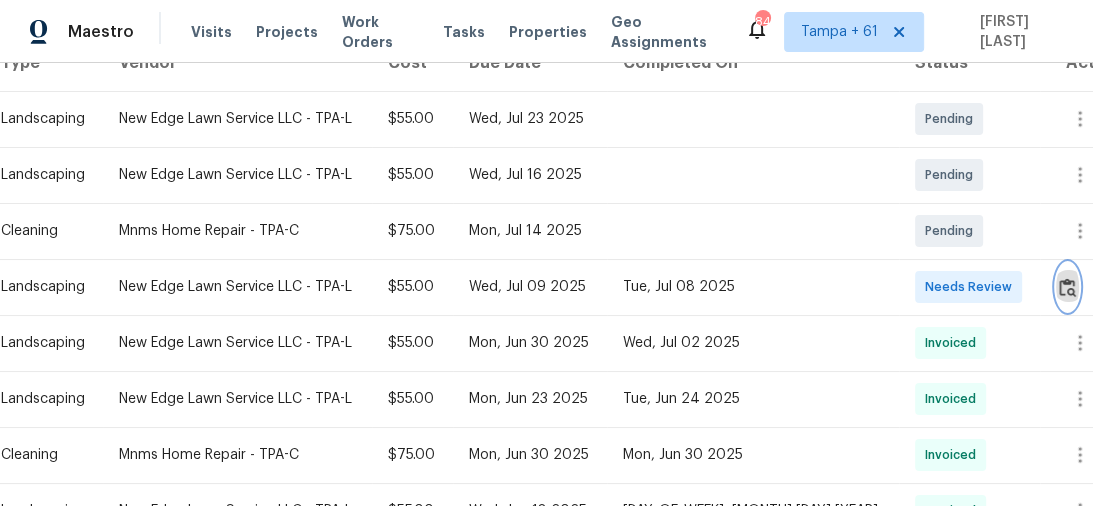click at bounding box center [1067, 287] 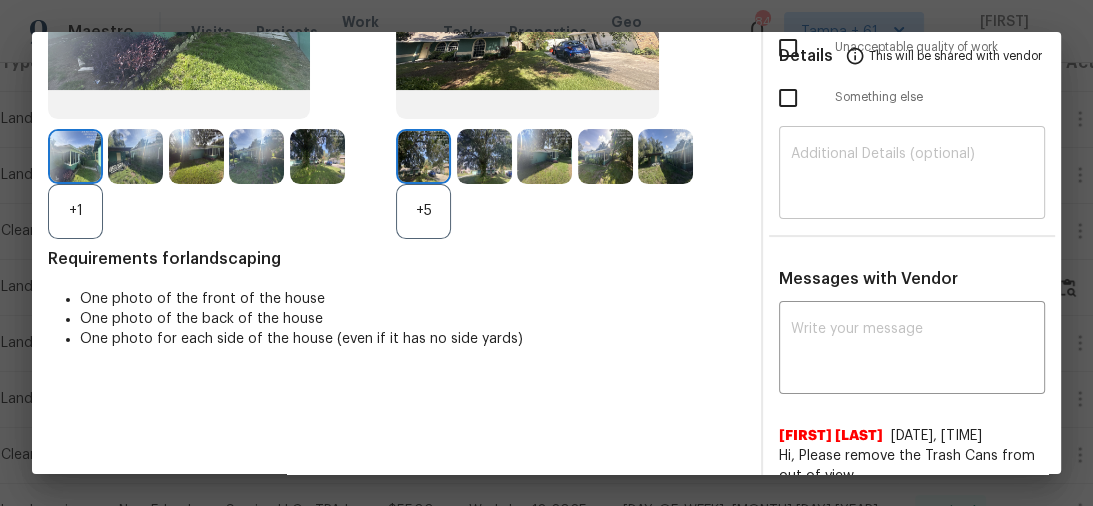 scroll, scrollTop: 289, scrollLeft: 0, axis: vertical 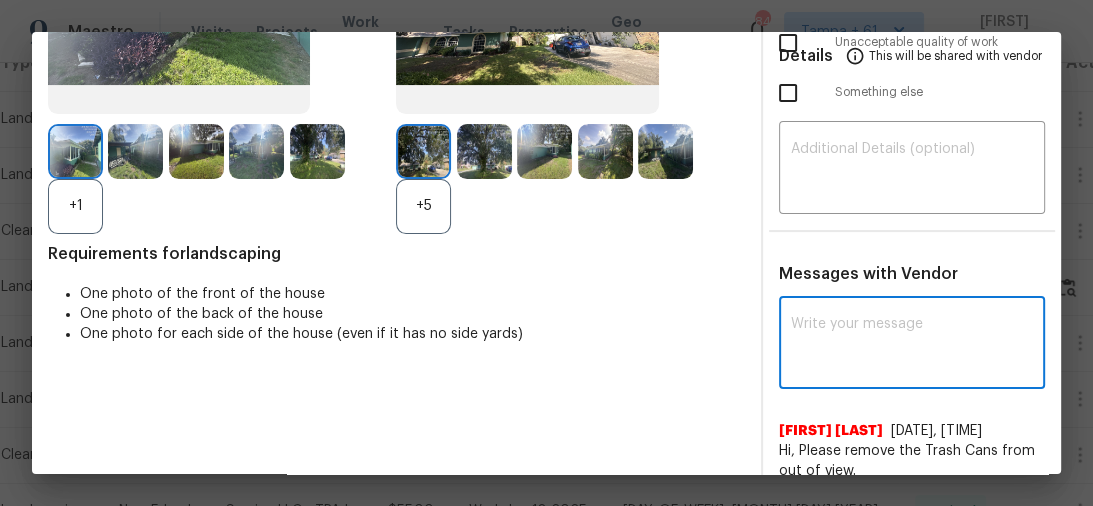 click at bounding box center [912, 345] 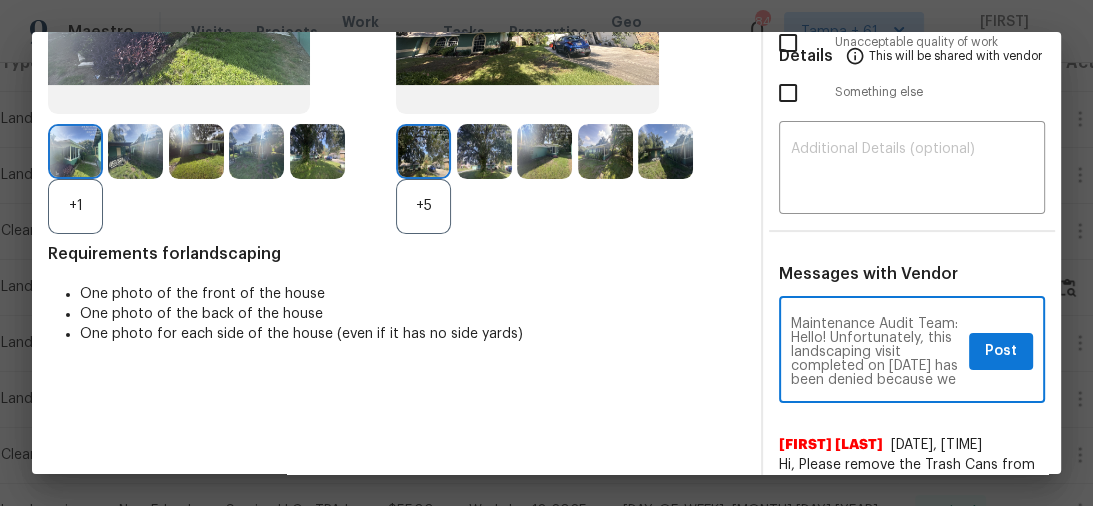 scroll, scrollTop: 364, scrollLeft: 0, axis: vertical 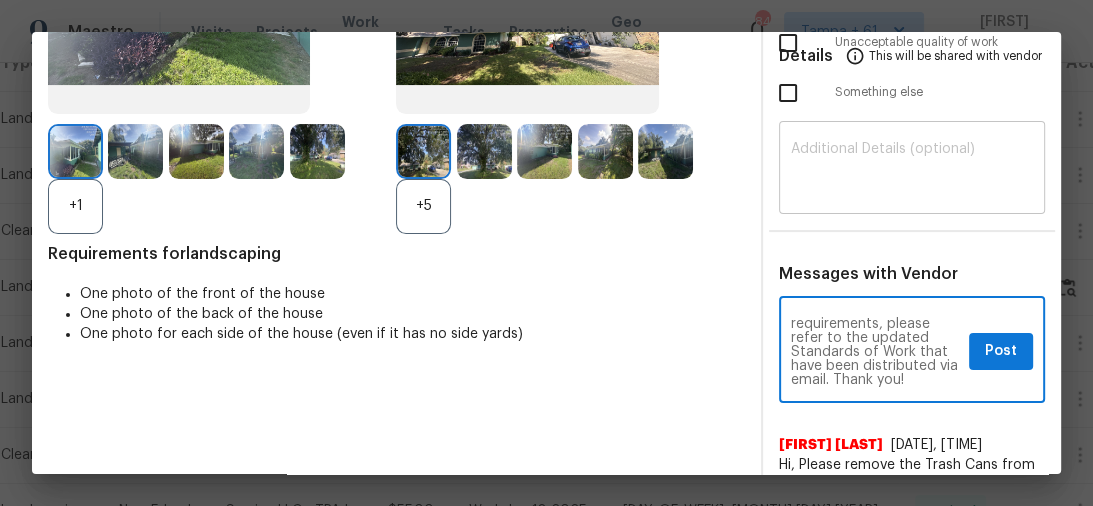 type on "Maintenance Audit Team: Hello! Unfortunately, this landscaping visit completed on [DATE] has been denied because we are missing the required photos for approval. For approval, please upload address sign photo only if the missing photos were taken on the same day the visit was completed. If those photos are available, they must be uploaded within 48 hours of the original visit date. If the required photos were not taken on the day of the visit, the denial will remain in place. If you or your team need a refresher on the quality standards and requirements, please refer to the updated Standards of Work that have been distributed via email. Thank you!" 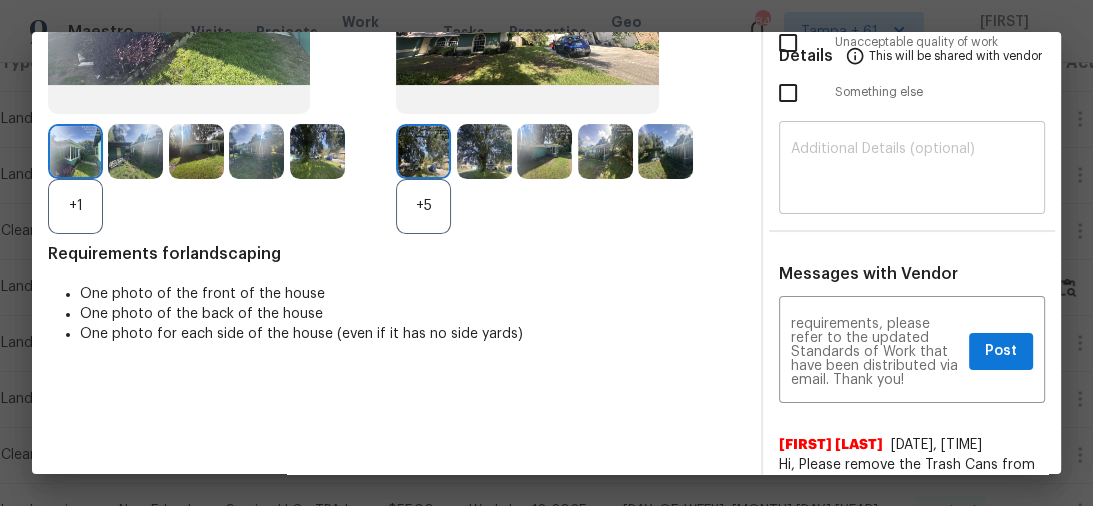 click on "​" at bounding box center [912, 170] 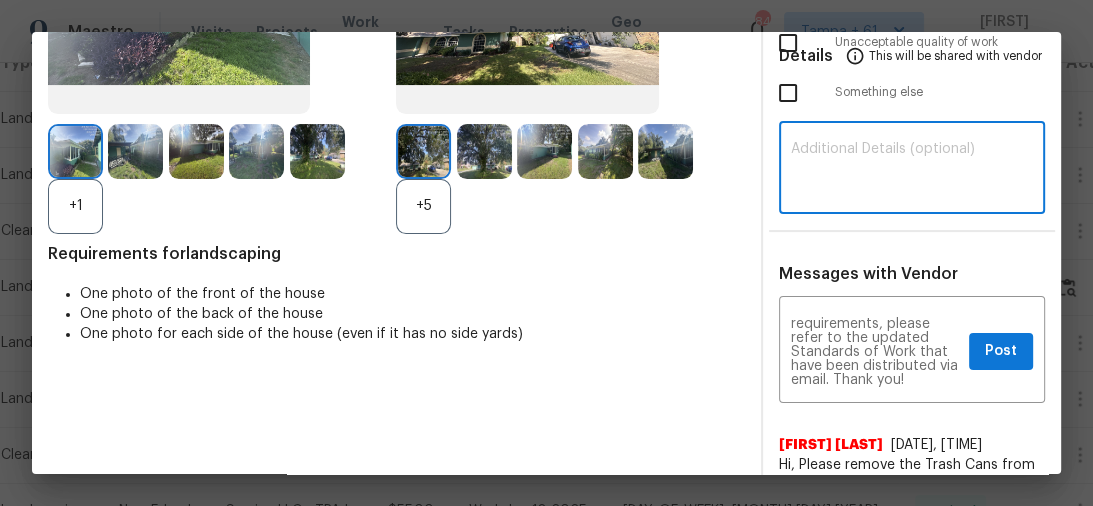 paste on "Maintenance Audit Team: Hello! Unfortunately, this landscaping visit completed on [DATE] has been denied because we are missing the required photos for approval. For approval, please upload address sign photo only if the missing photos were taken on the same day the visit was completed. If those photos are available, they must be uploaded within 48 hours of the original visit date. If the required photos were not taken on the day of the visit, the denial will remain in place. If you or your team need a refresher on the quality standards and requirements, please refer to the updated Standards of Work that have been distributed via email. Thank you!" 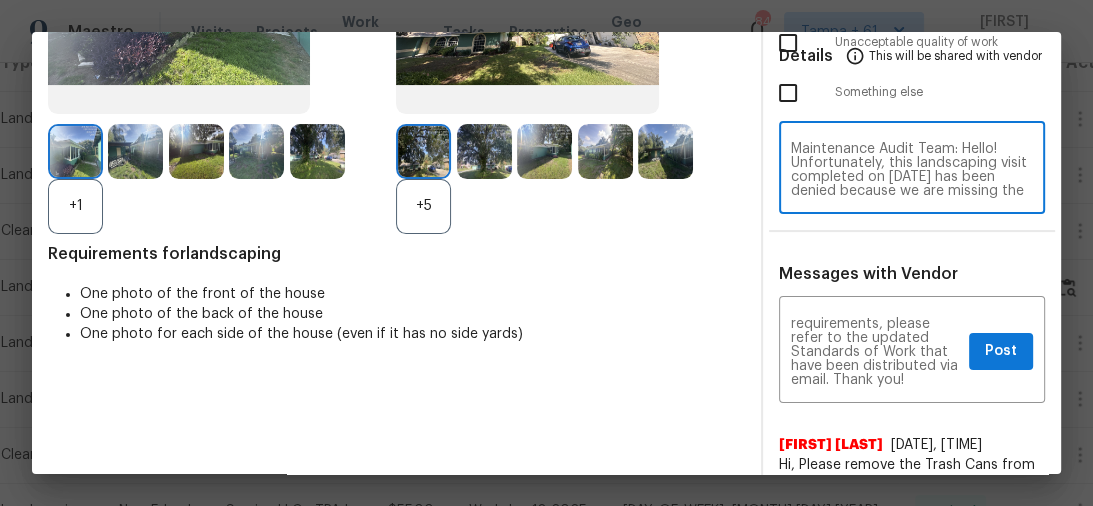 scroll, scrollTop: 238, scrollLeft: 0, axis: vertical 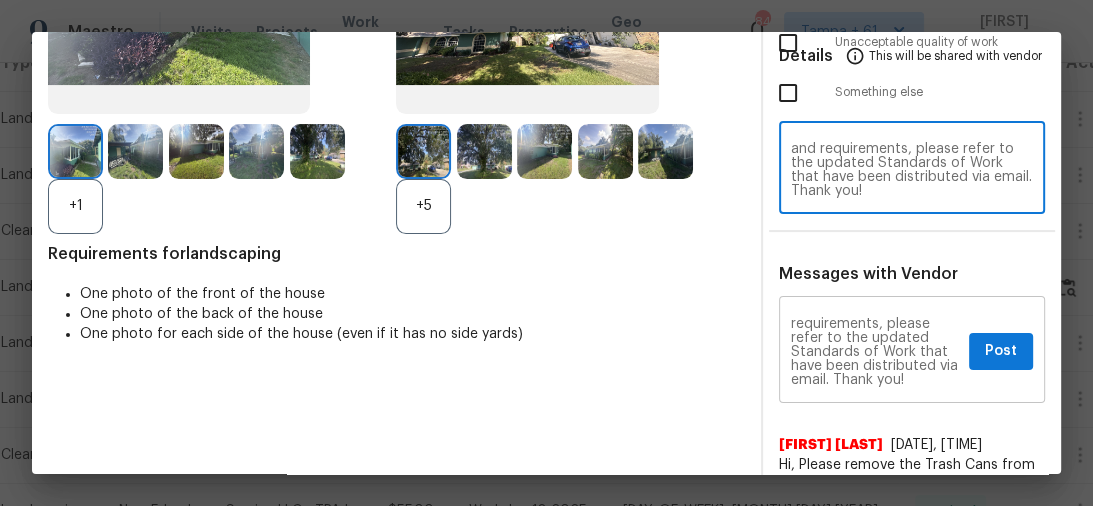 type on "Maintenance Audit Team: Hello! Unfortunately, this landscaping visit completed on [DATE] has been denied because we are missing the required photos for approval. For approval, please upload address sign photo only if the missing photos were taken on the same day the visit was completed. If those photos are available, they must be uploaded within 48 hours of the original visit date. If the required photos were not taken on the day of the visit, the denial will remain in place. If you or your team need a refresher on the quality standards and requirements, please refer to the updated Standards of Work that have been distributed via email. Thank you!" 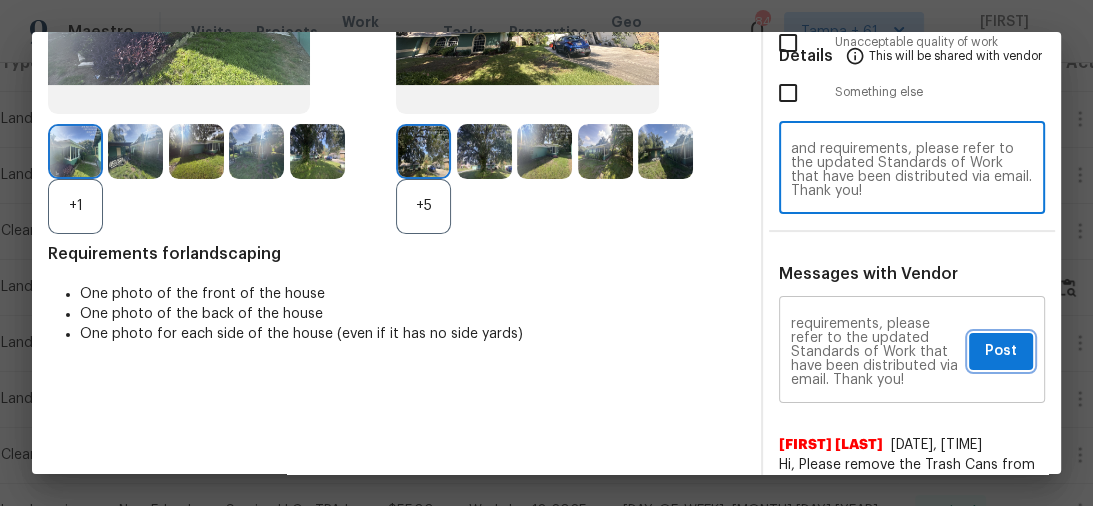 click on "Post" at bounding box center (1001, 351) 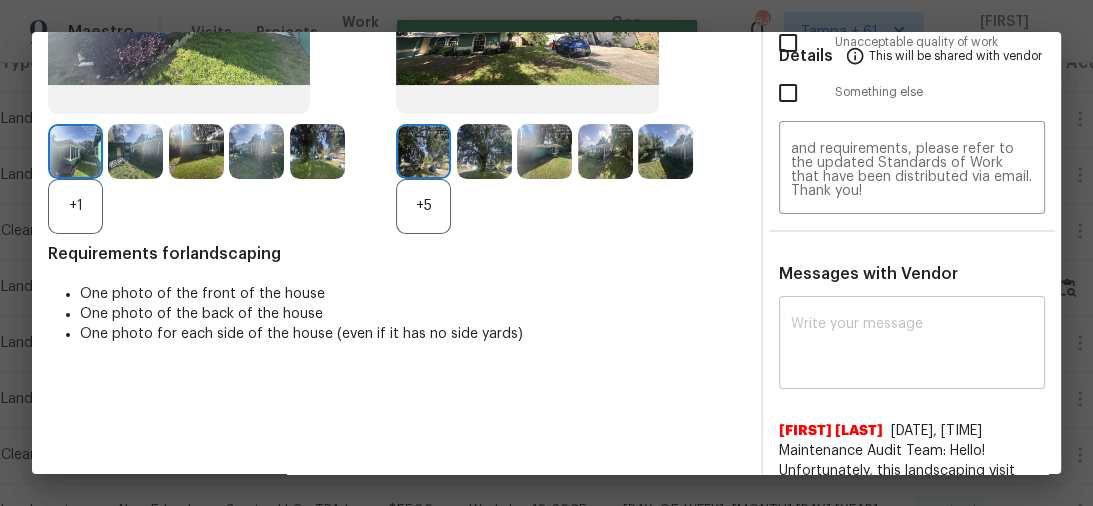 scroll, scrollTop: 0, scrollLeft: 0, axis: both 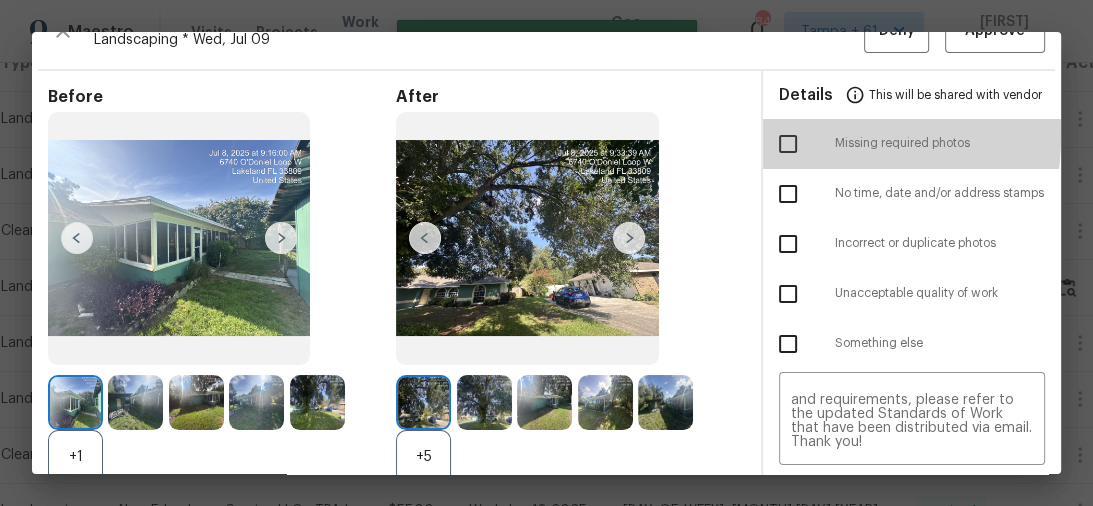click at bounding box center [788, 144] 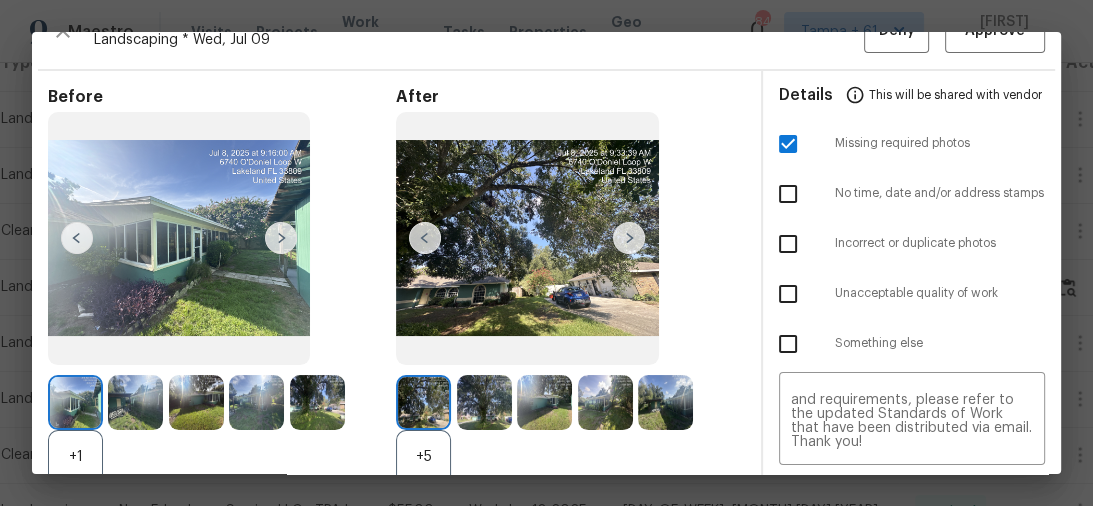 scroll, scrollTop: 0, scrollLeft: 0, axis: both 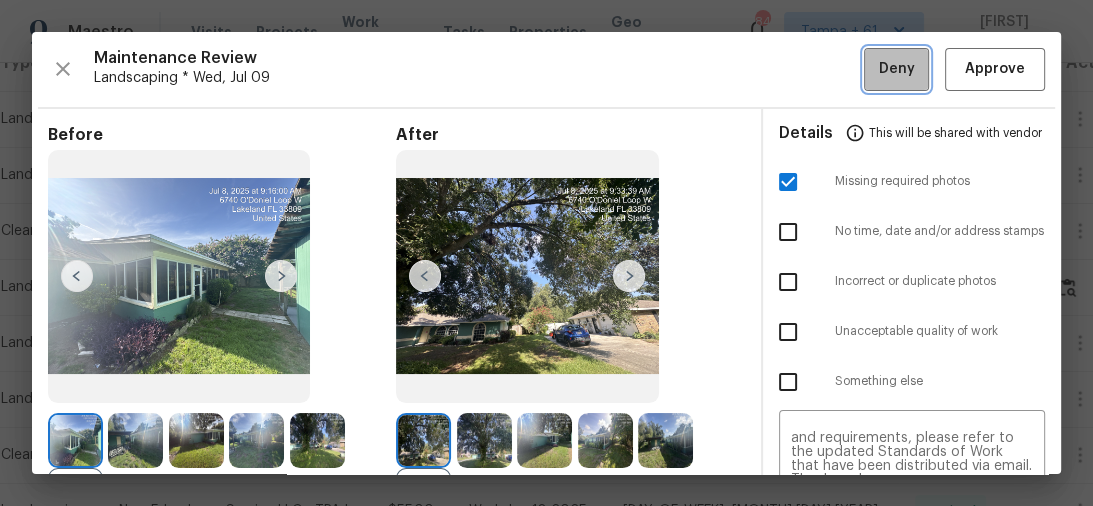 click on "Deny" at bounding box center (897, 69) 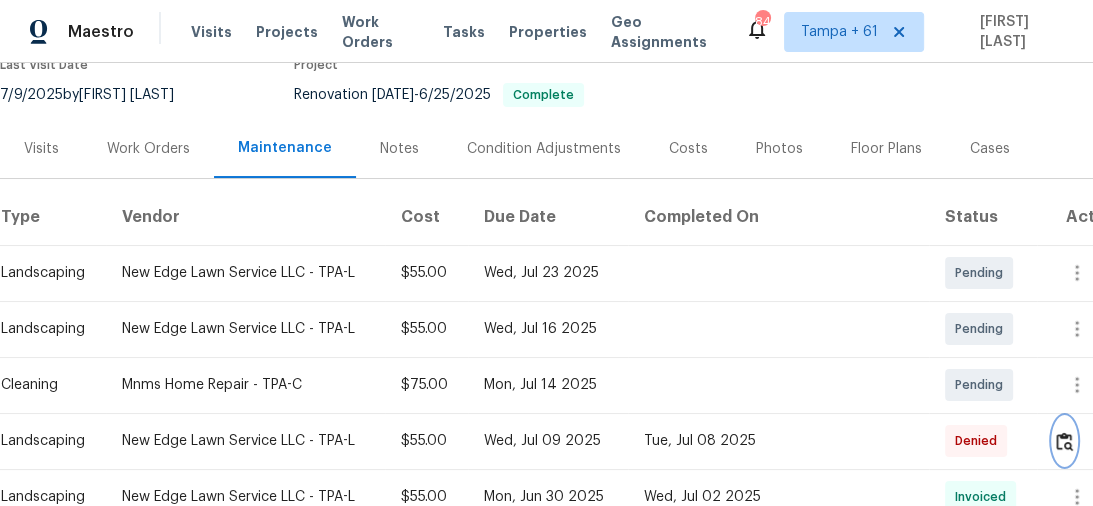 scroll, scrollTop: 0, scrollLeft: 0, axis: both 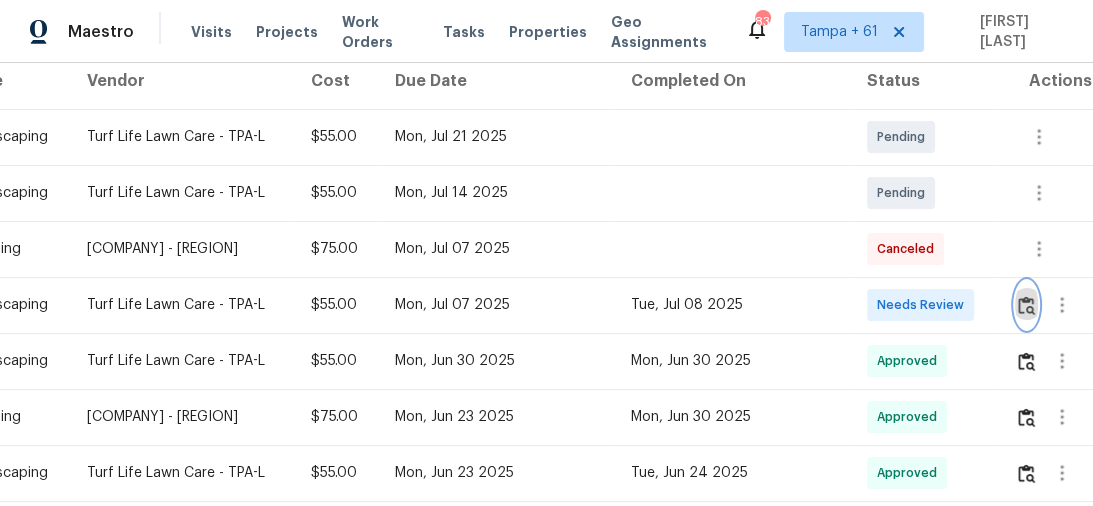 click at bounding box center (1026, 305) 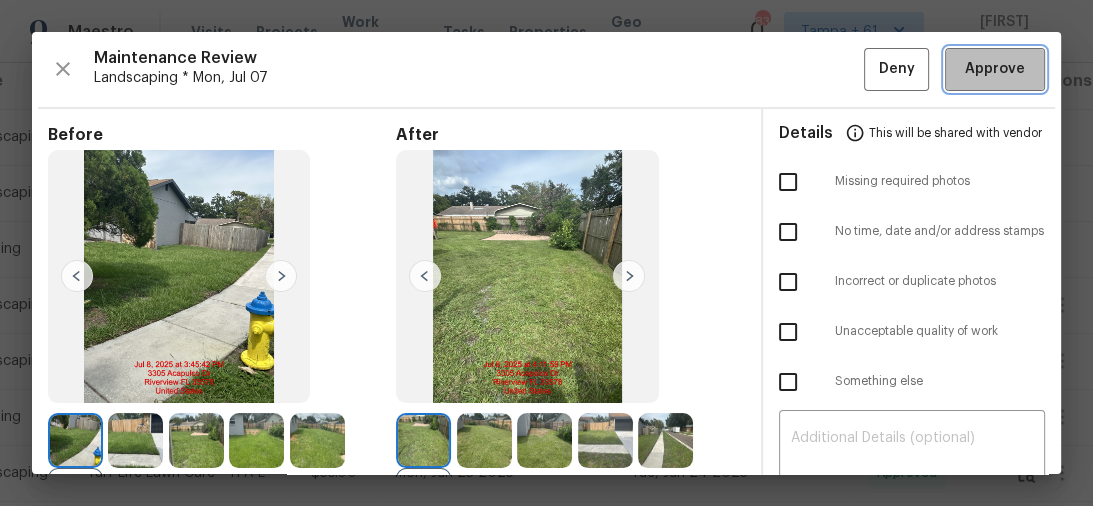 click on "Approve" at bounding box center (995, 69) 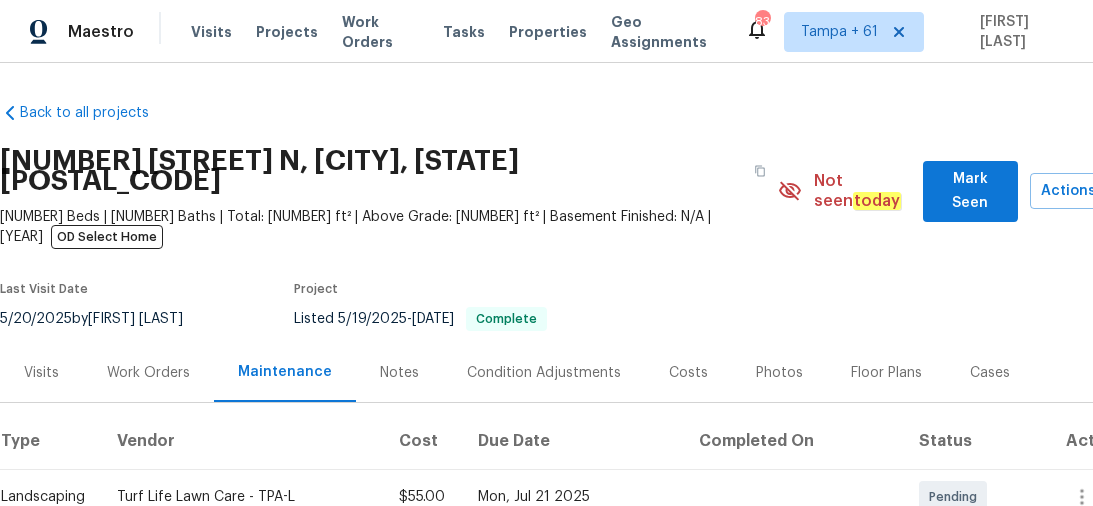 scroll, scrollTop: 0, scrollLeft: 0, axis: both 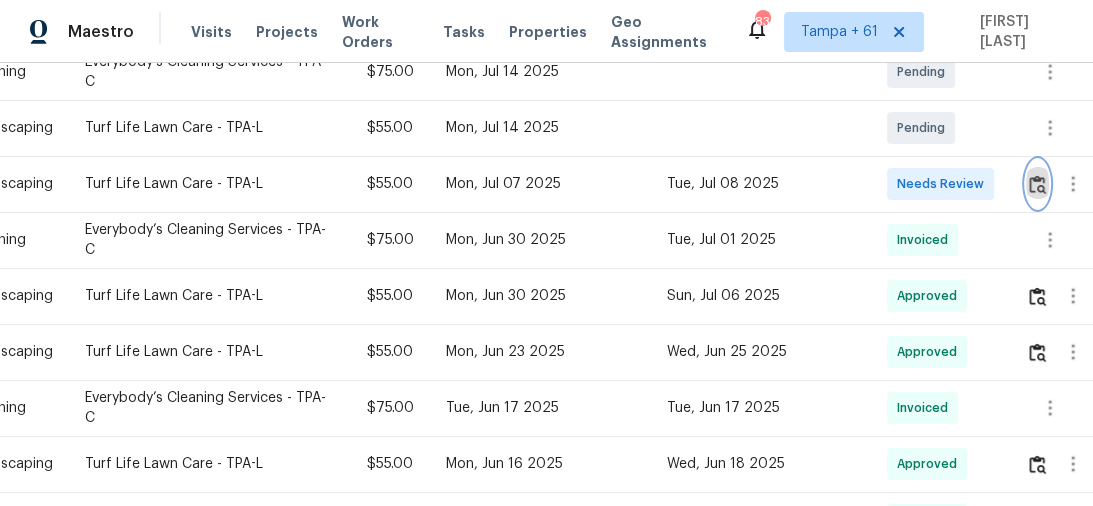 click at bounding box center (1037, 184) 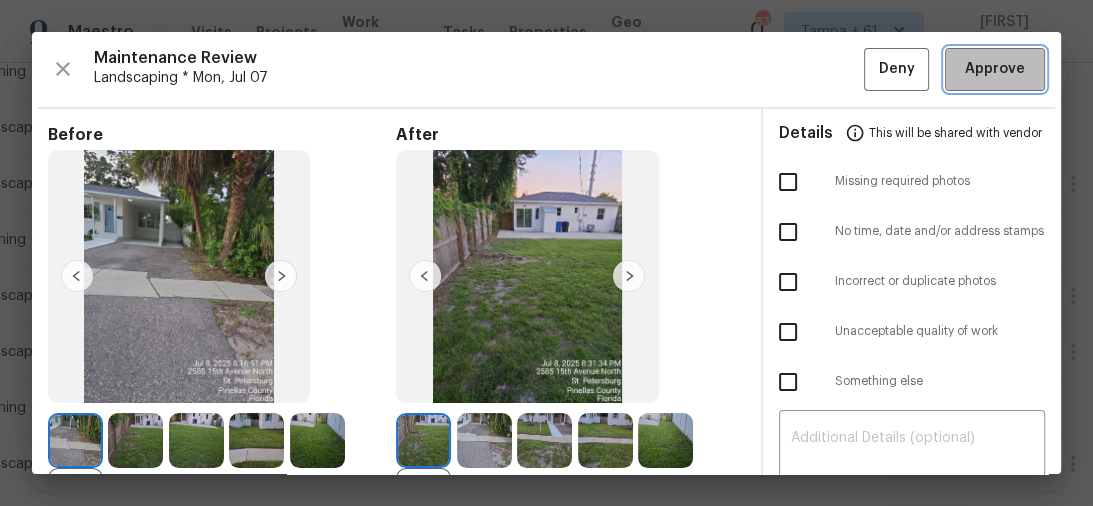 click on "Approve" at bounding box center [995, 69] 